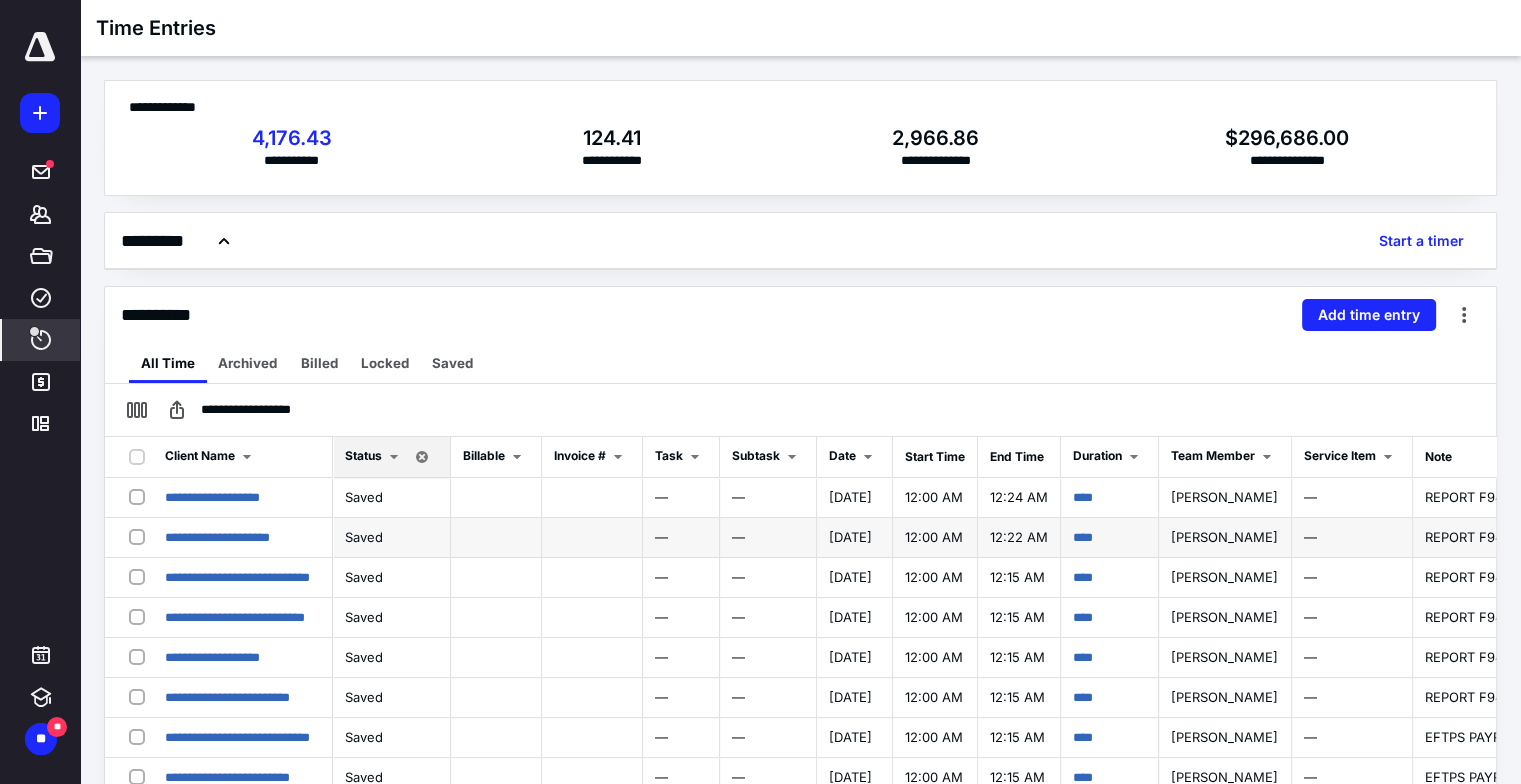 scroll, scrollTop: 0, scrollLeft: 0, axis: both 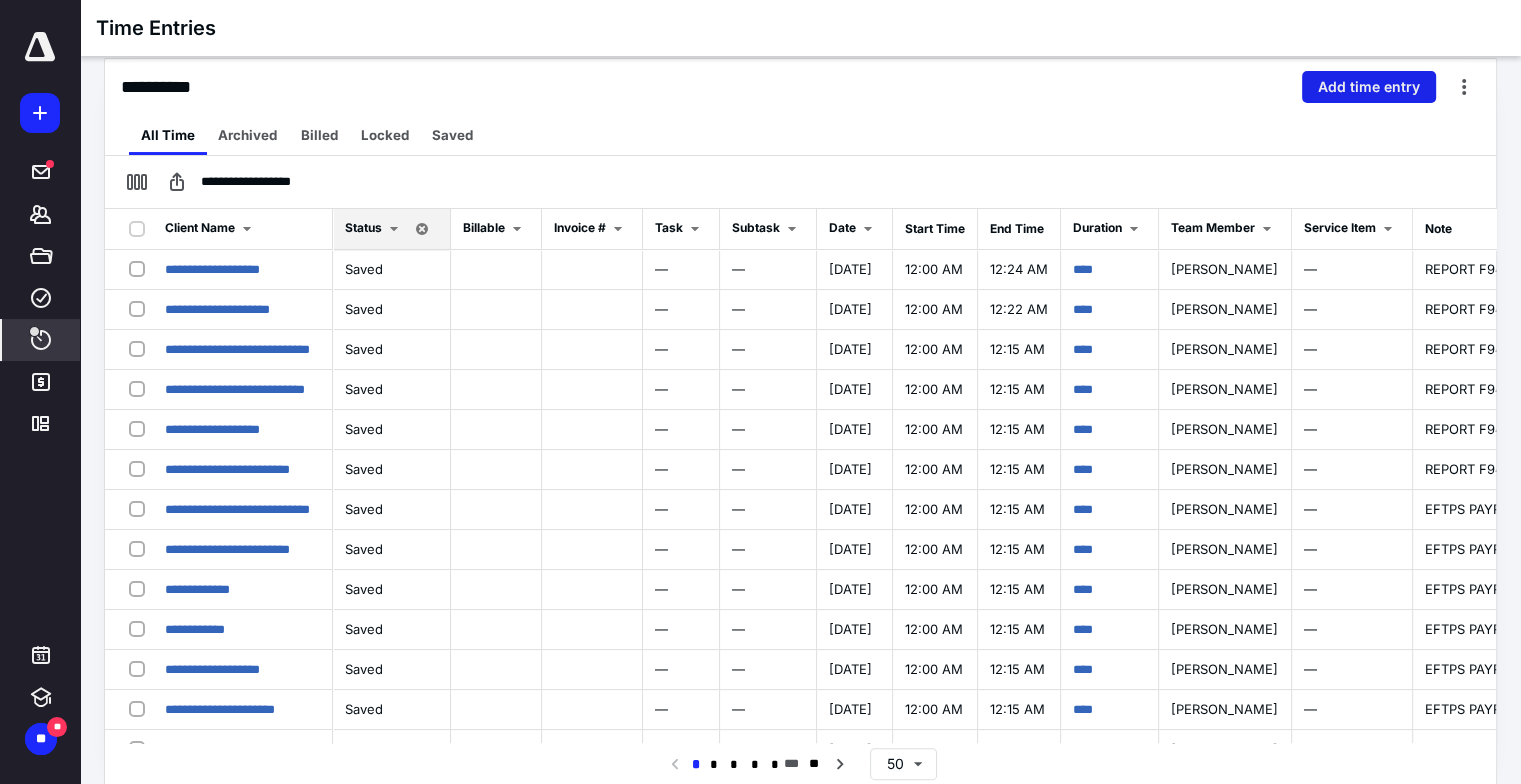 click on "Add time entry" at bounding box center (1369, 87) 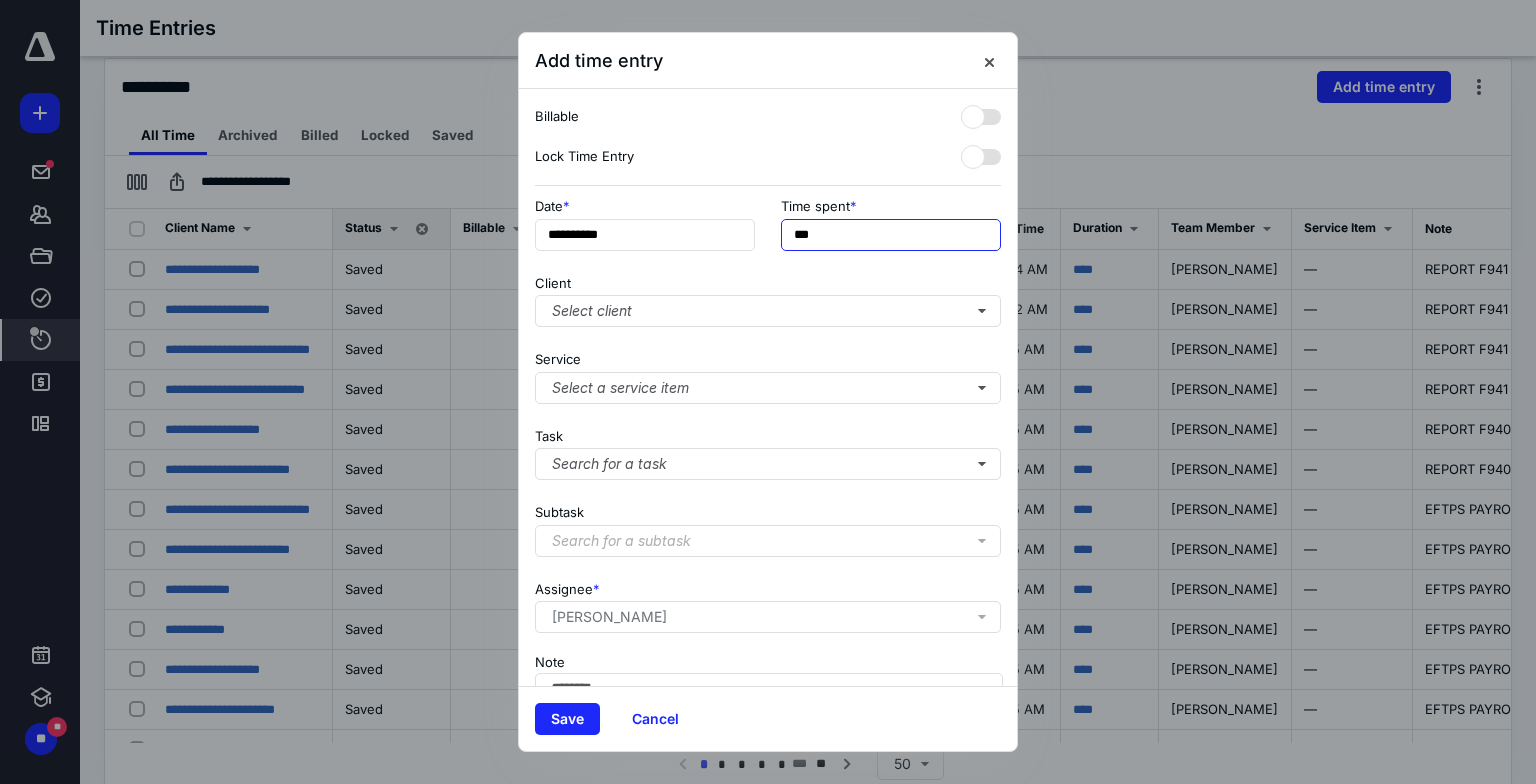 drag, startPoint x: 881, startPoint y: 235, endPoint x: 480, endPoint y: 186, distance: 403.98267 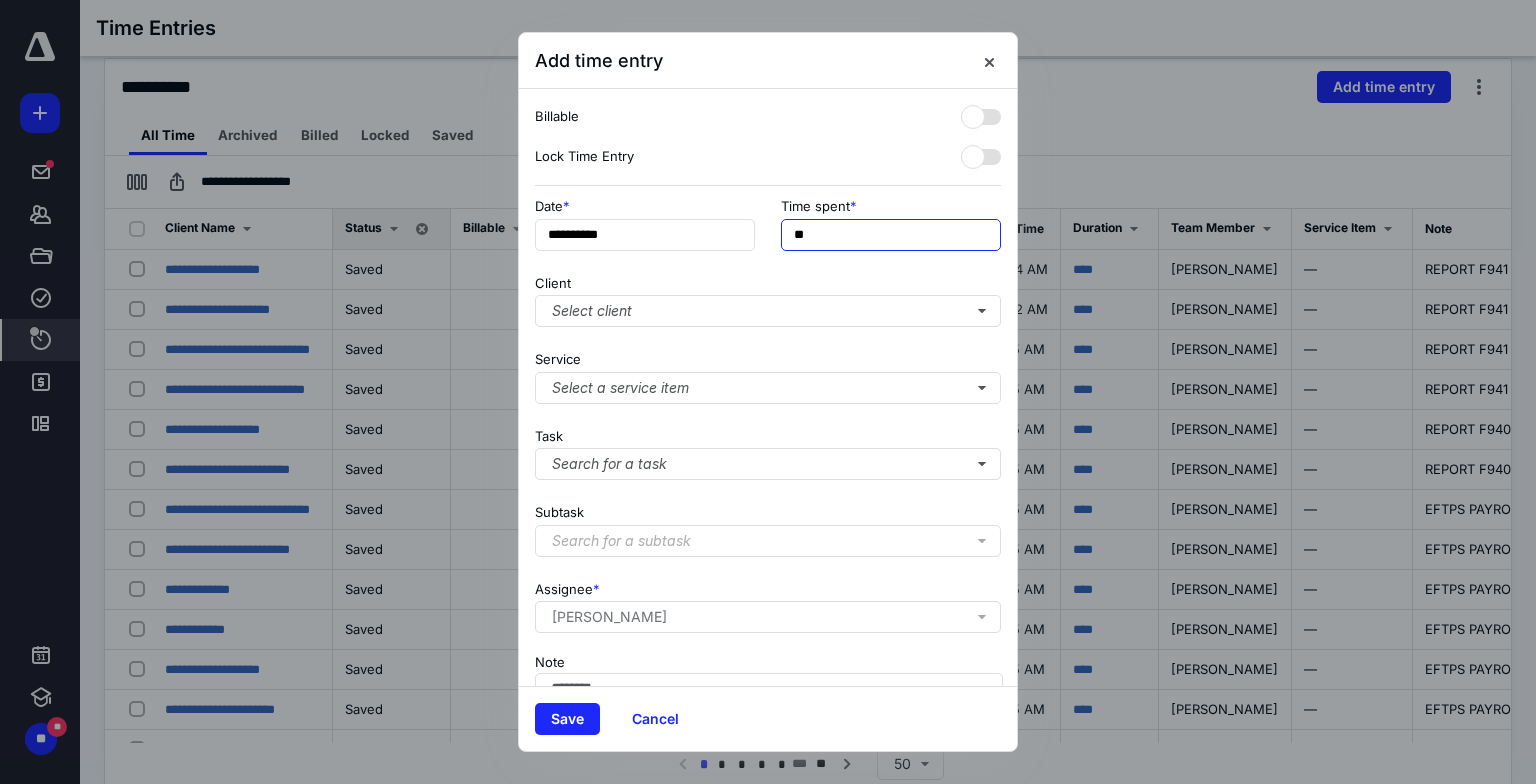 type on "***" 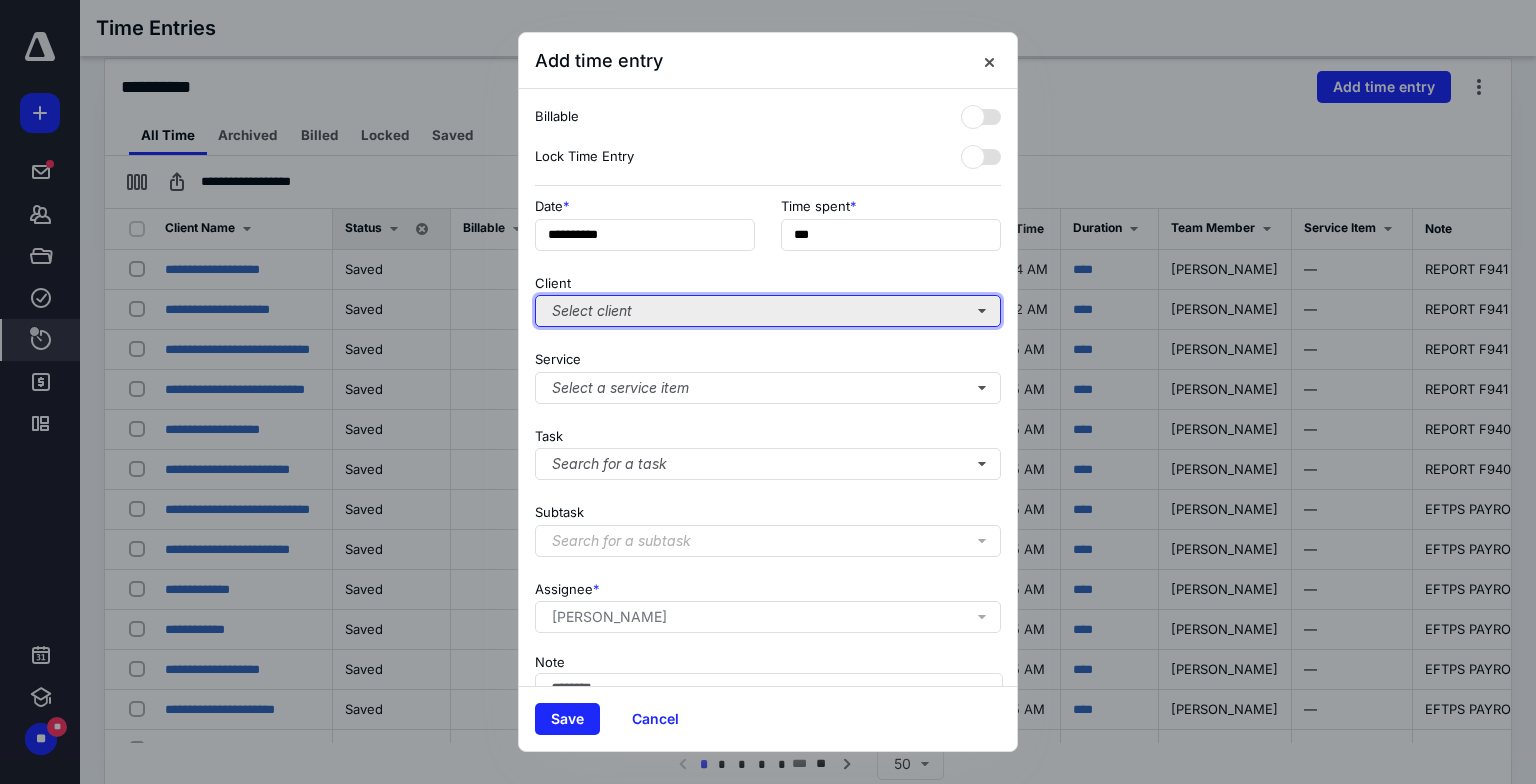 click on "Select client" at bounding box center (768, 311) 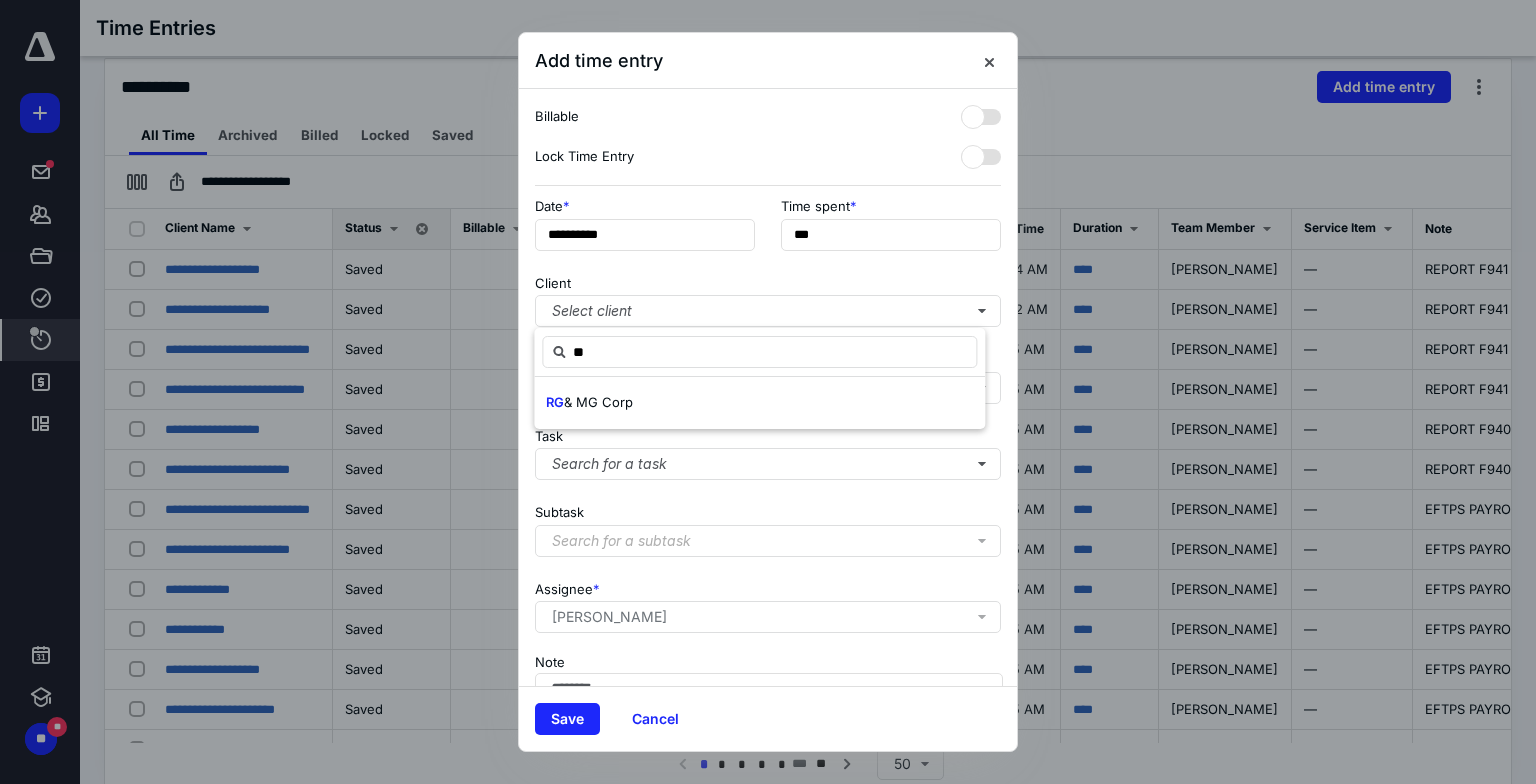 type on "**" 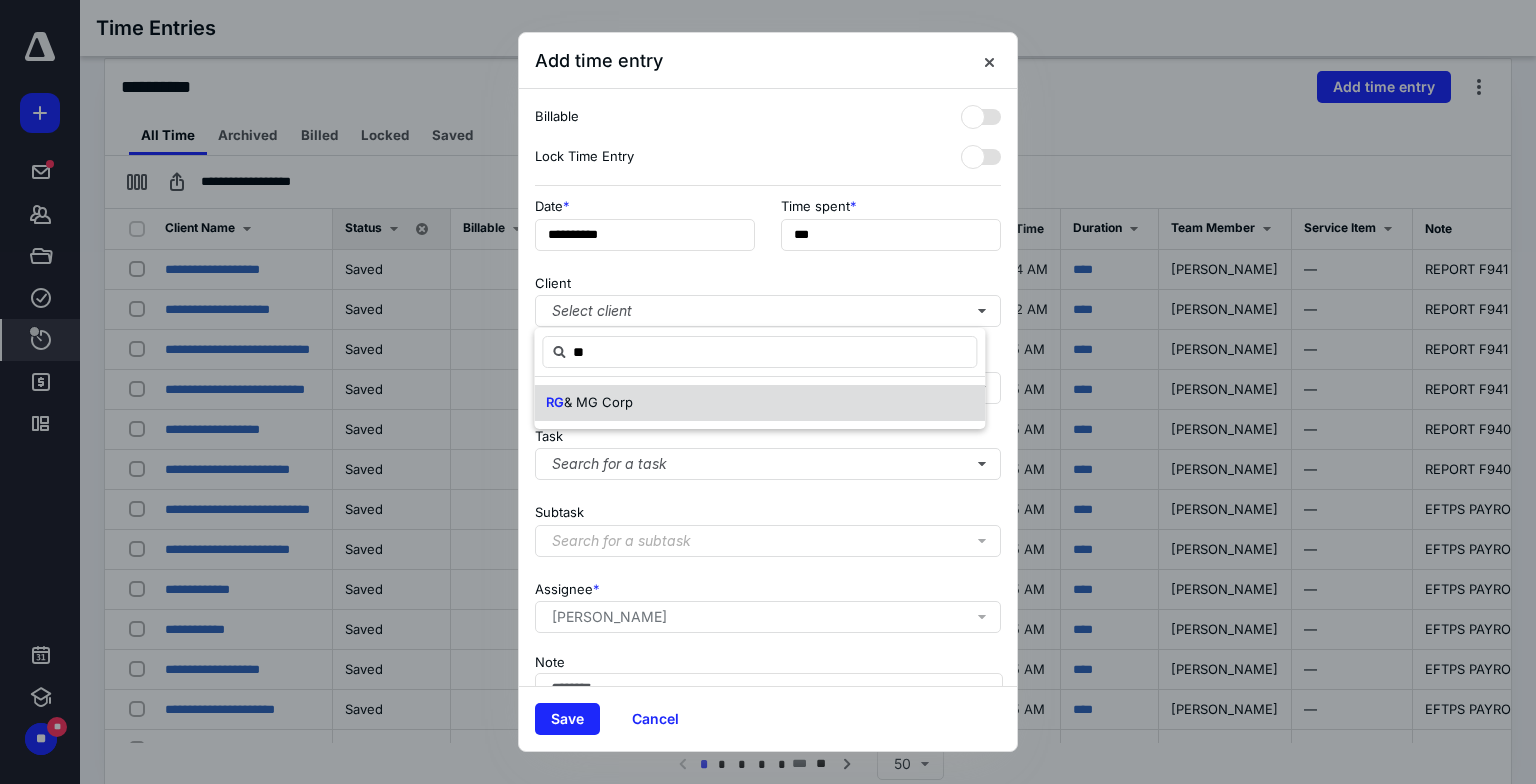 click on "& MG Corp" at bounding box center (598, 402) 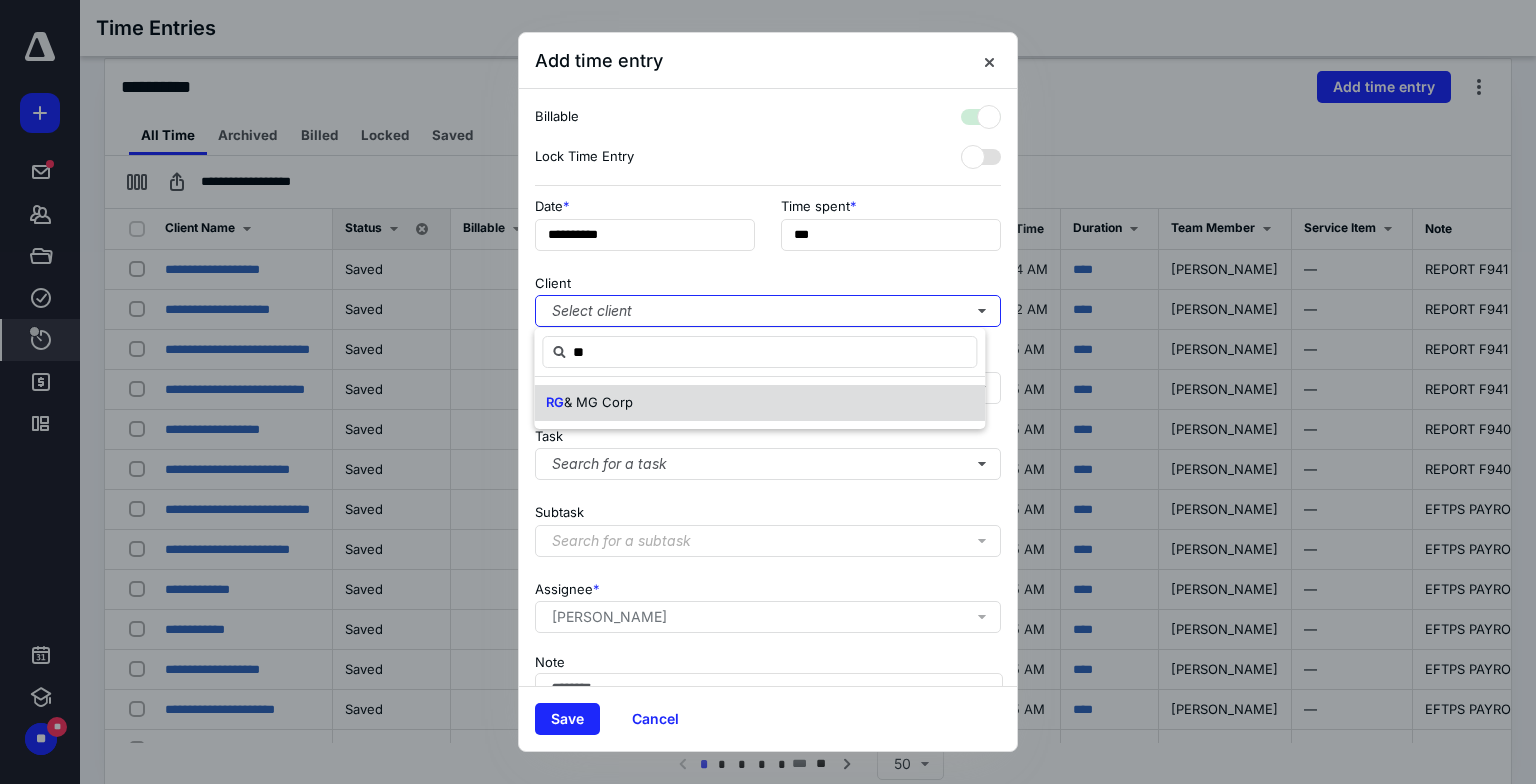 checkbox on "true" 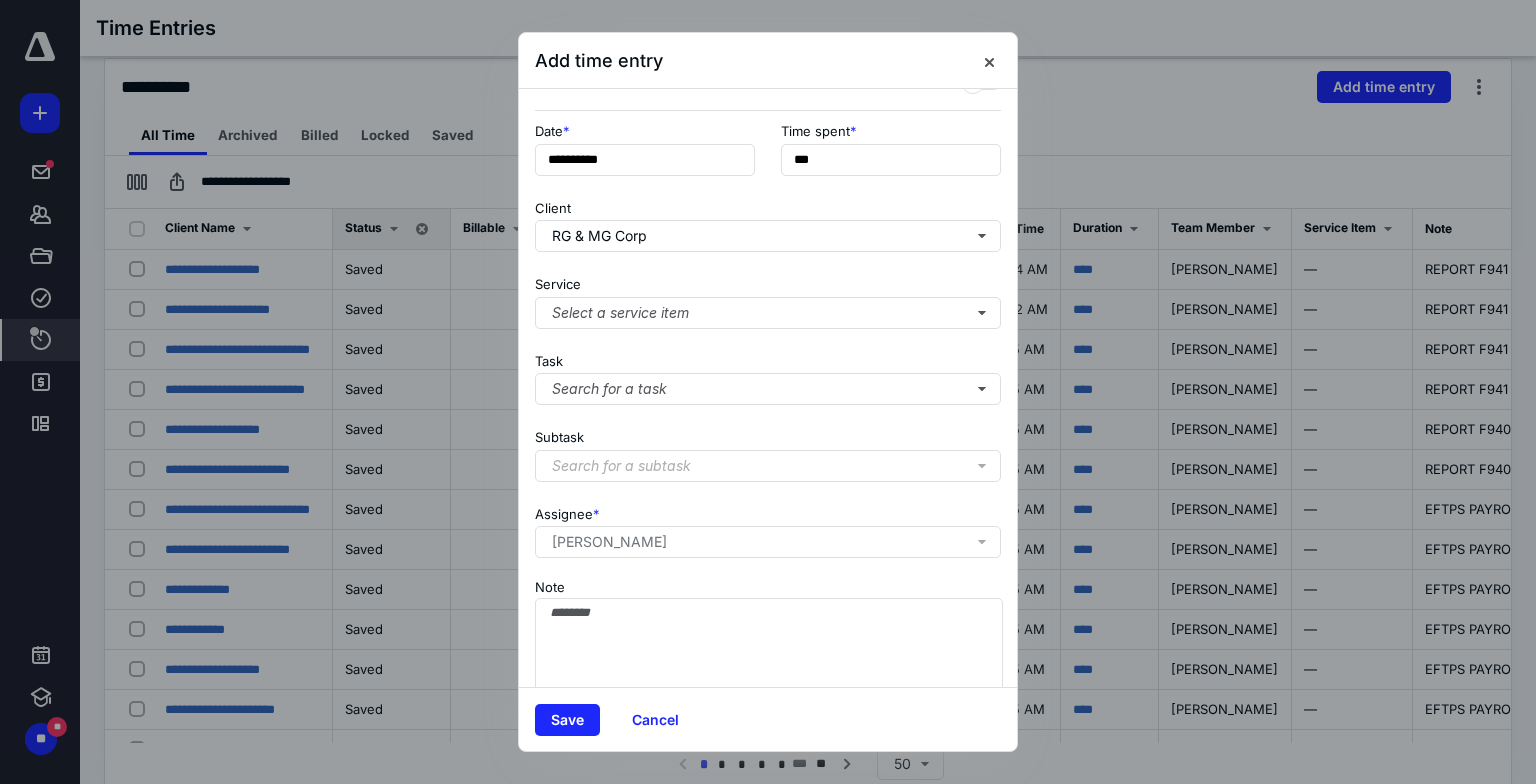 scroll, scrollTop: 116, scrollLeft: 0, axis: vertical 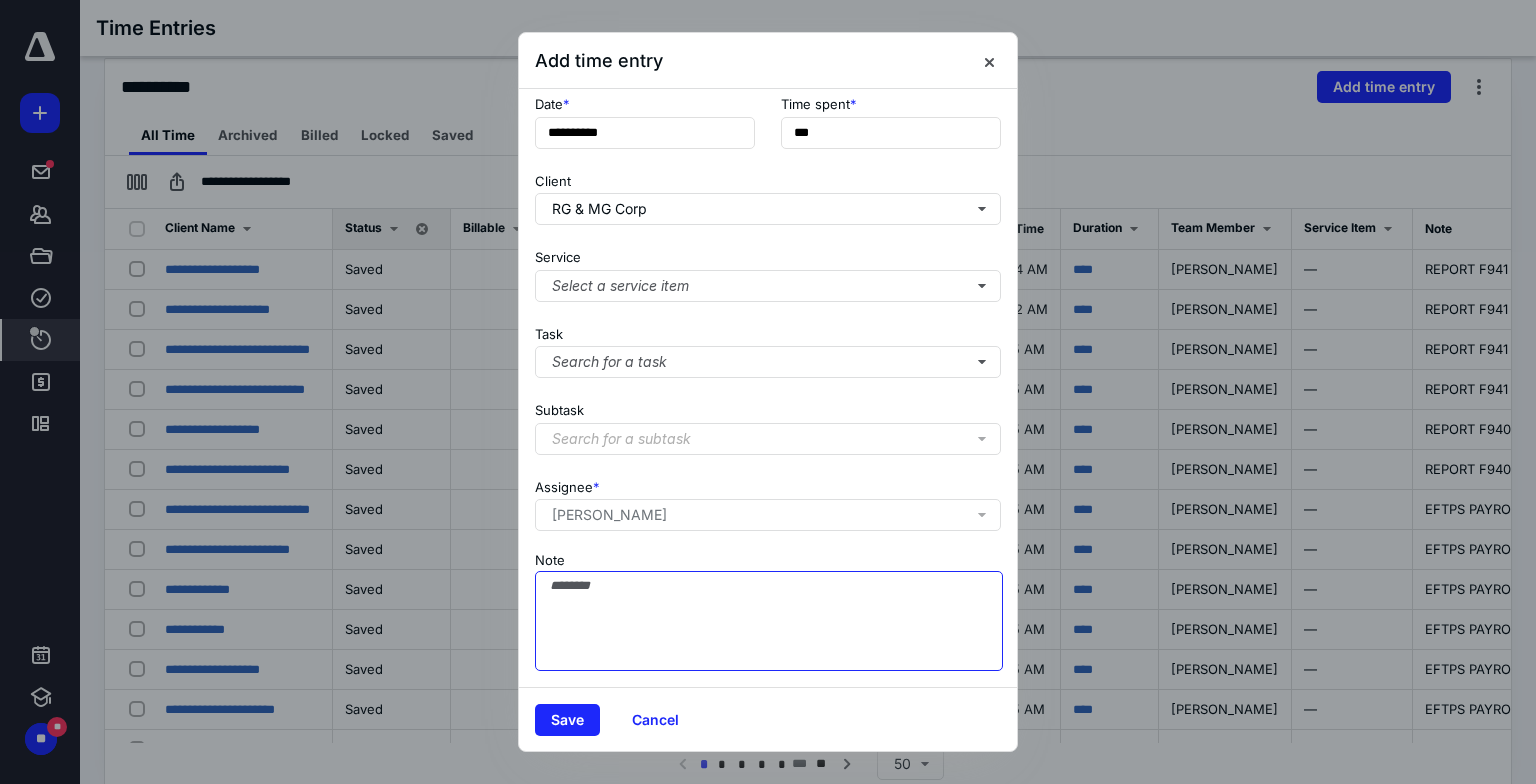 click on "Note" at bounding box center (769, 621) 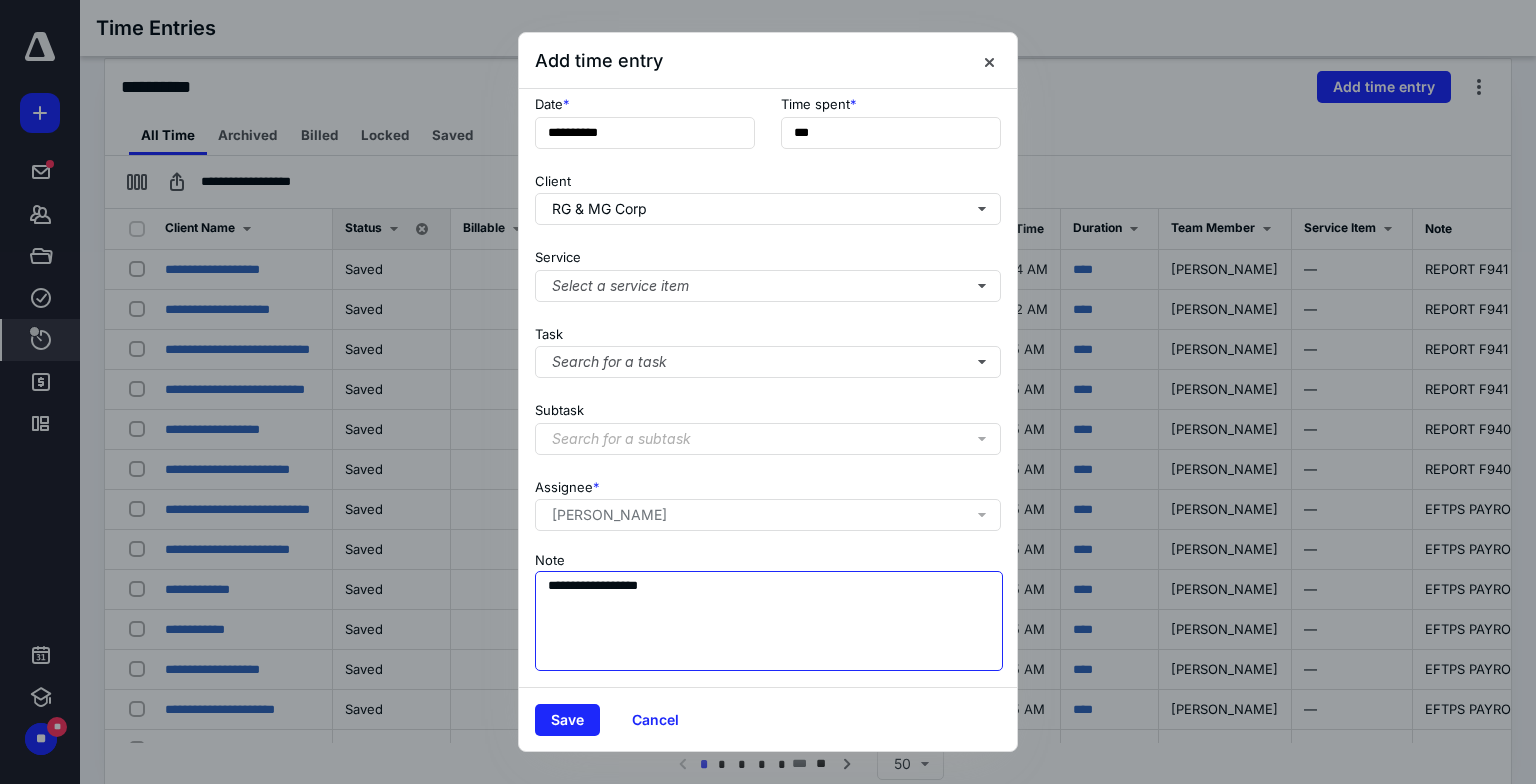 type on "**********" 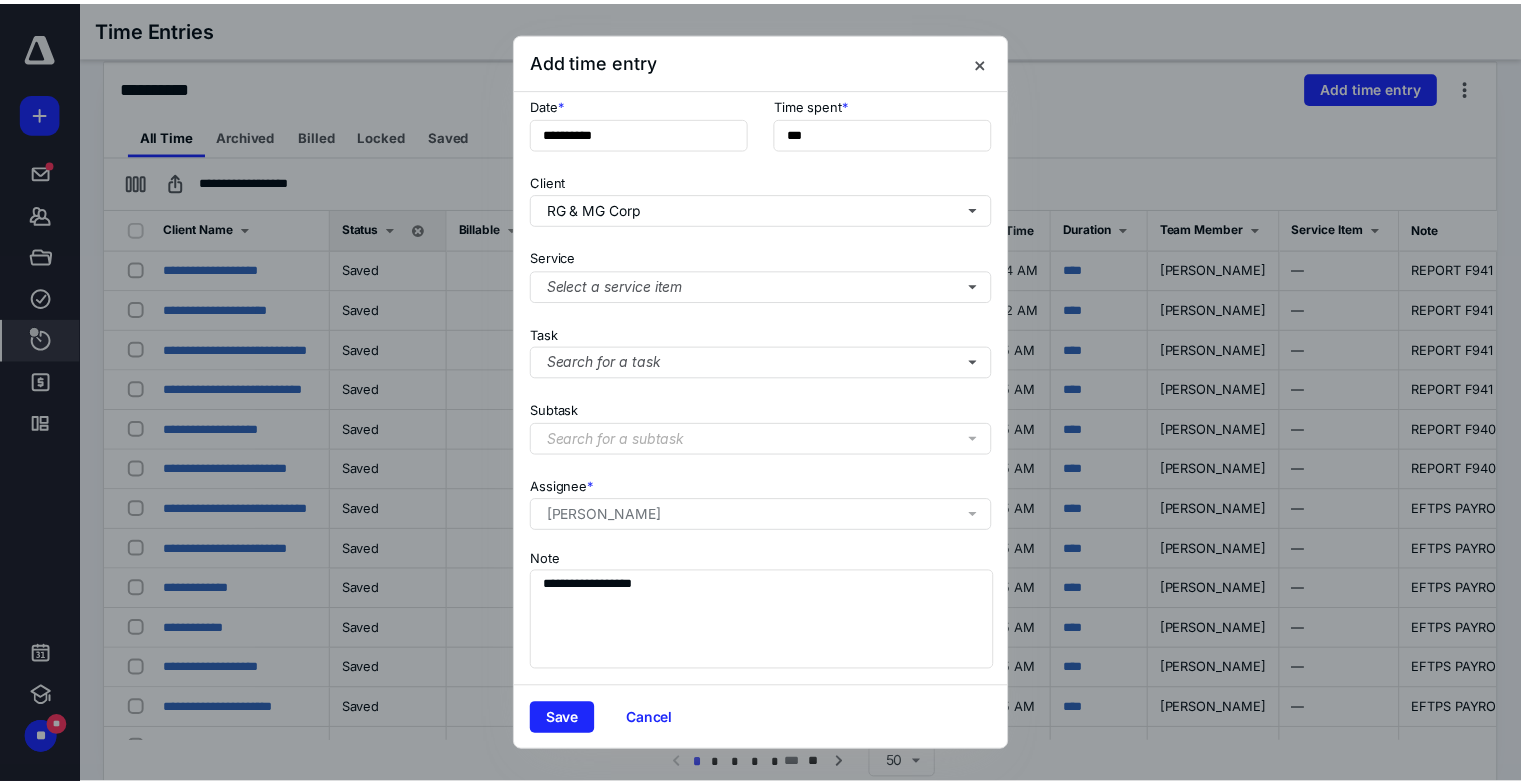scroll, scrollTop: 0, scrollLeft: 0, axis: both 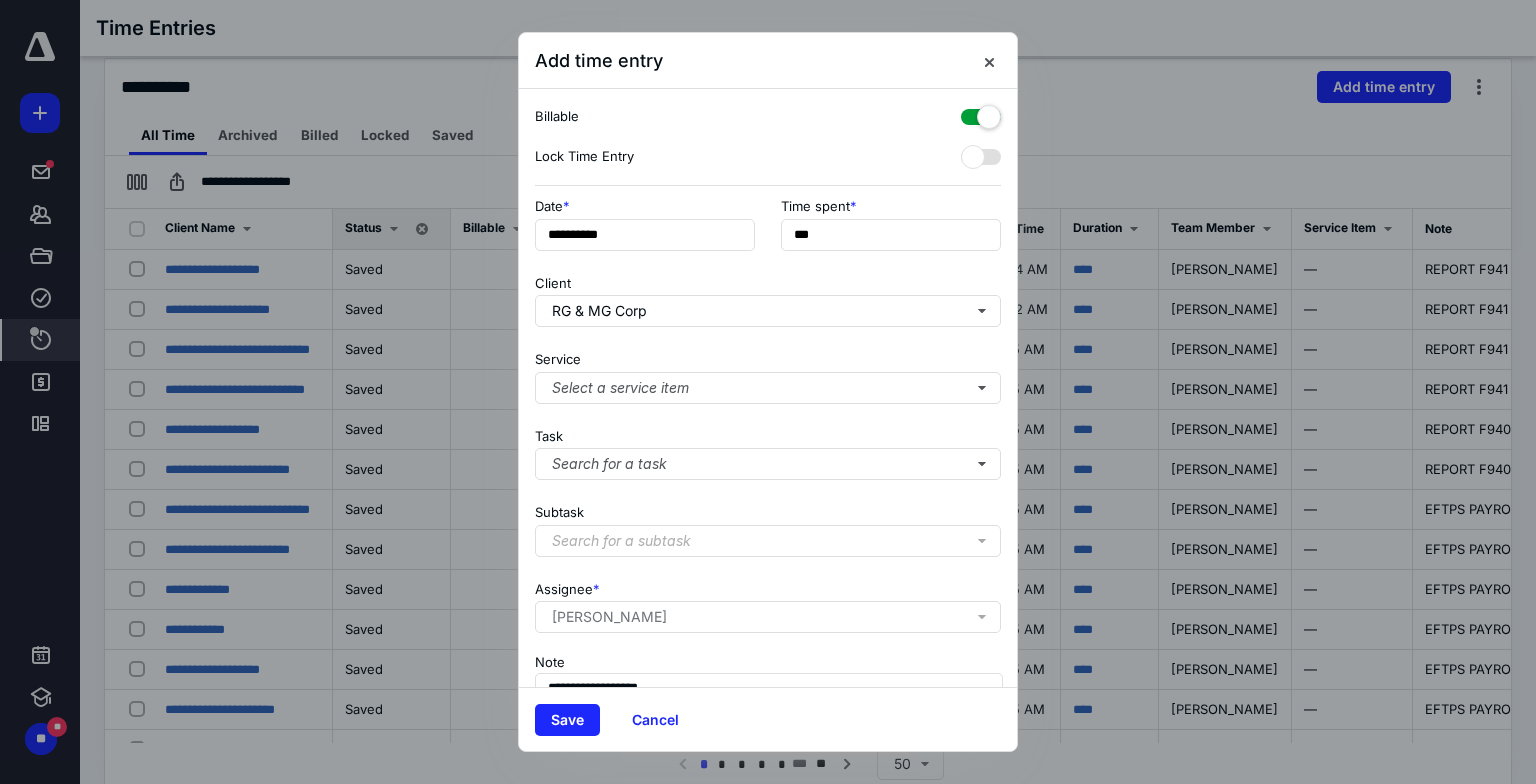 click at bounding box center (981, 113) 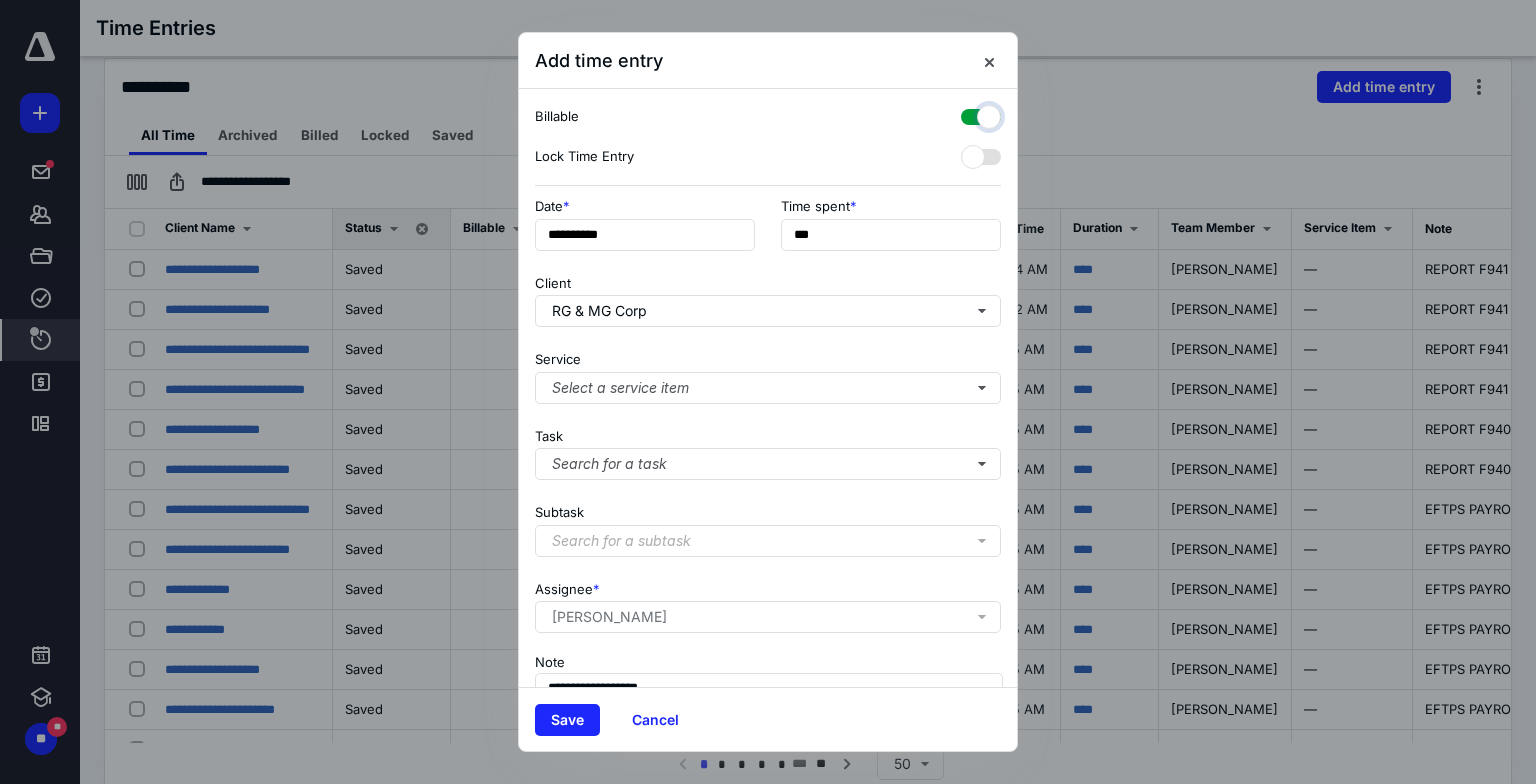 click at bounding box center [971, 114] 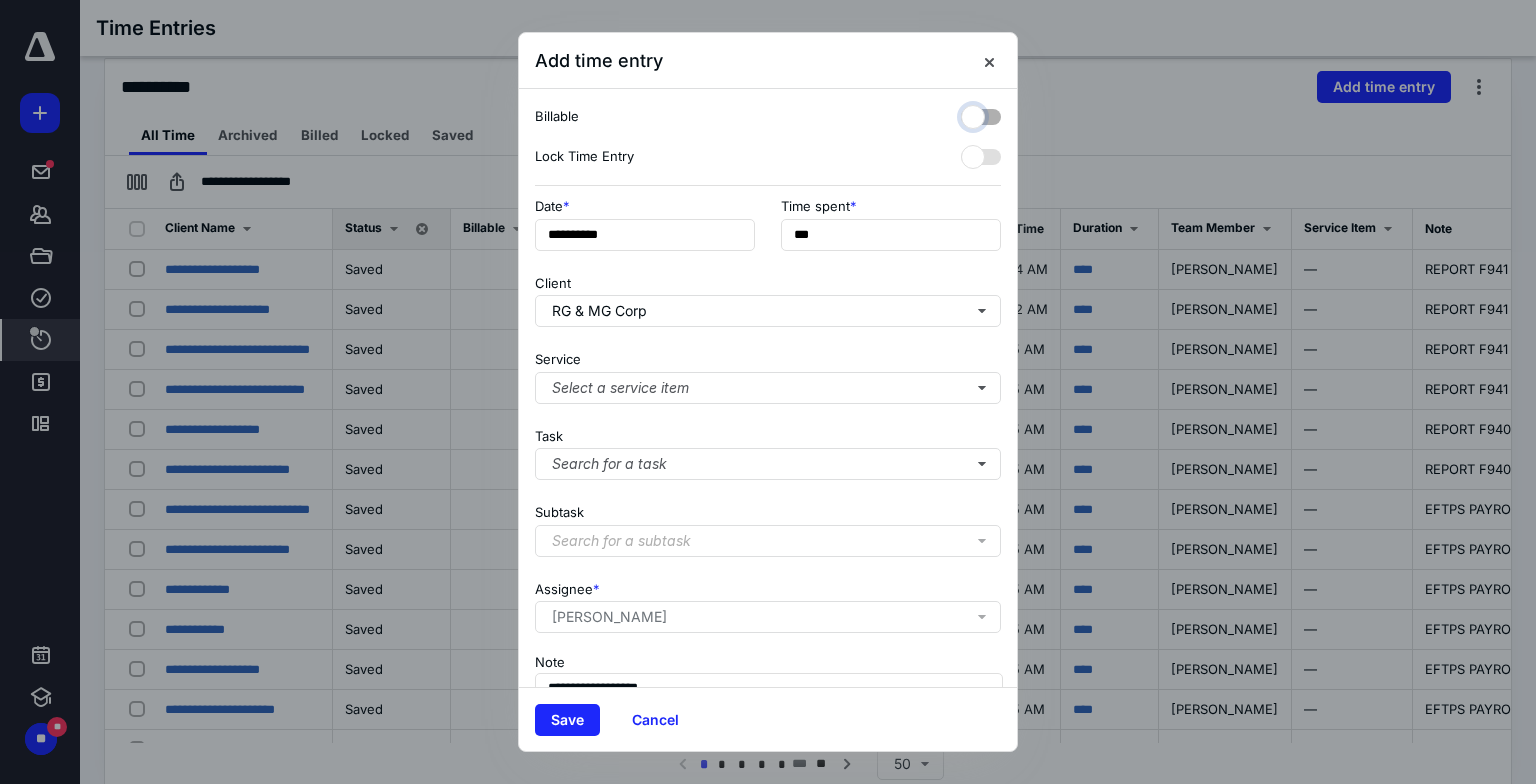 checkbox on "false" 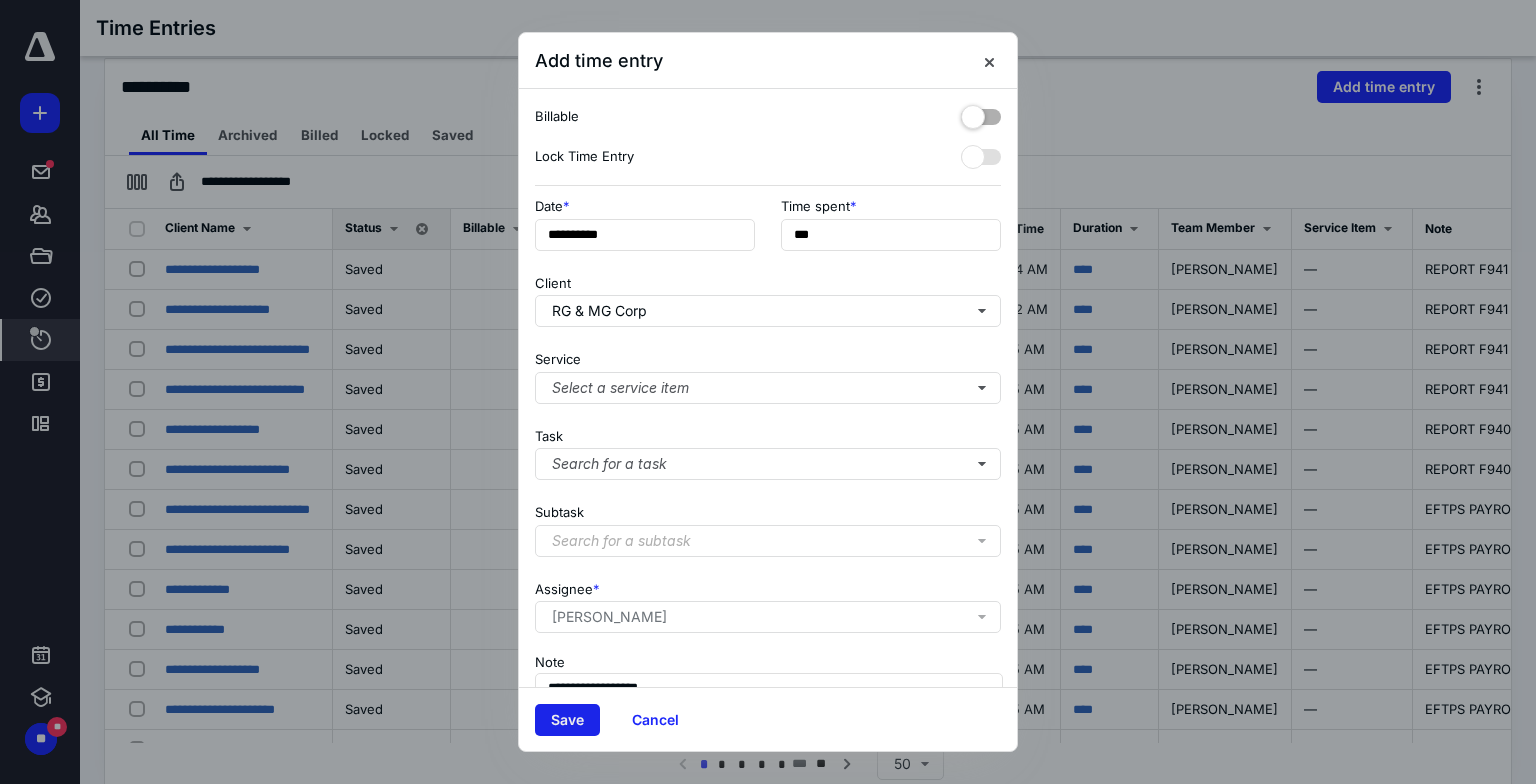 click on "Save" at bounding box center (567, 720) 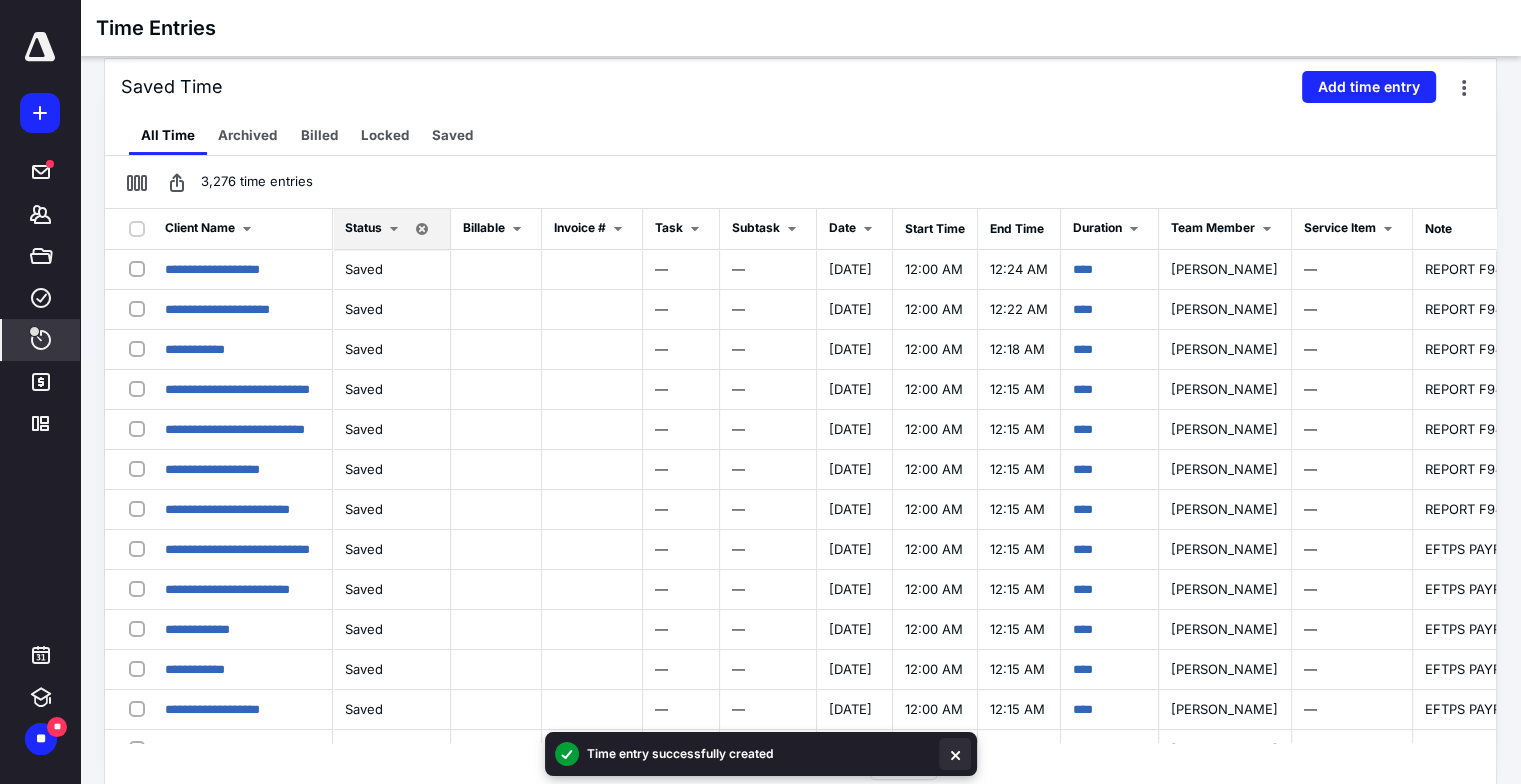 click at bounding box center [955, 754] 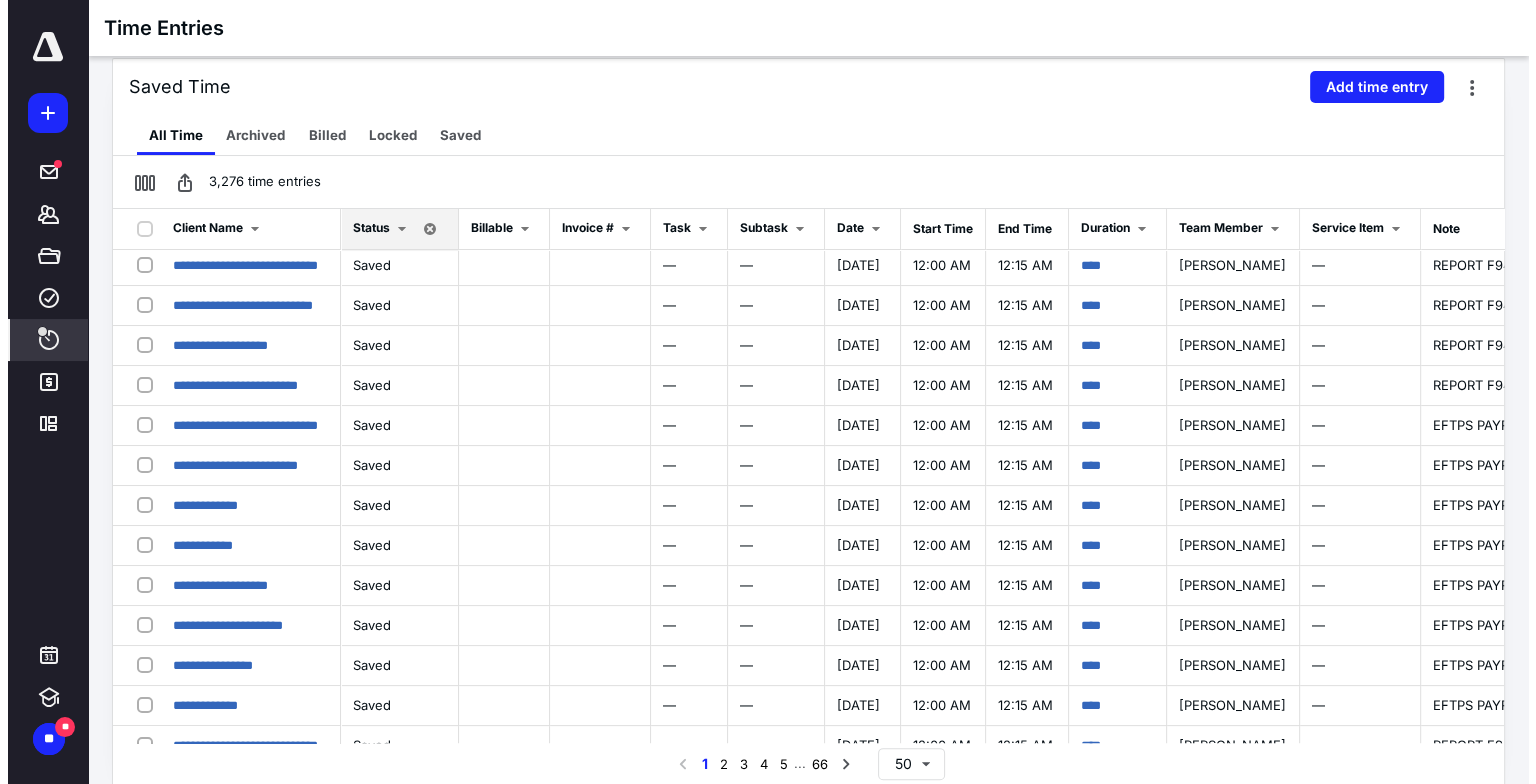 scroll, scrollTop: 0, scrollLeft: 0, axis: both 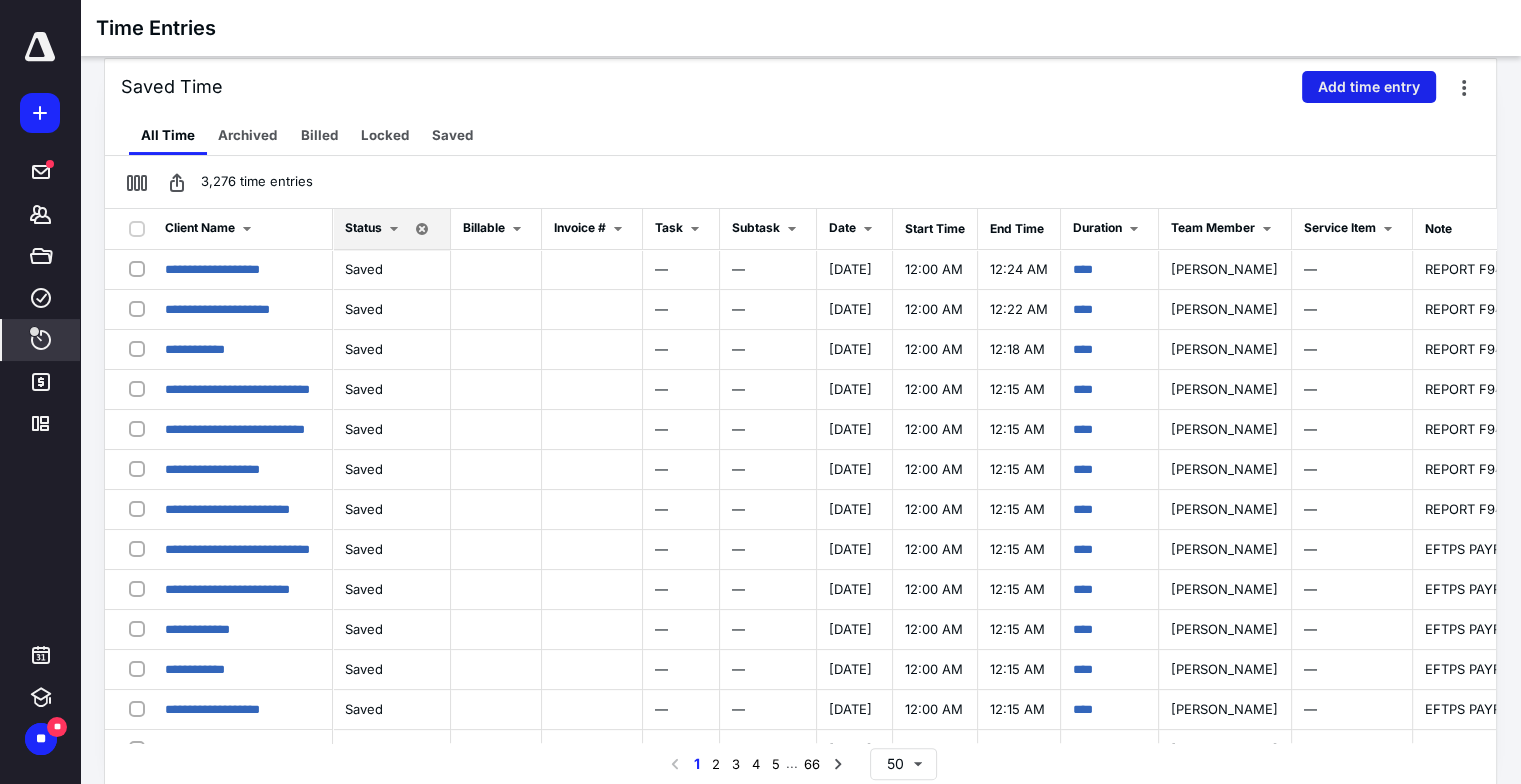 click on "Add time entry" at bounding box center (1369, 87) 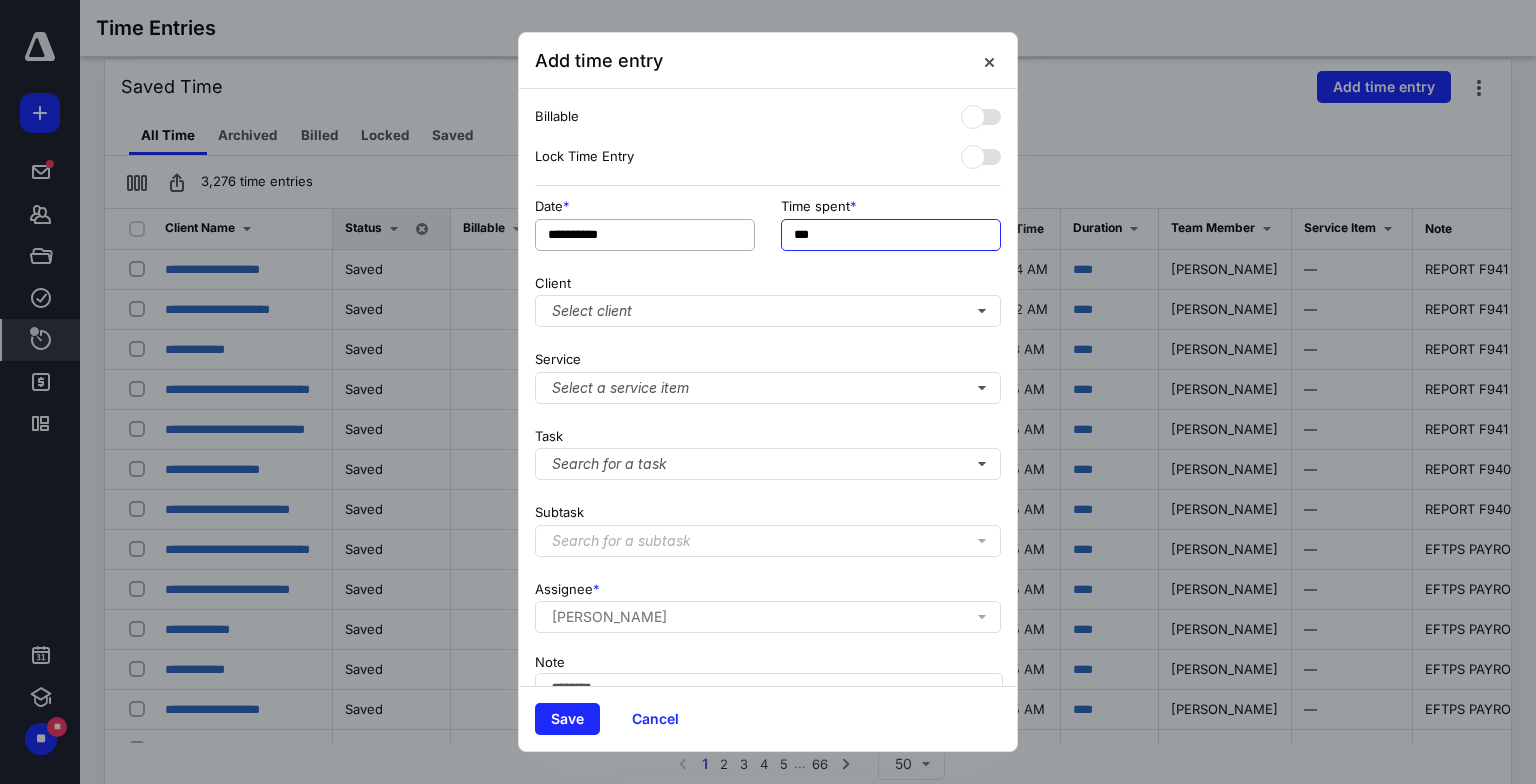drag, startPoint x: 913, startPoint y: 248, endPoint x: 608, endPoint y: 244, distance: 305.0262 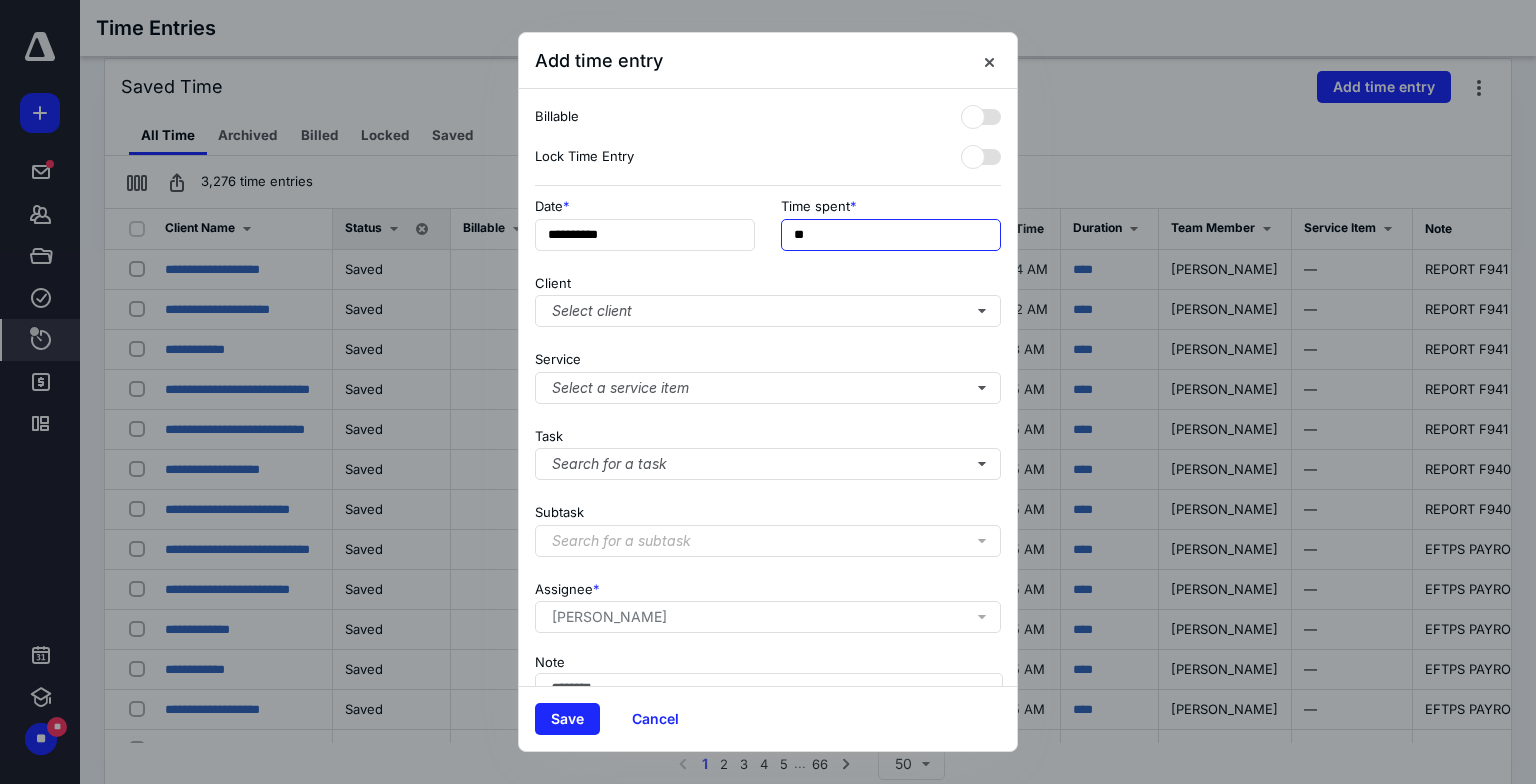 type on "***" 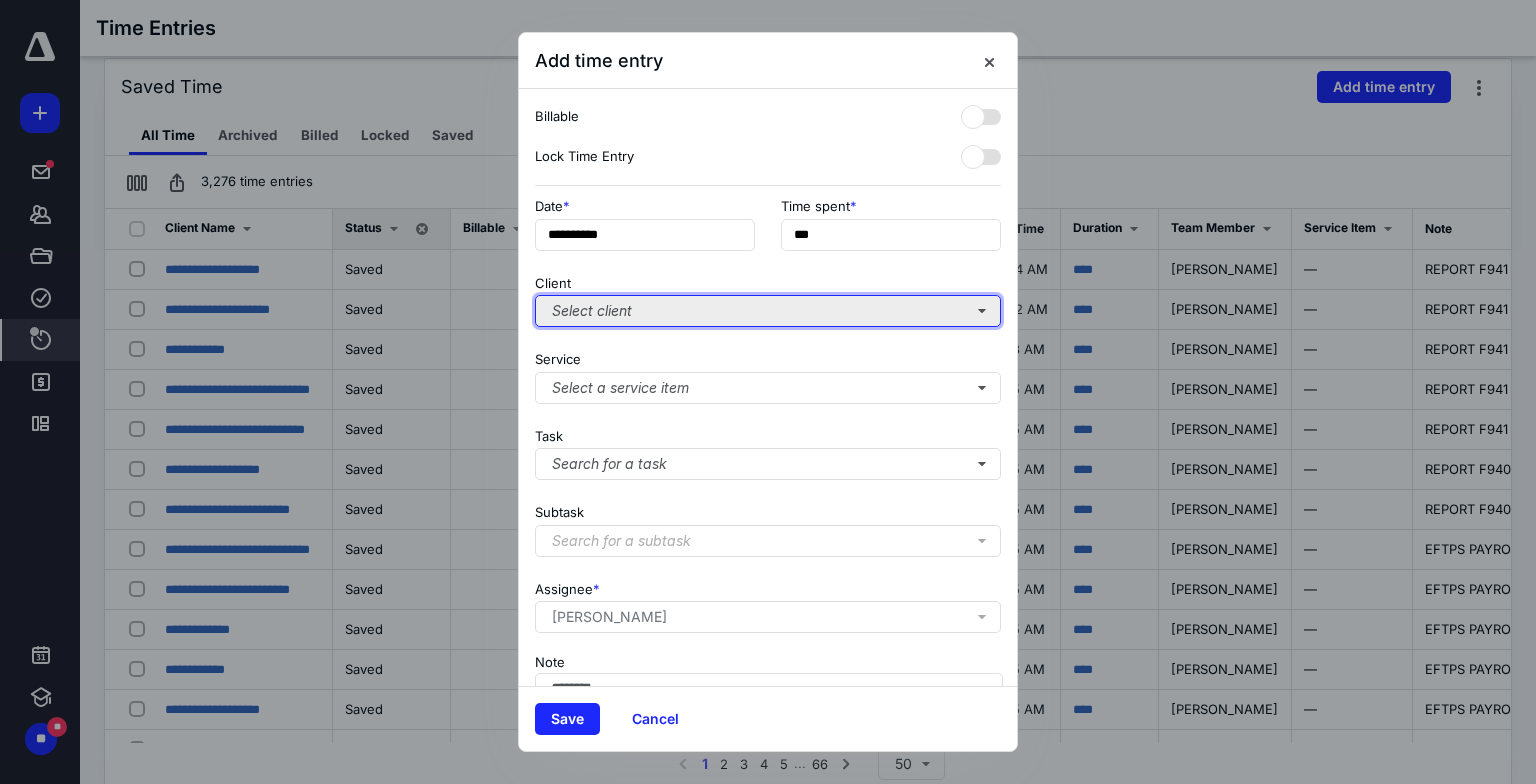 click on "Select client" at bounding box center [768, 311] 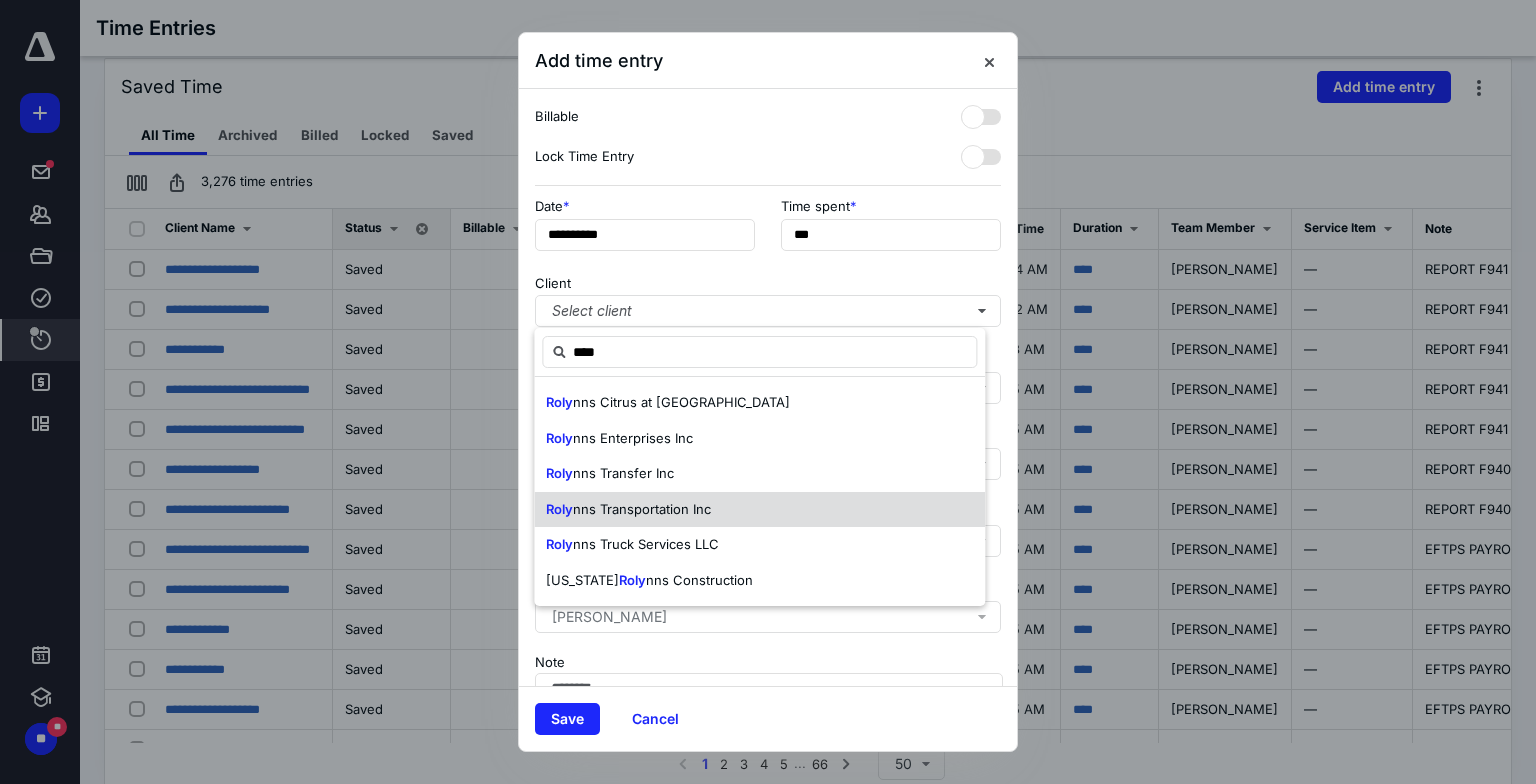click on "Roly nns Transportation Inc" at bounding box center (759, 510) 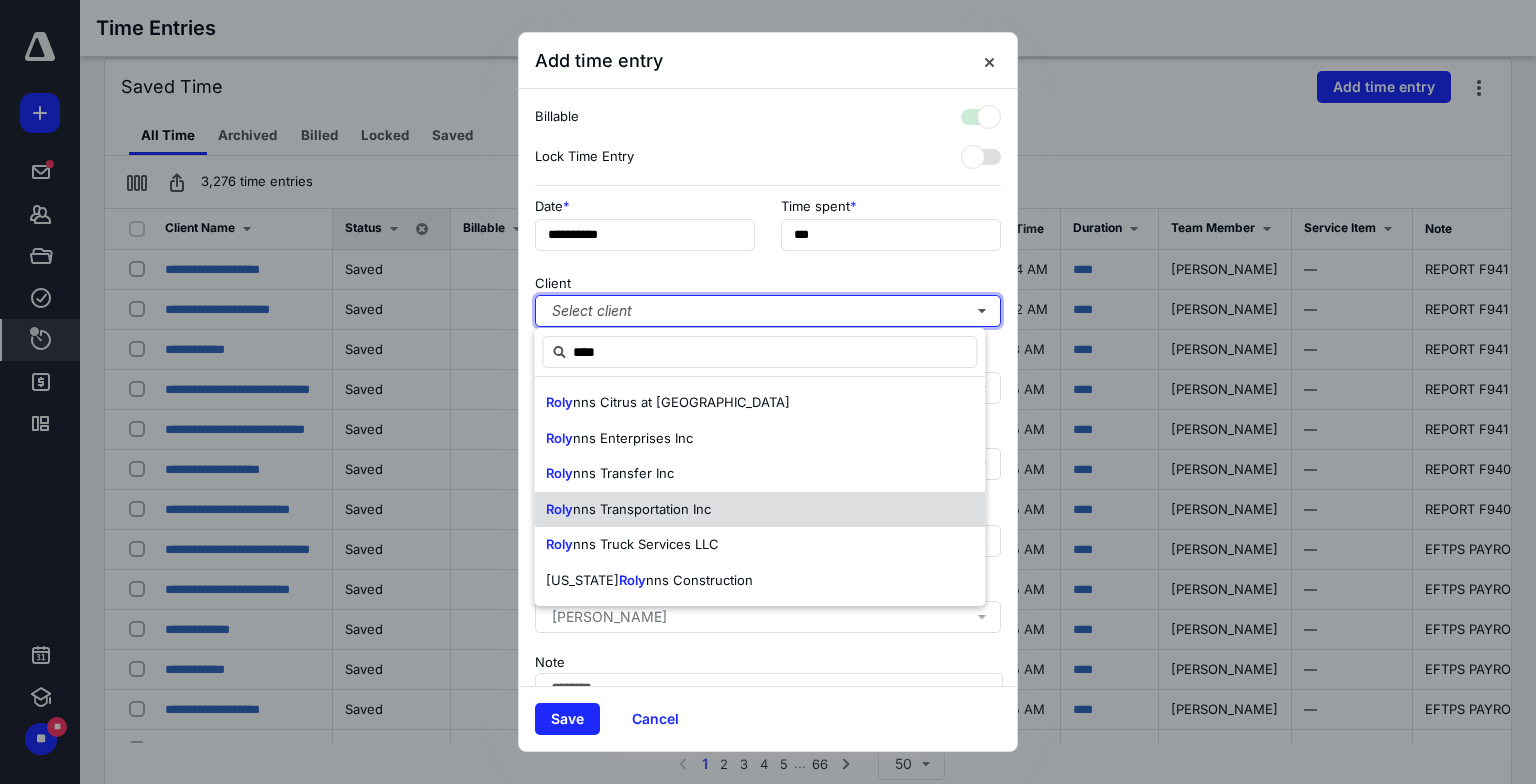 checkbox on "true" 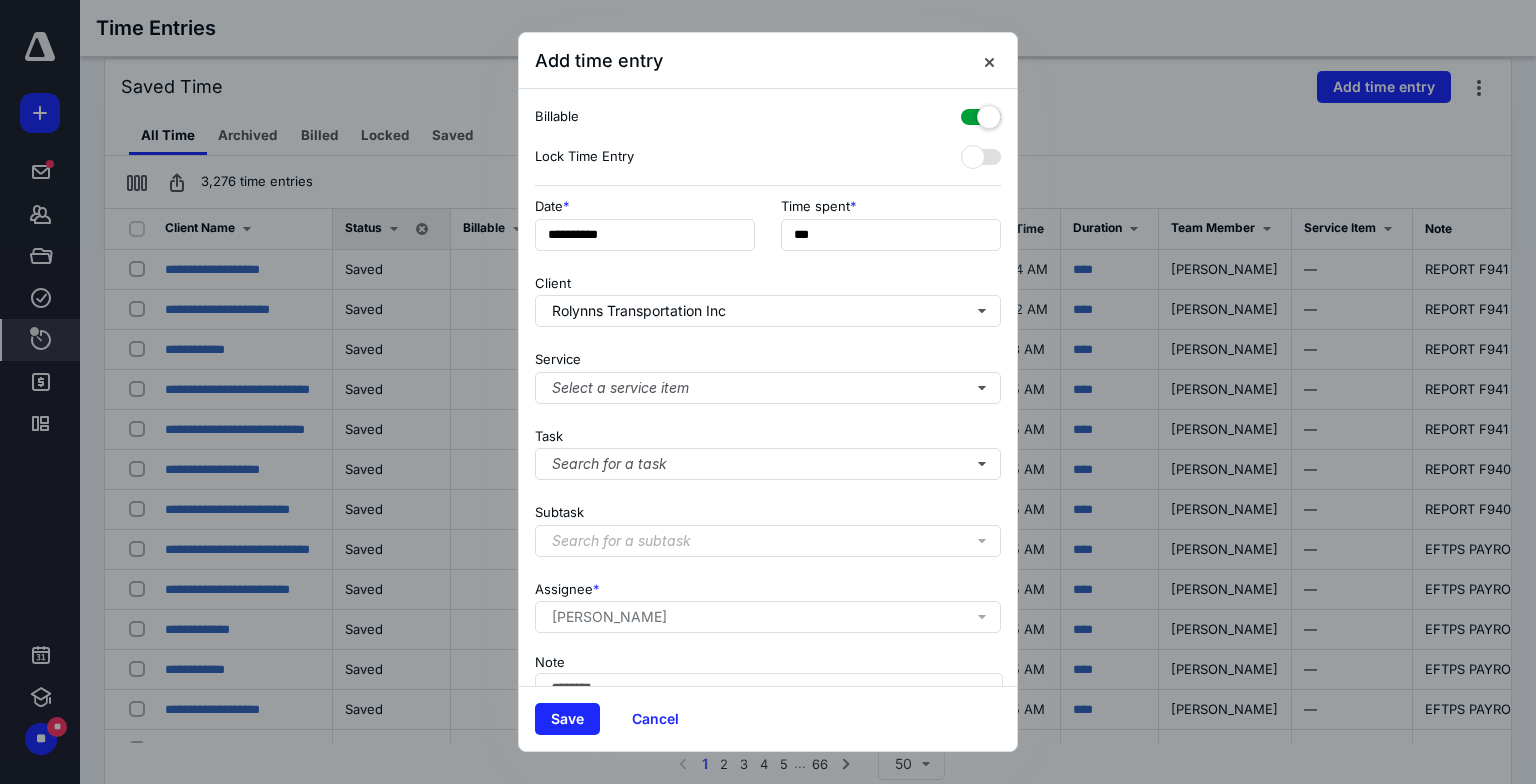 click at bounding box center [981, 113] 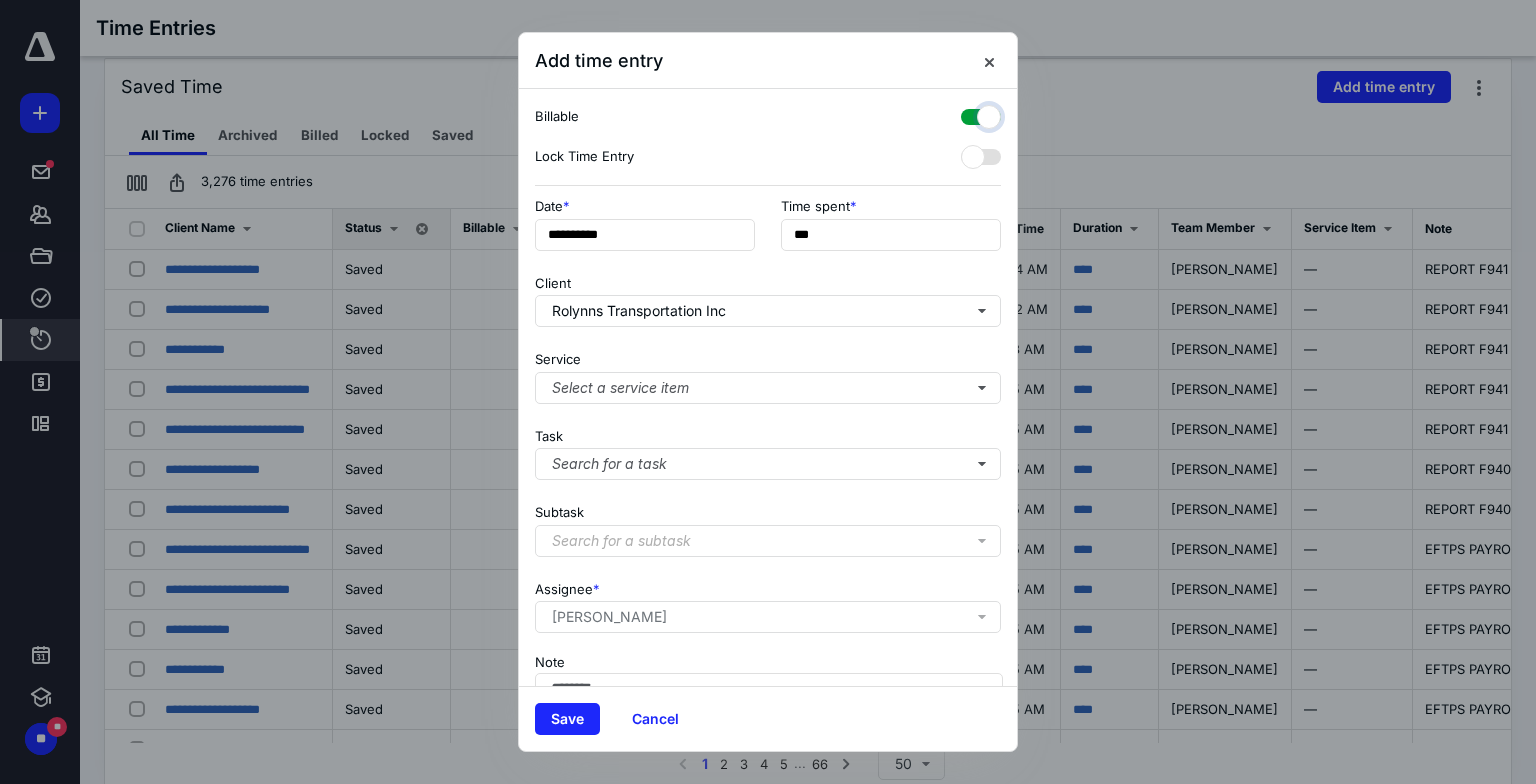 click at bounding box center (971, 114) 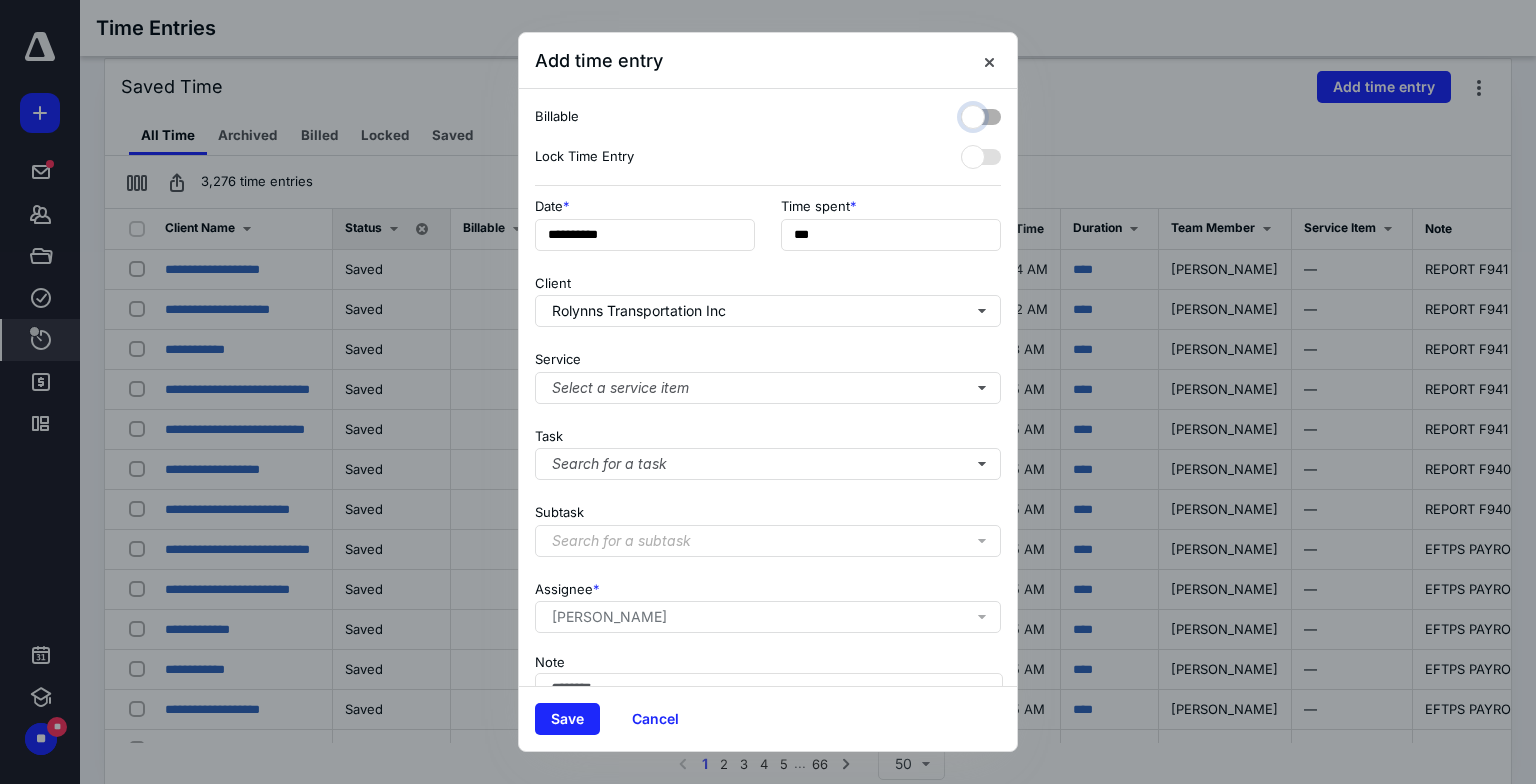 checkbox on "false" 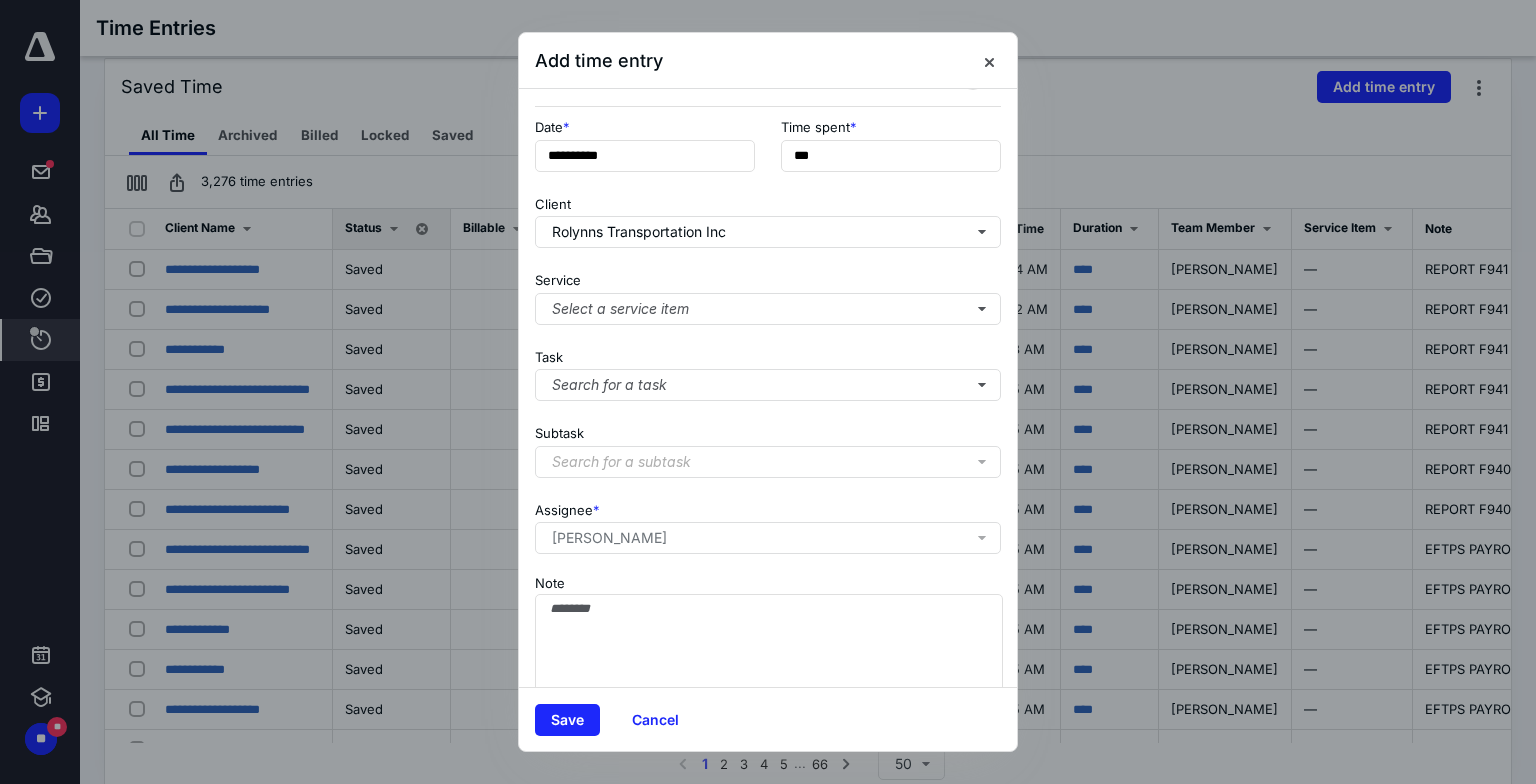 scroll, scrollTop: 116, scrollLeft: 0, axis: vertical 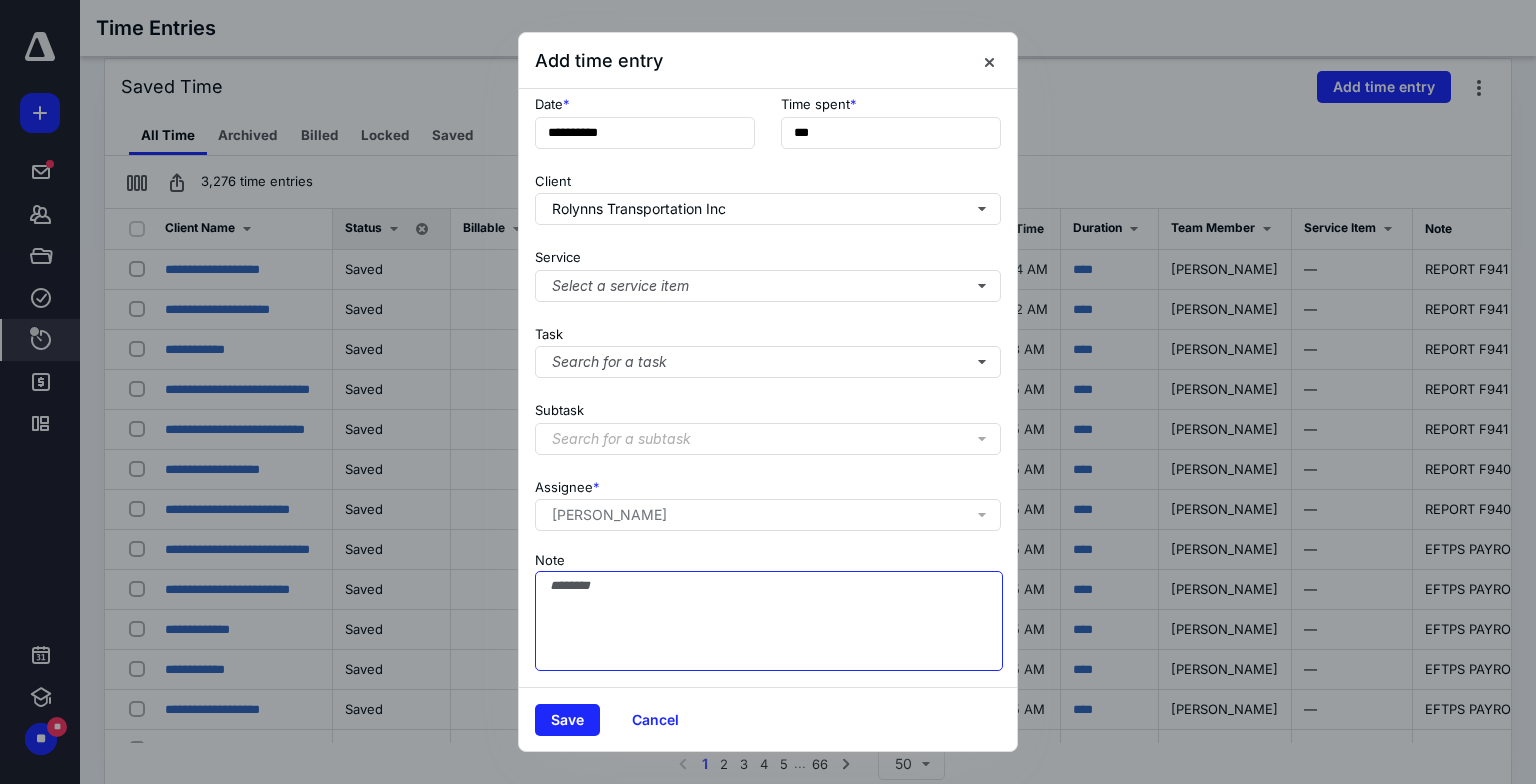 click on "Note" at bounding box center [769, 621] 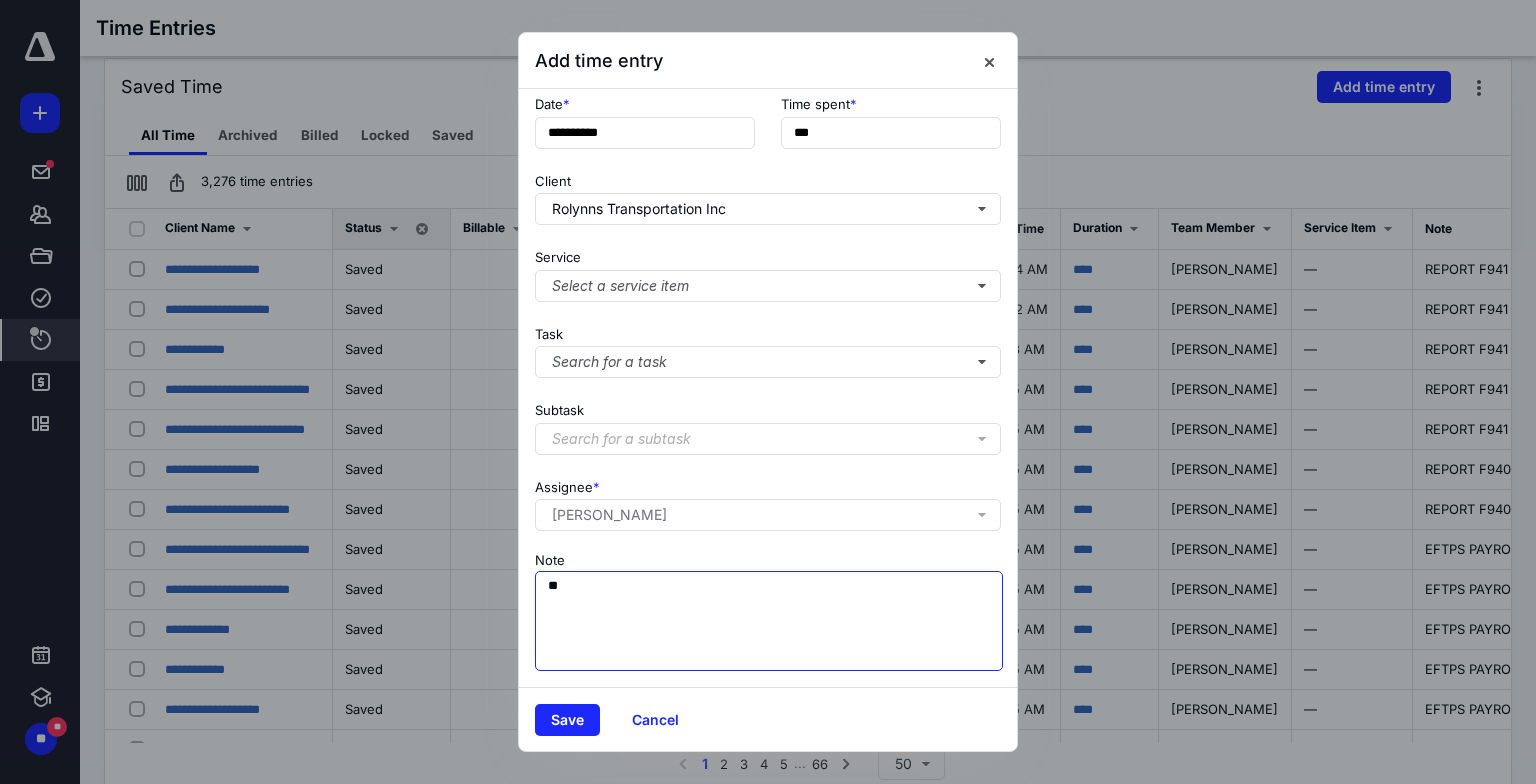 type on "*" 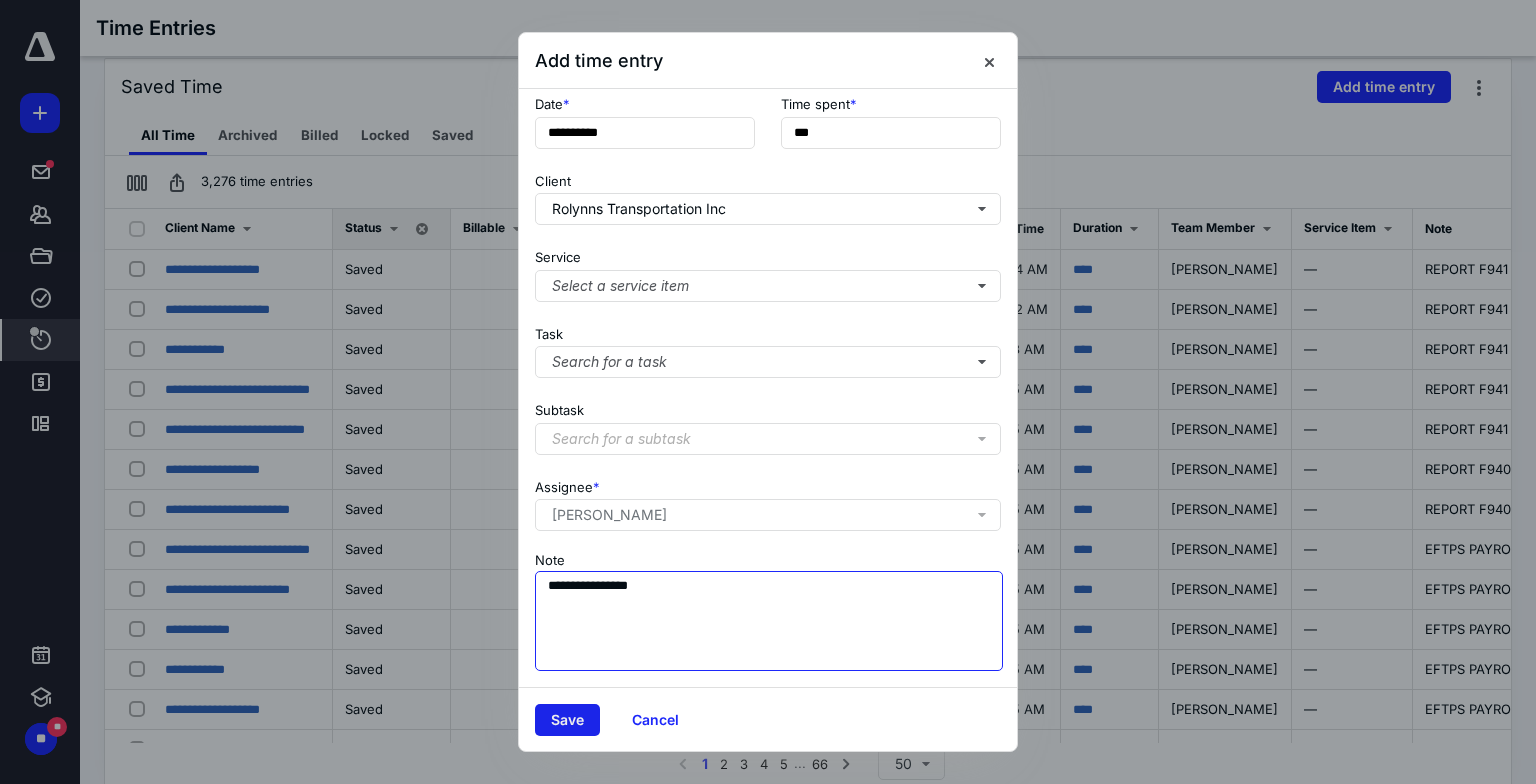 type on "**********" 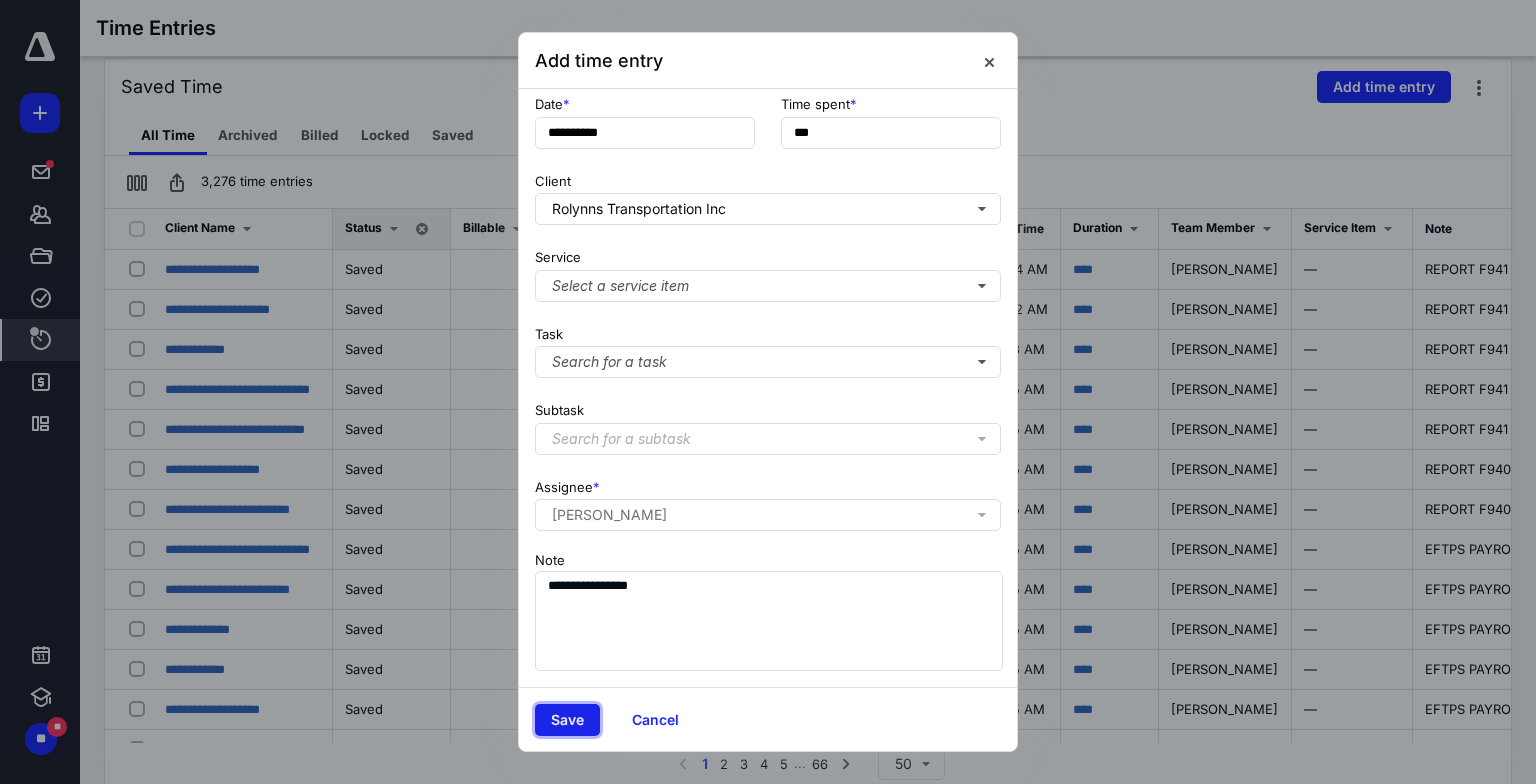 click on "Save" at bounding box center [567, 720] 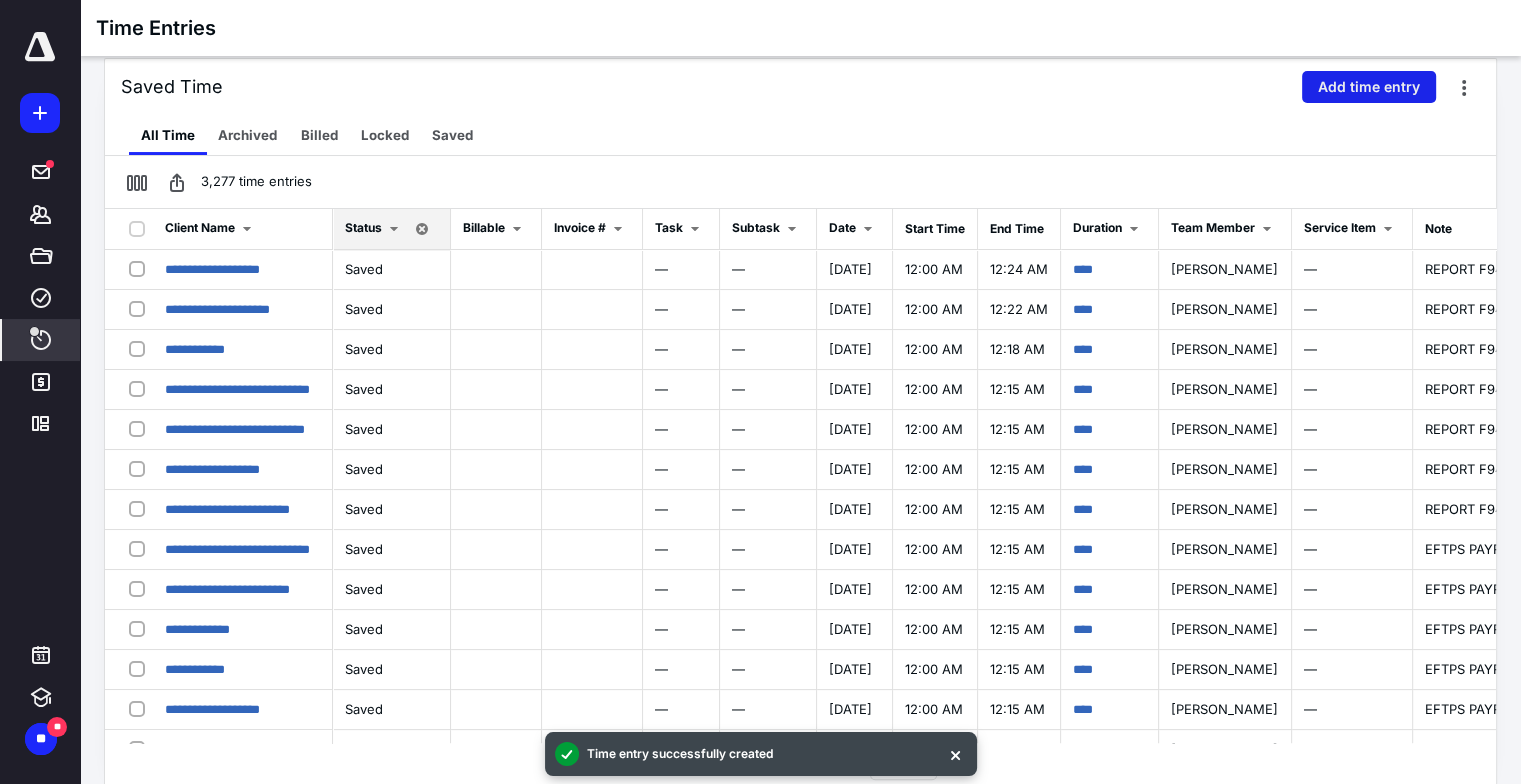 click on "Add time entry" at bounding box center (1369, 87) 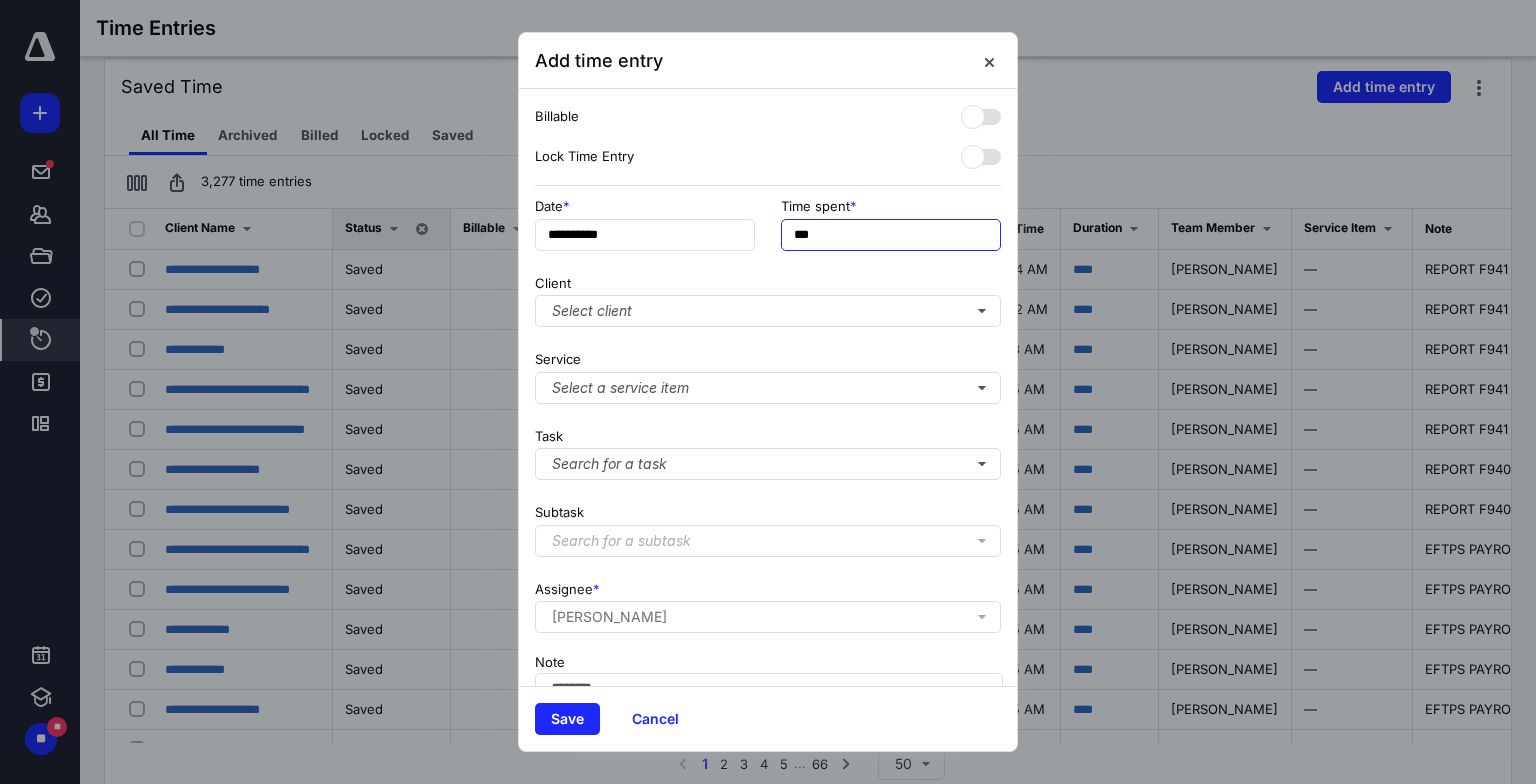drag, startPoint x: 850, startPoint y: 217, endPoint x: 827, endPoint y: 230, distance: 26.41969 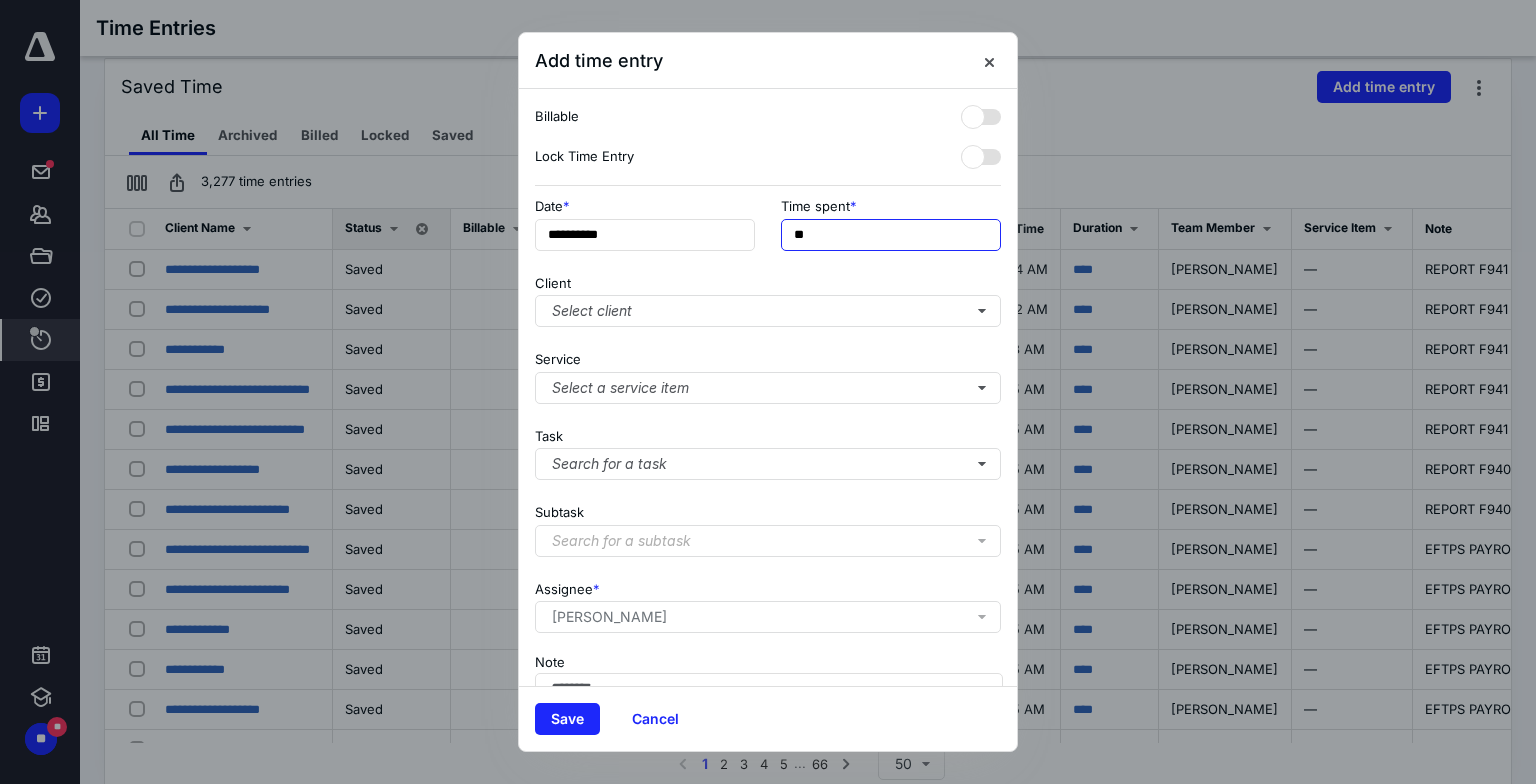 type on "*" 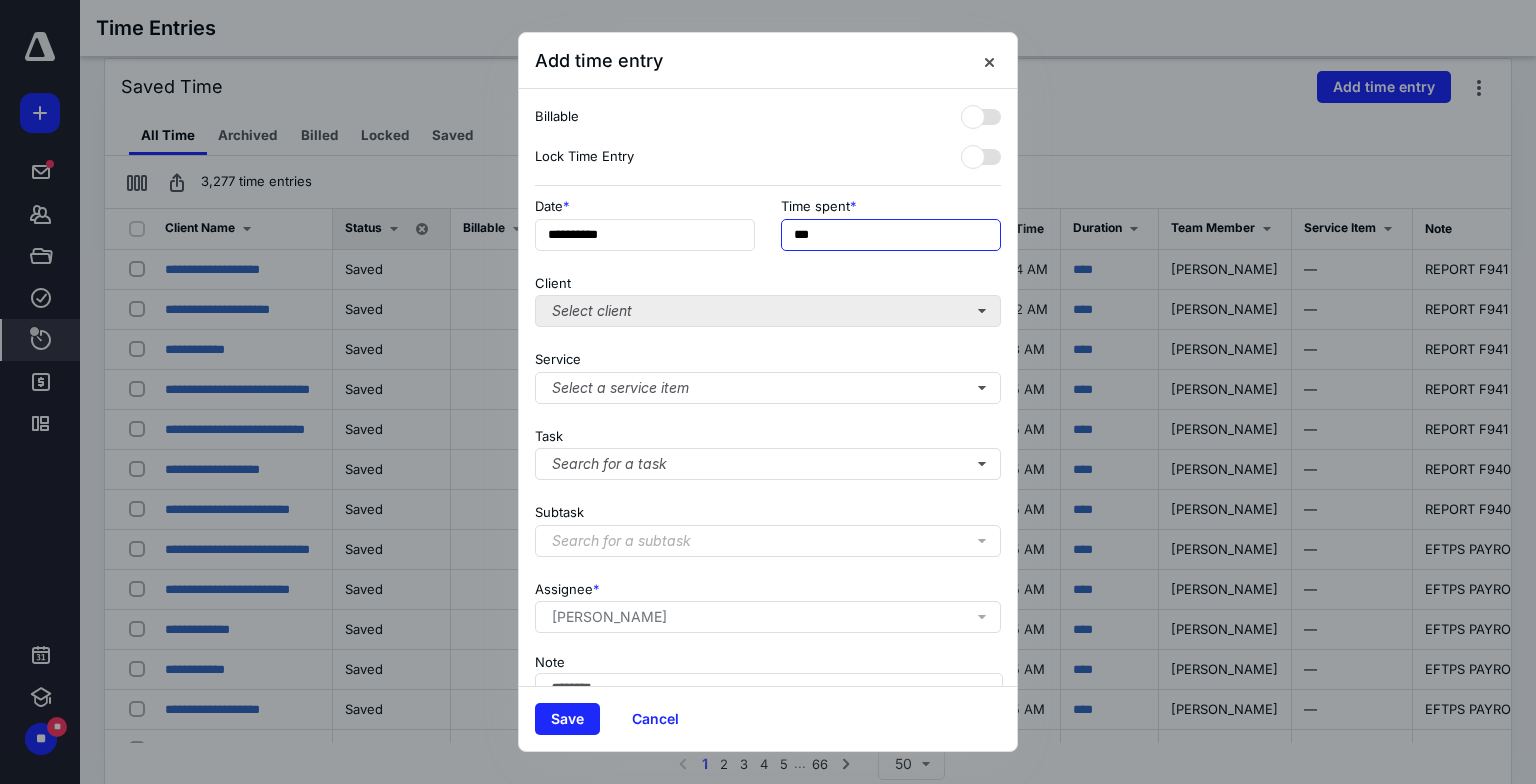 type on "***" 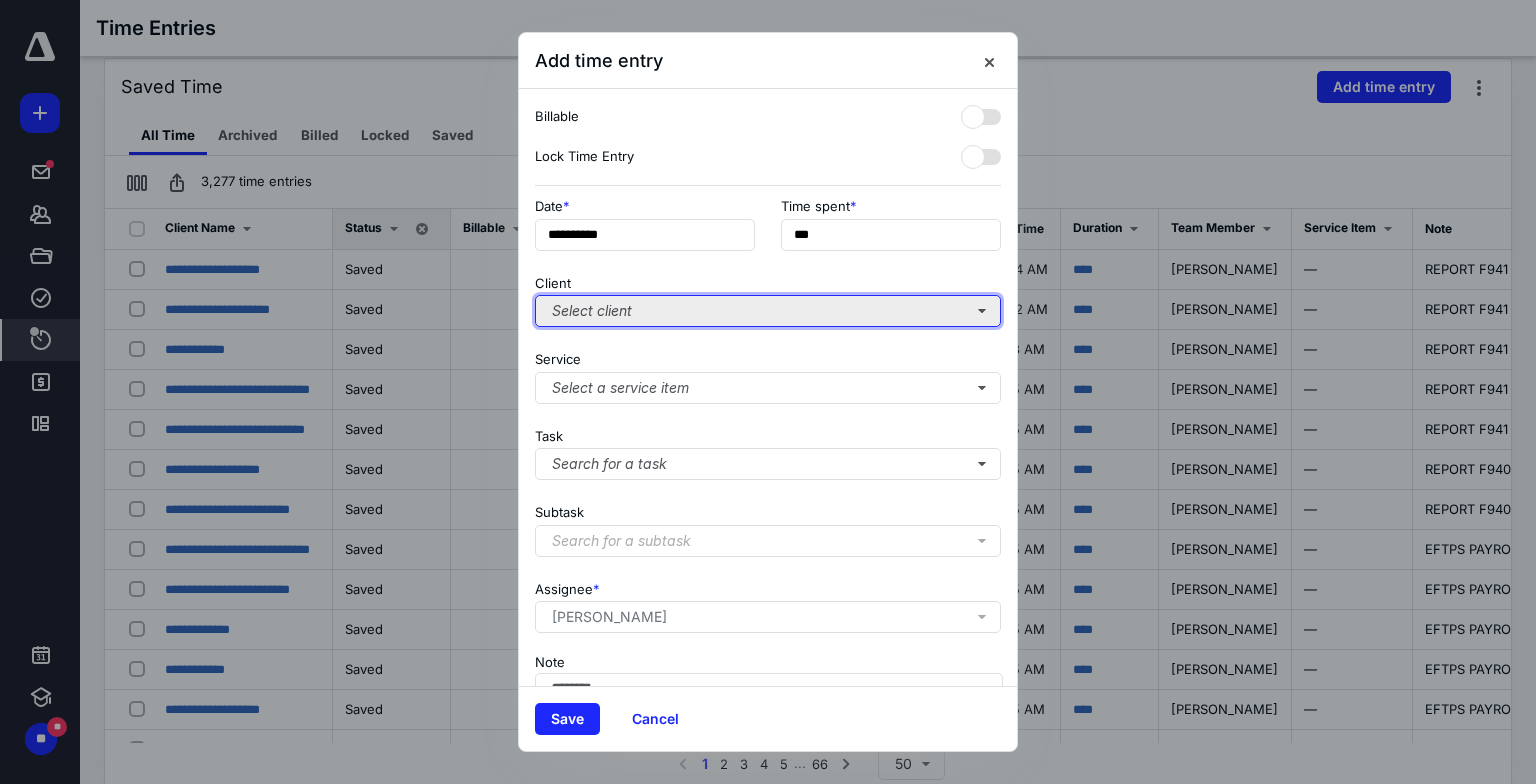 click on "Select client" at bounding box center [768, 311] 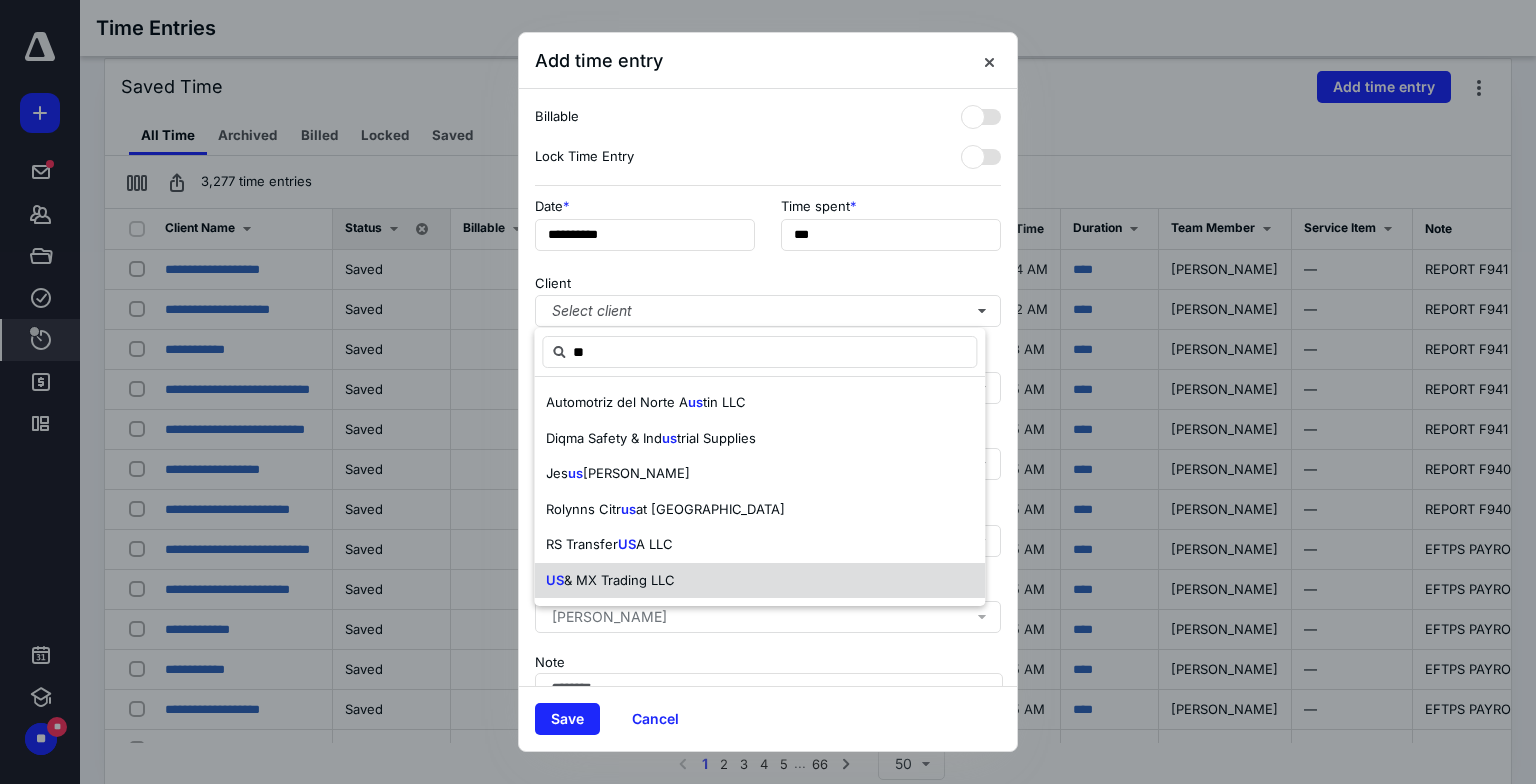 click on "& MX Trading LLC" at bounding box center [619, 580] 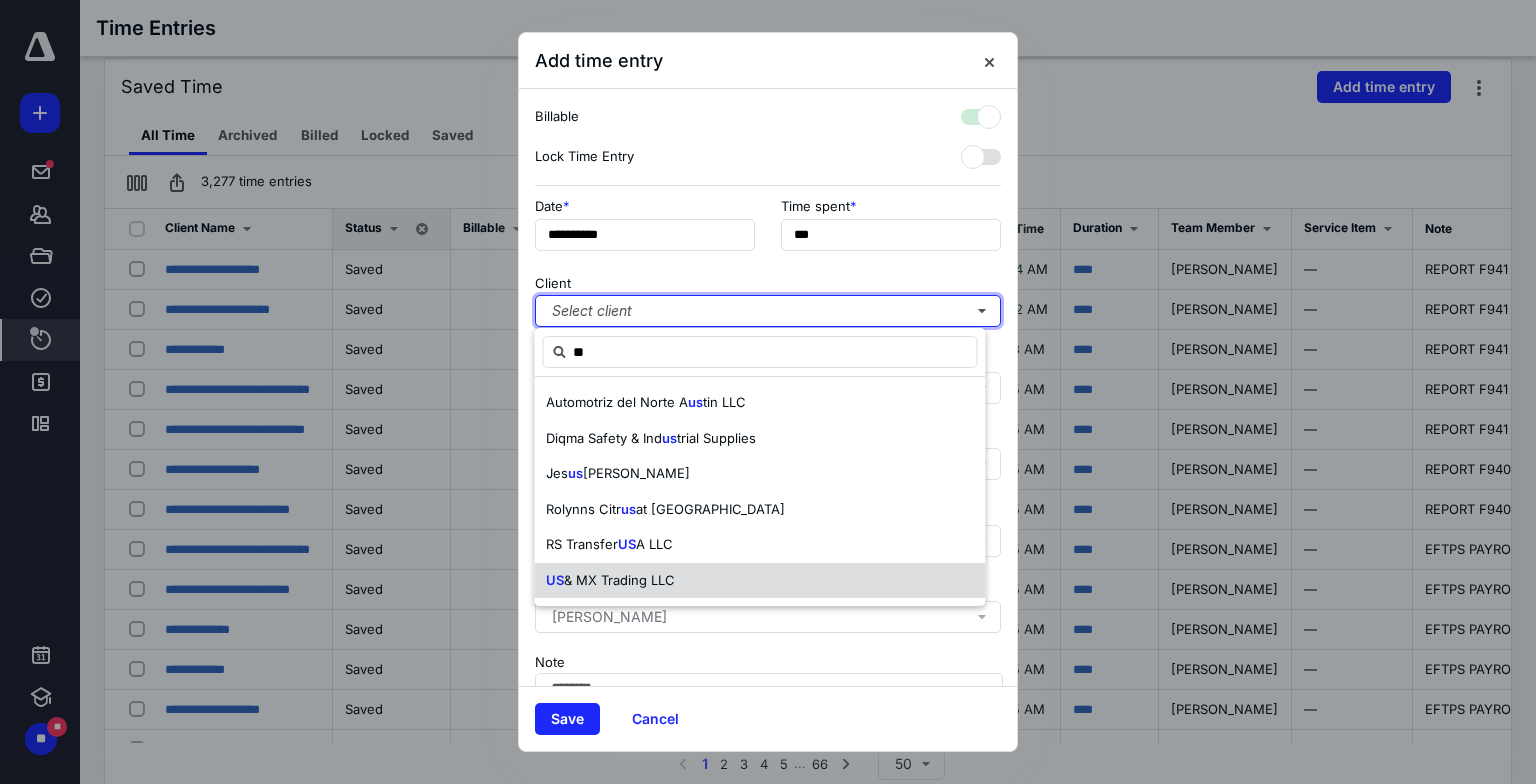 checkbox on "true" 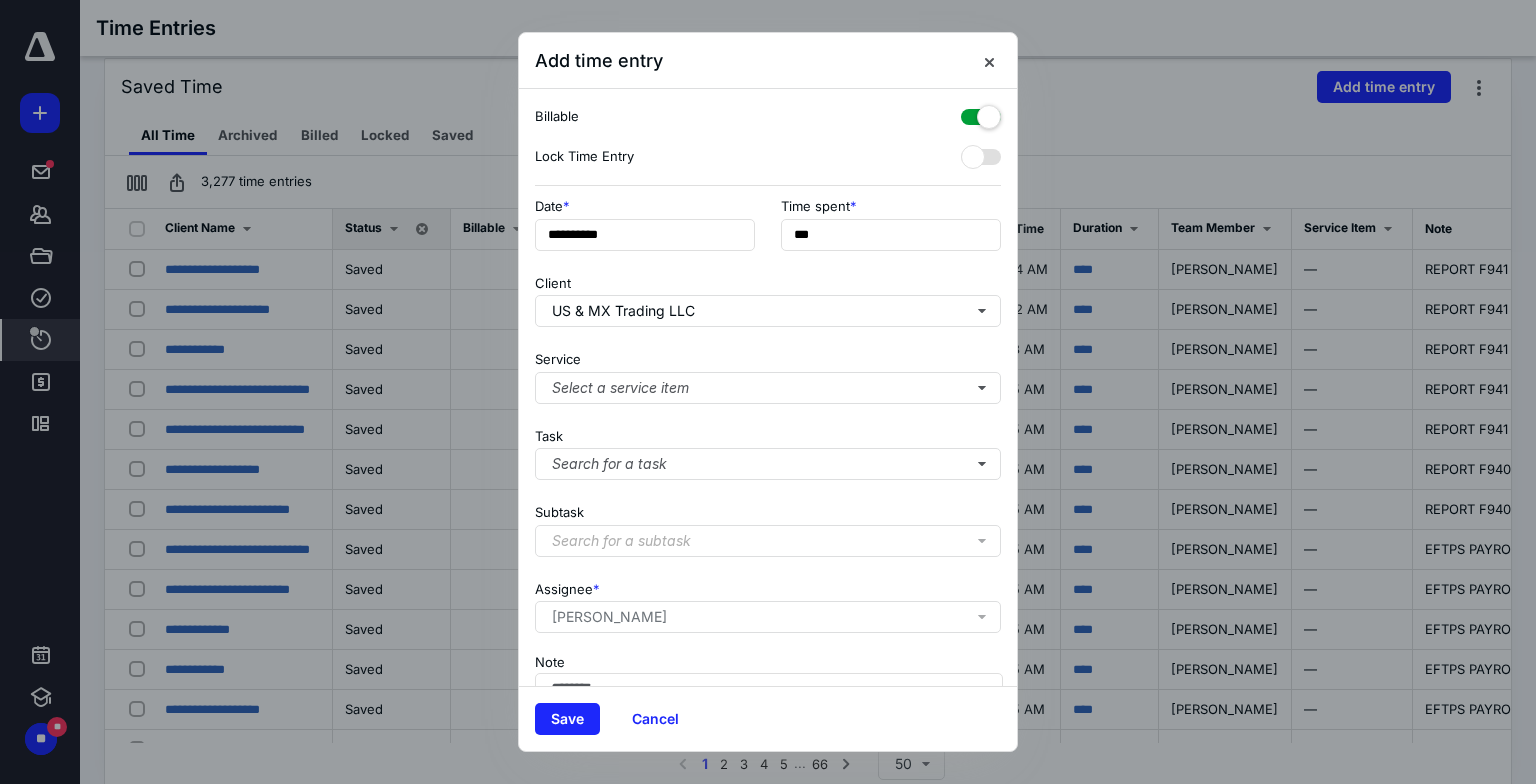 click at bounding box center (981, 113) 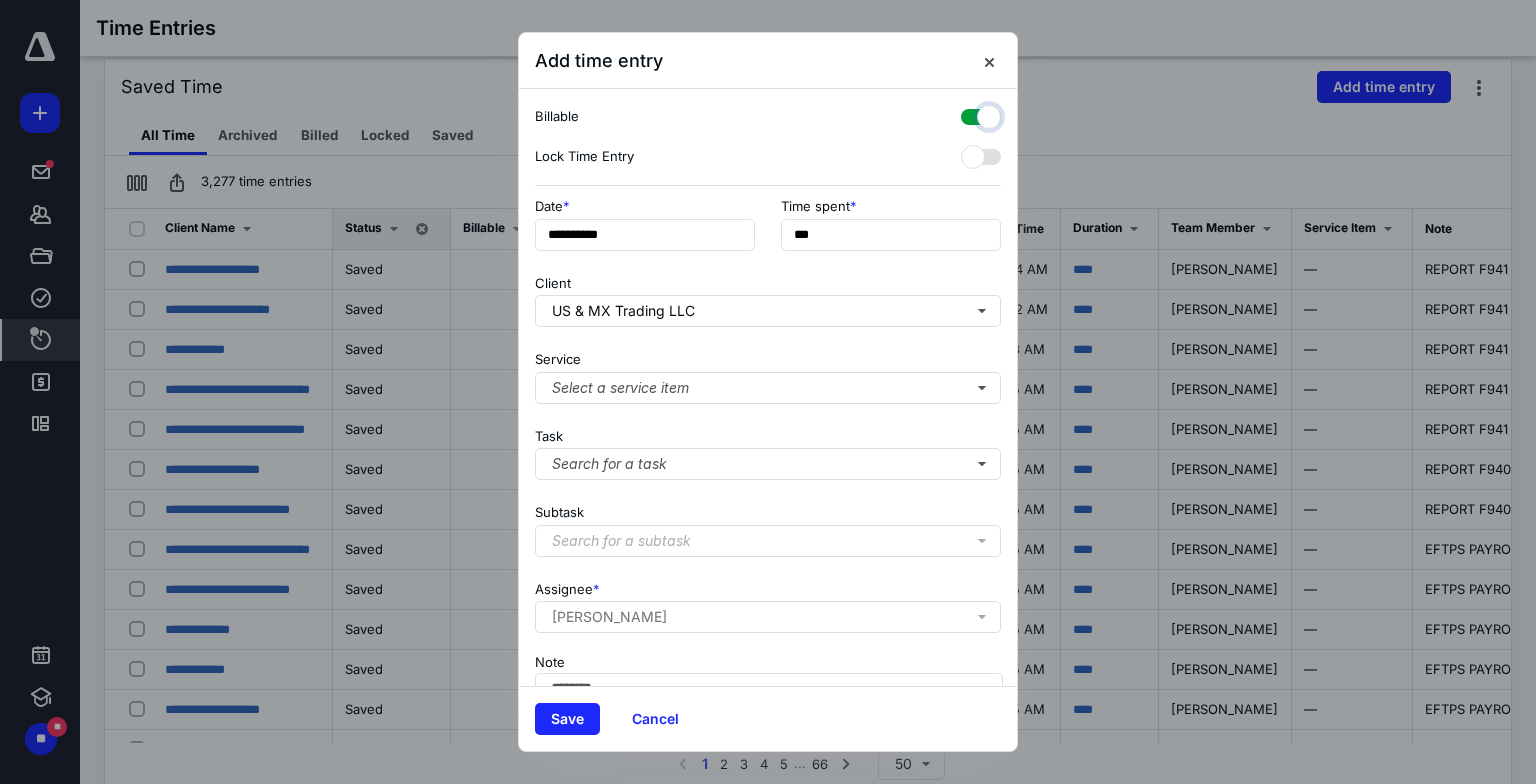 click at bounding box center [971, 114] 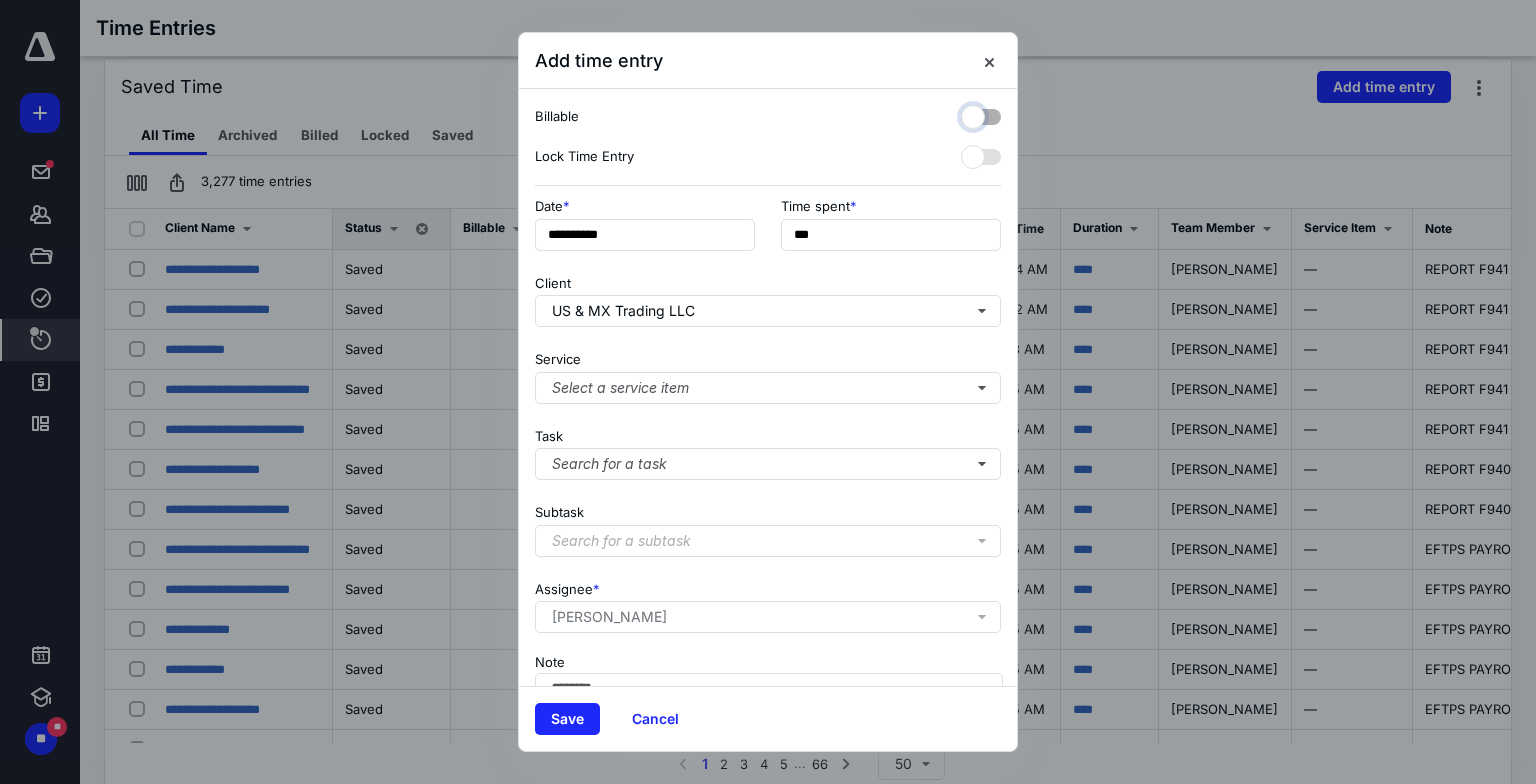 checkbox on "false" 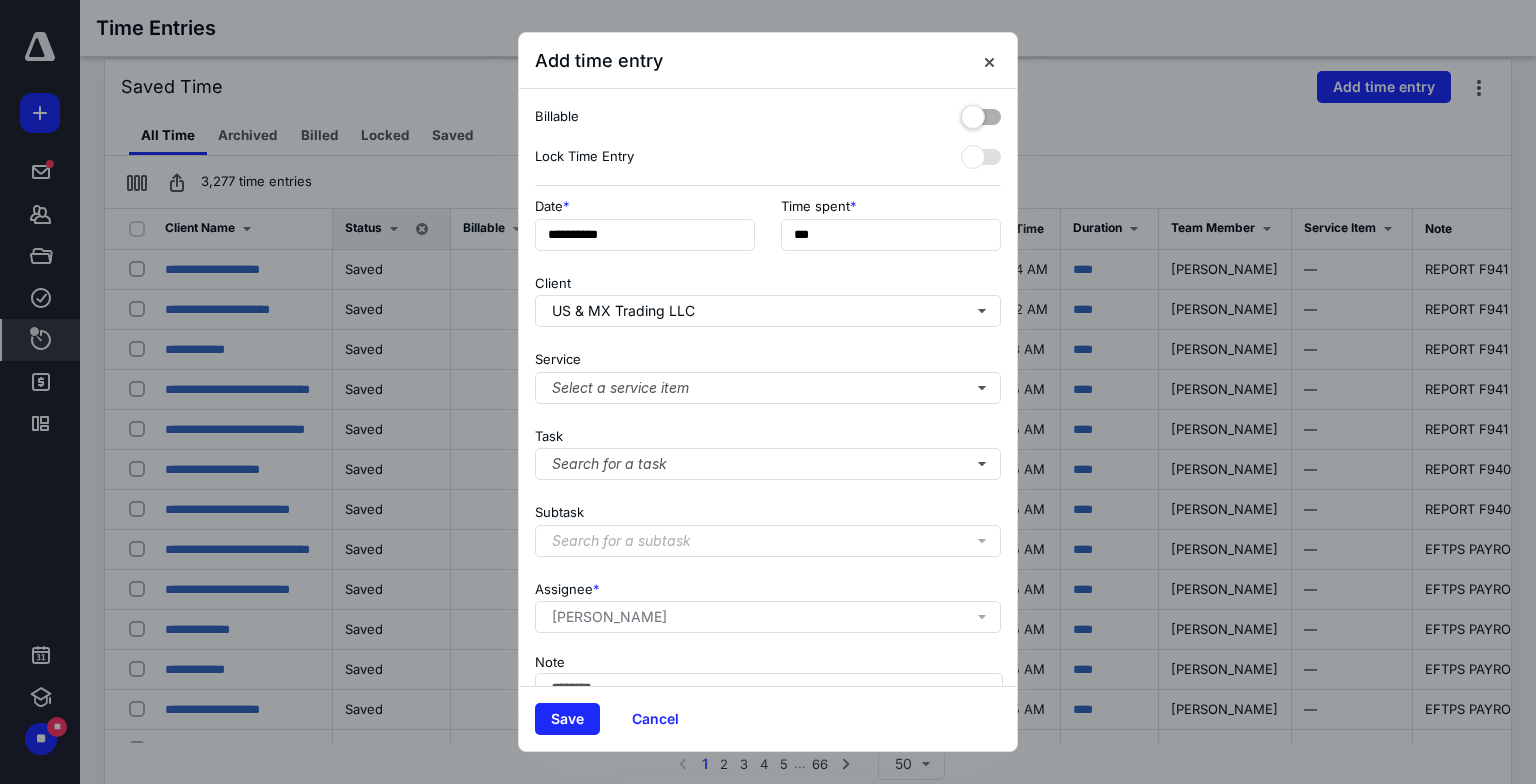 scroll, scrollTop: 116, scrollLeft: 0, axis: vertical 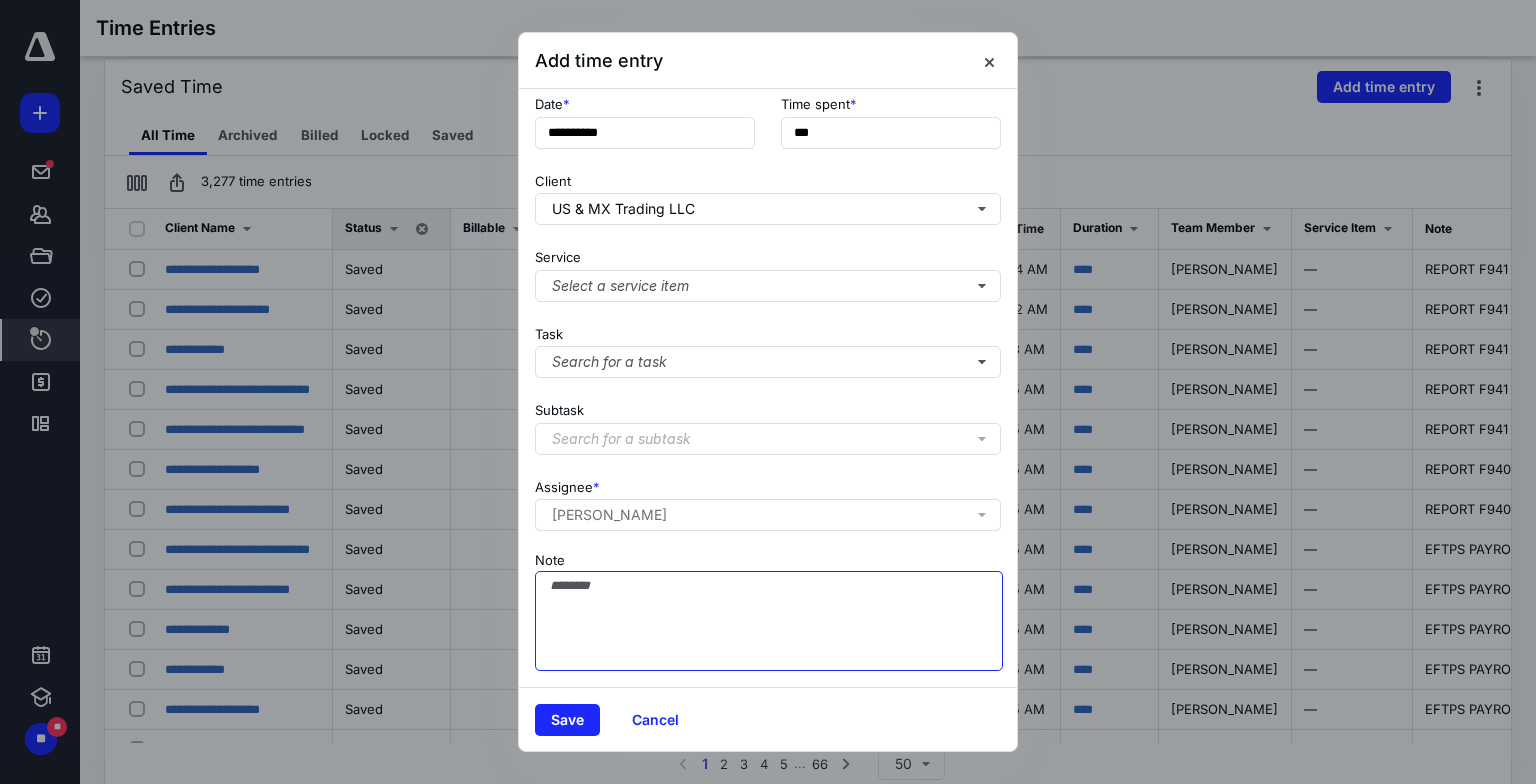 click on "Note" at bounding box center (769, 621) 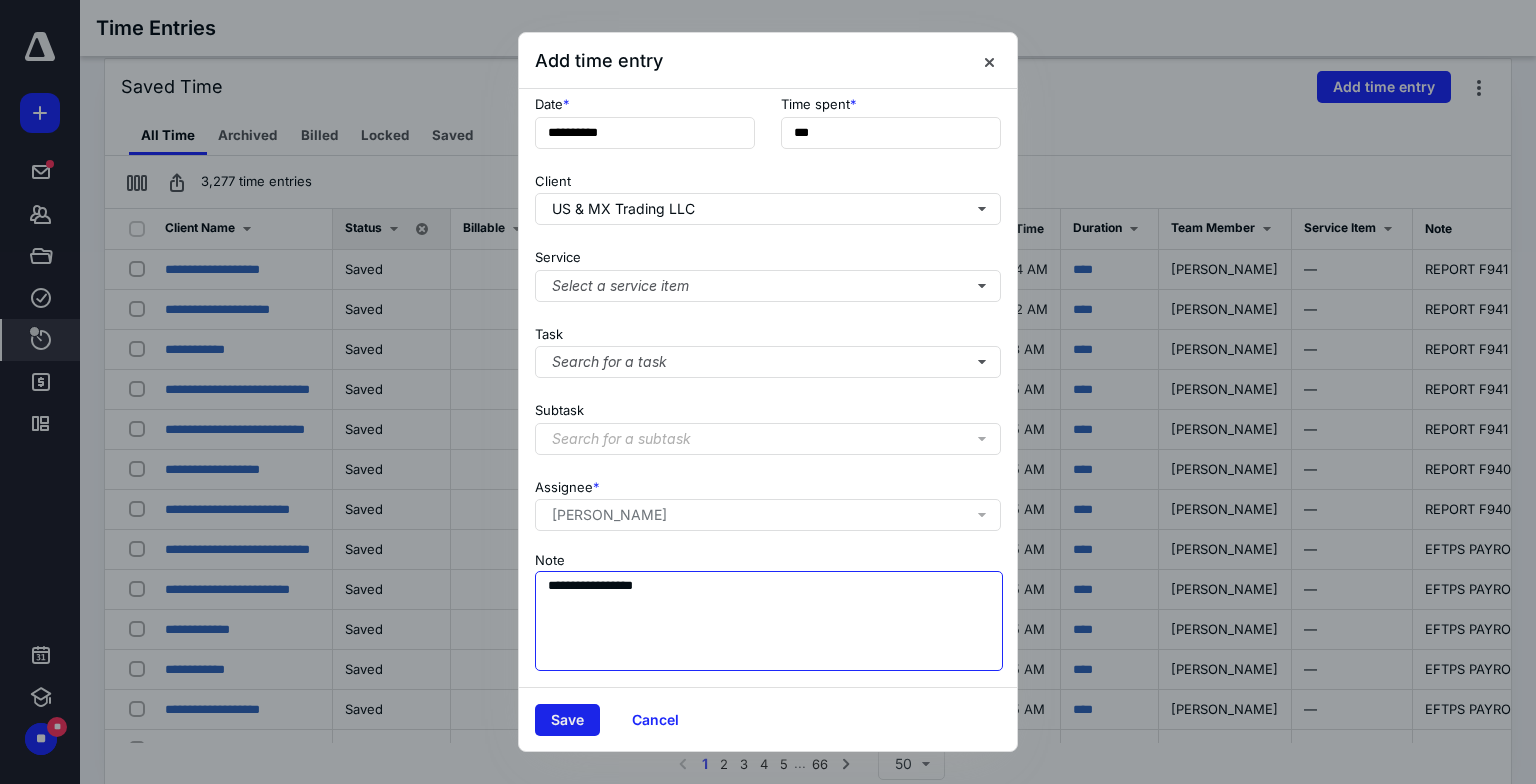 type on "**********" 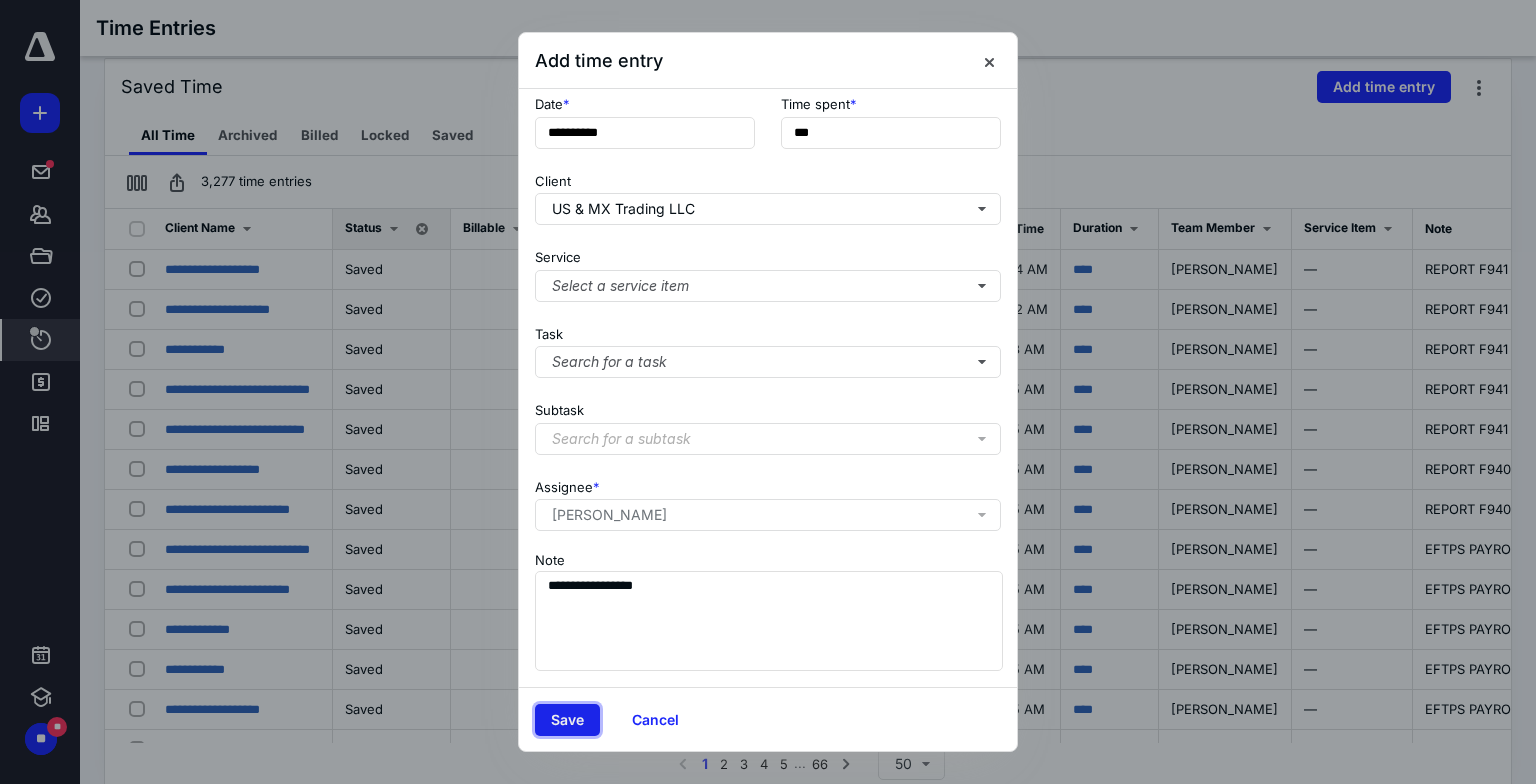 click on "Save" at bounding box center (567, 720) 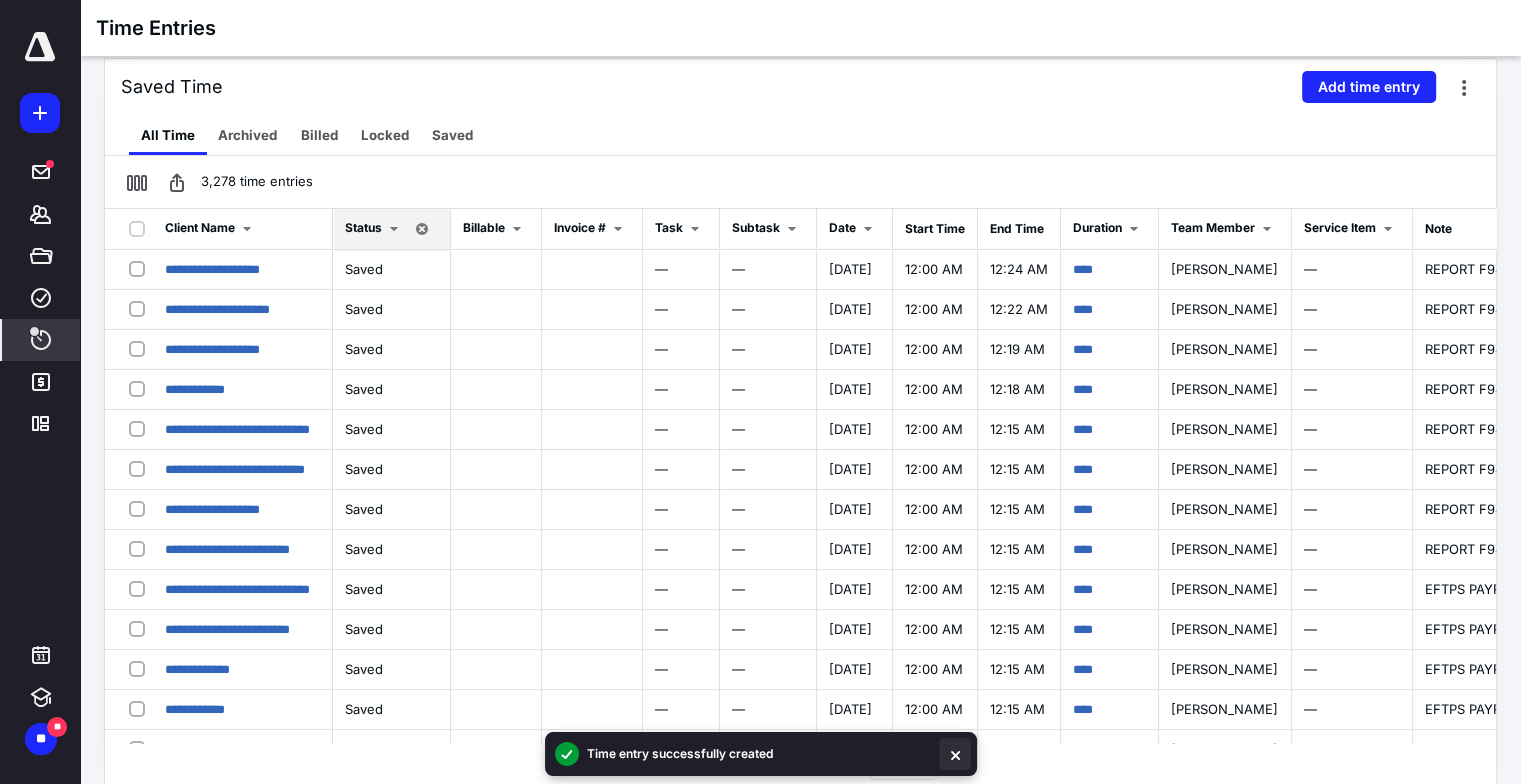 click at bounding box center [955, 754] 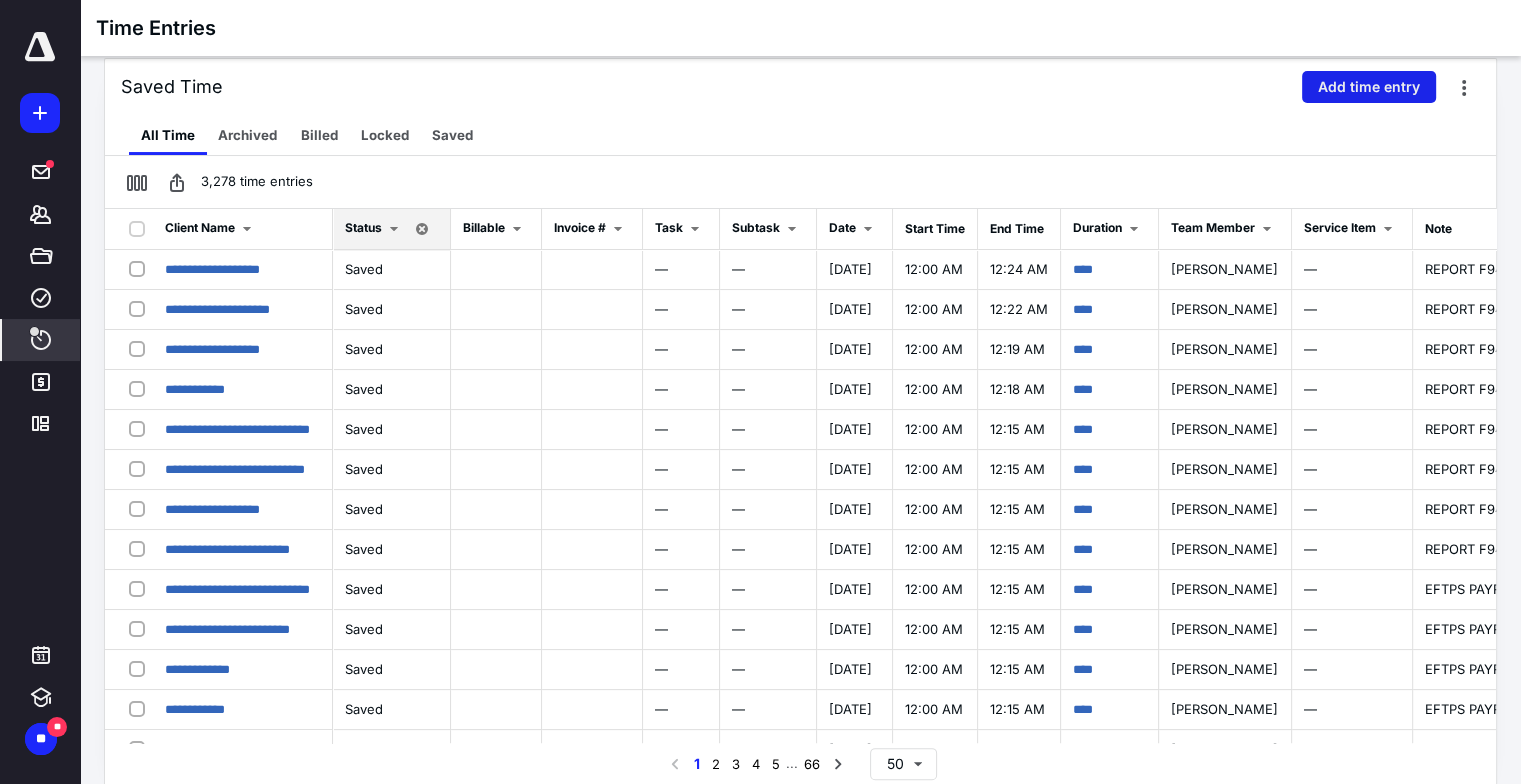 click on "Add time entry" at bounding box center (1369, 87) 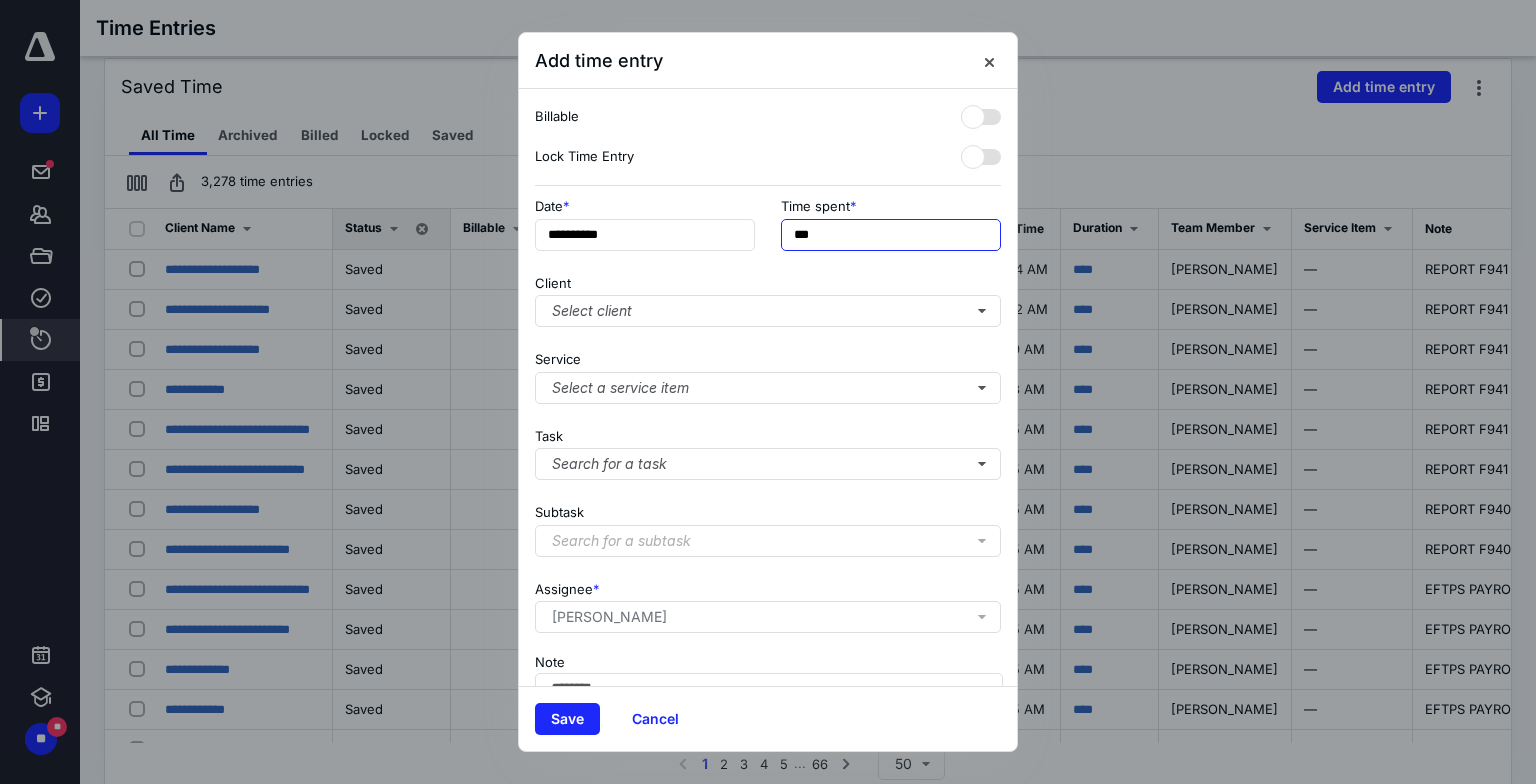 drag, startPoint x: 875, startPoint y: 229, endPoint x: 278, endPoint y: 180, distance: 599.0075 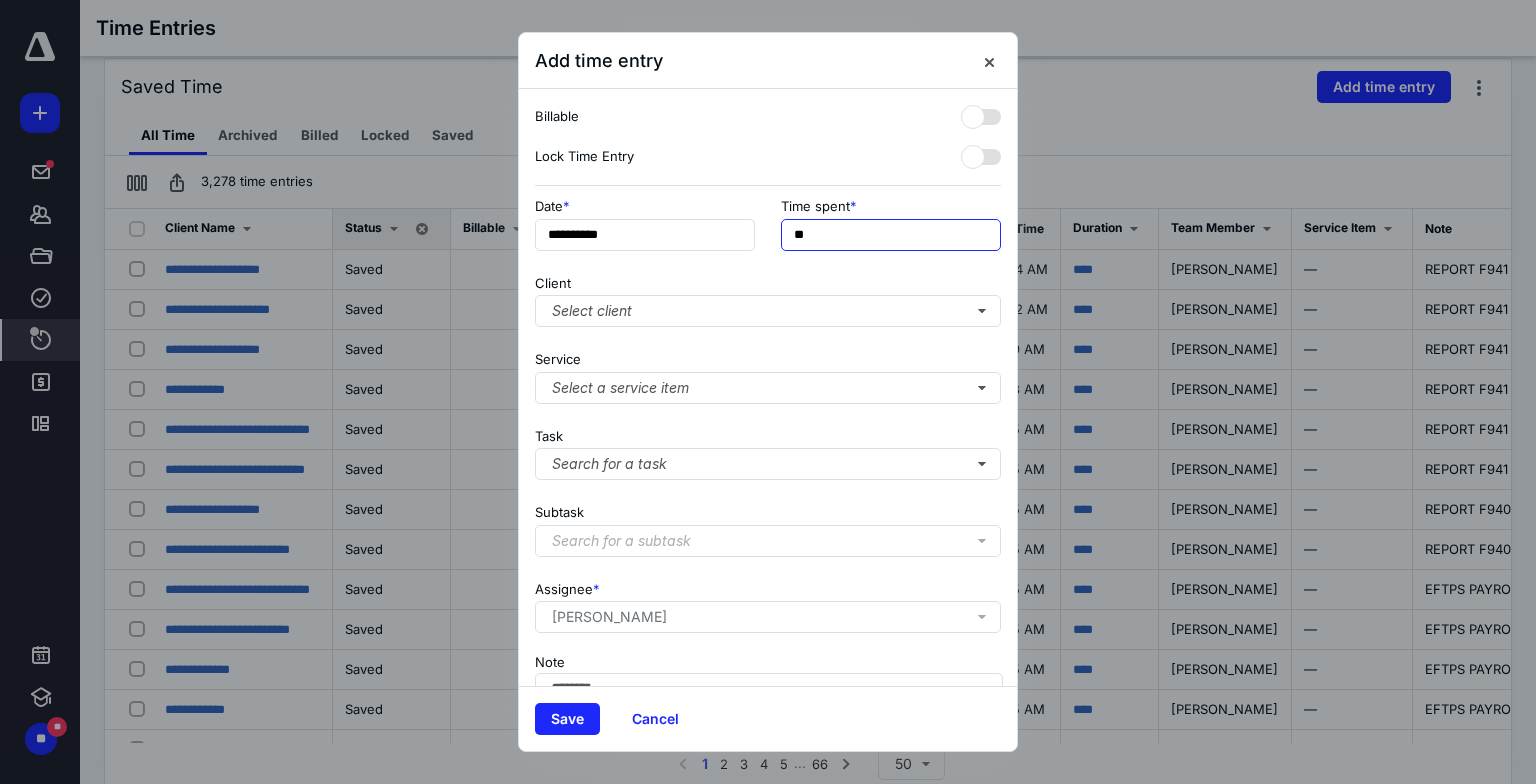 type on "***" 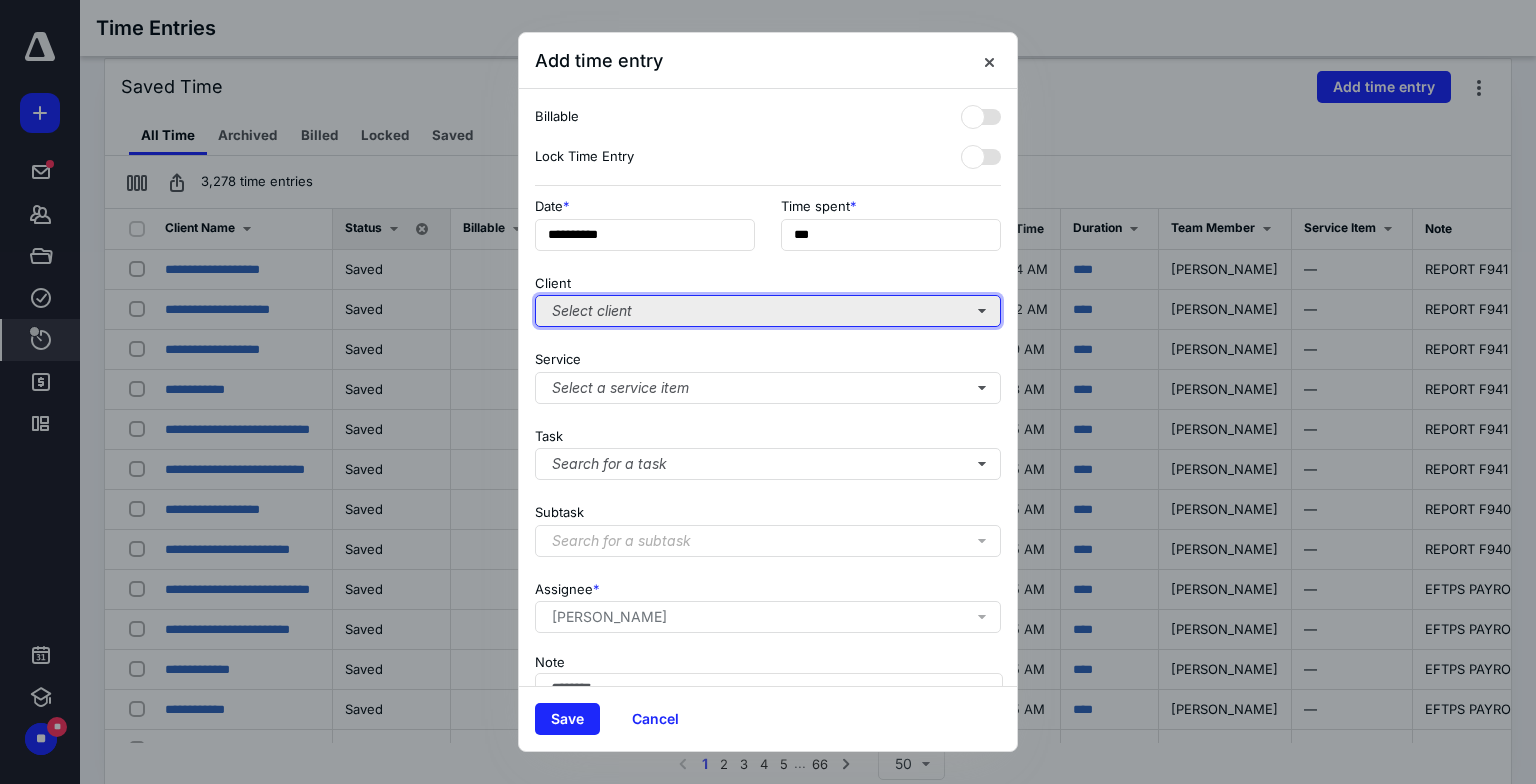 click on "Select client" at bounding box center [768, 311] 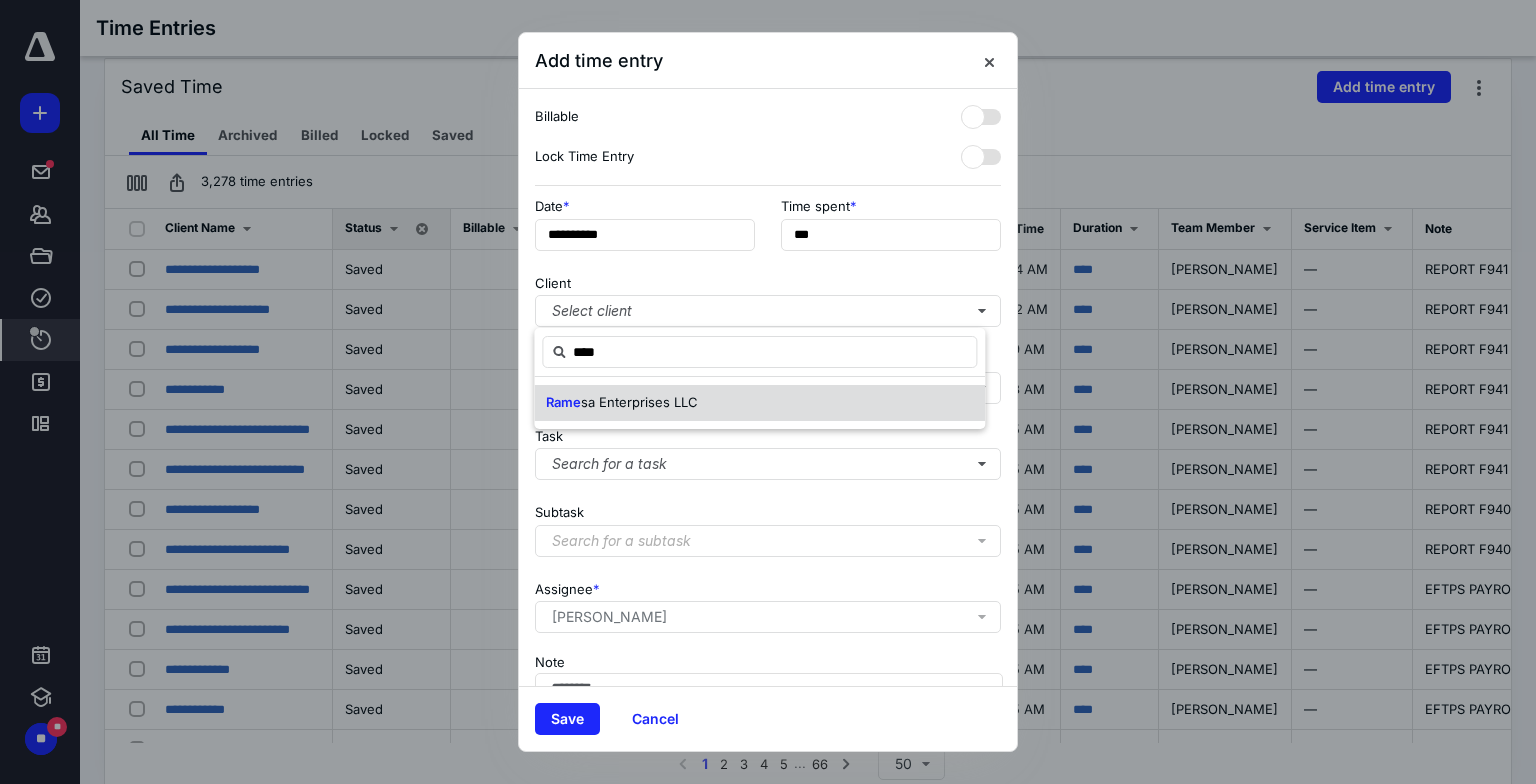 click on "sa Enterprises LLC" at bounding box center (639, 402) 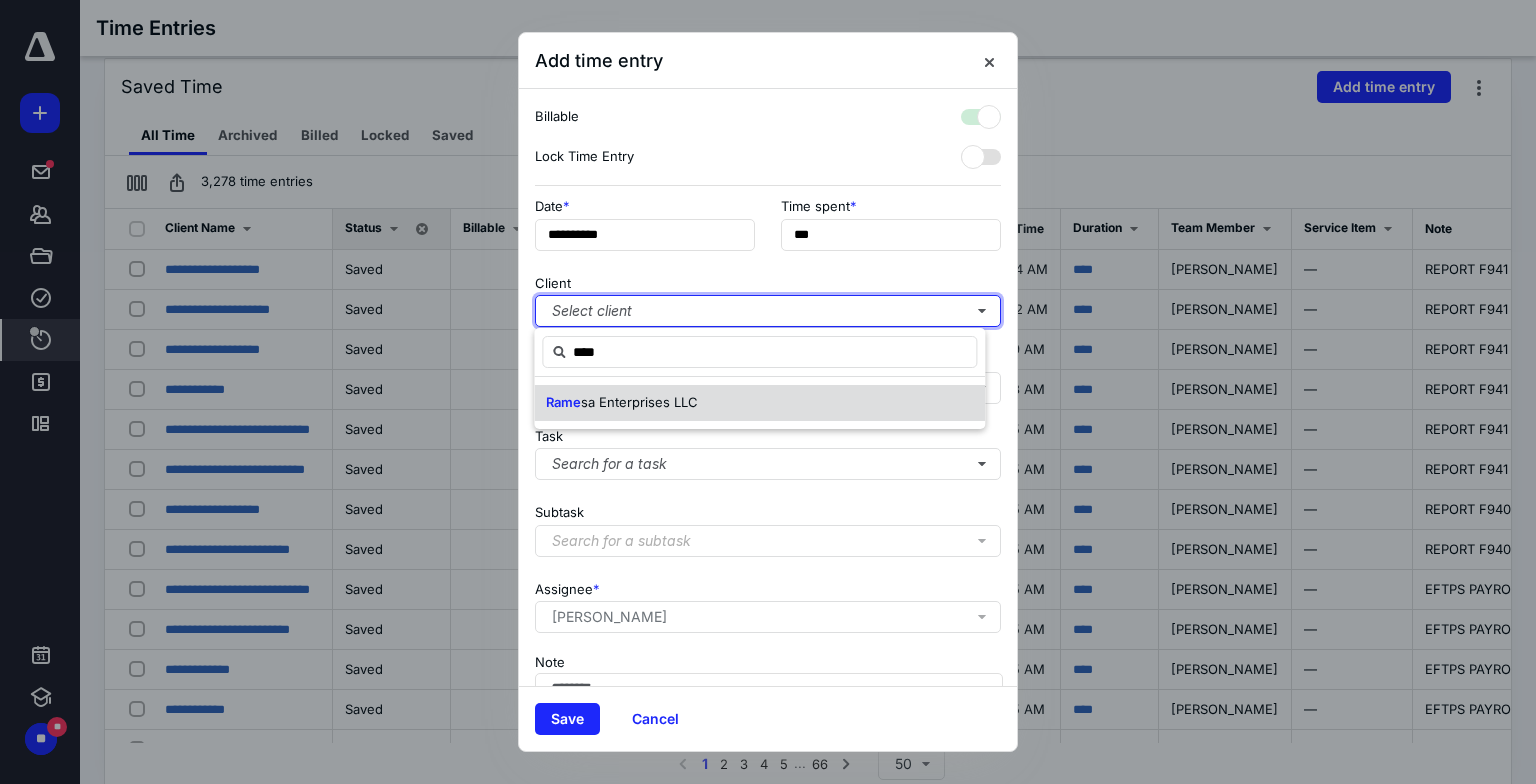 checkbox on "true" 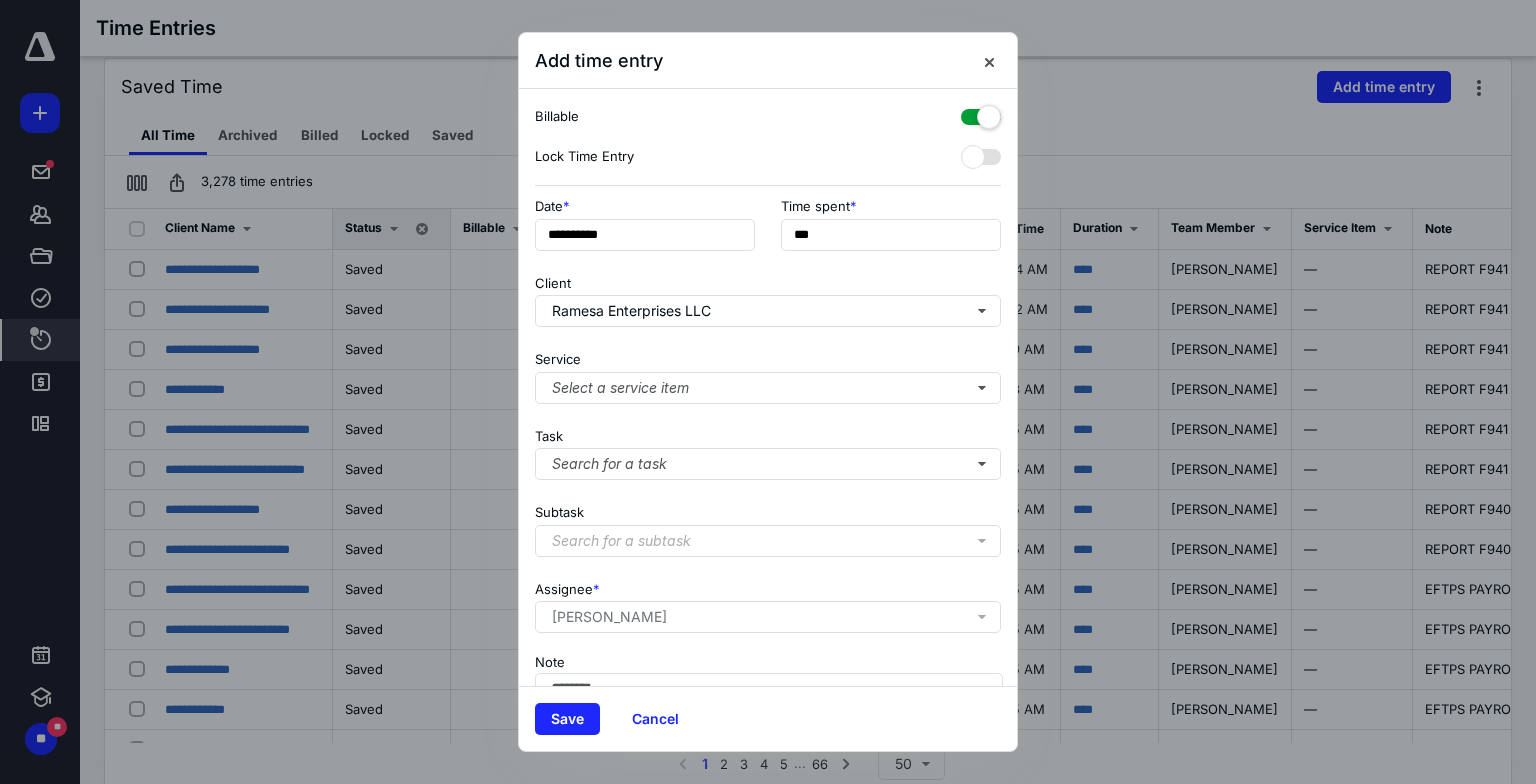 click at bounding box center [981, 113] 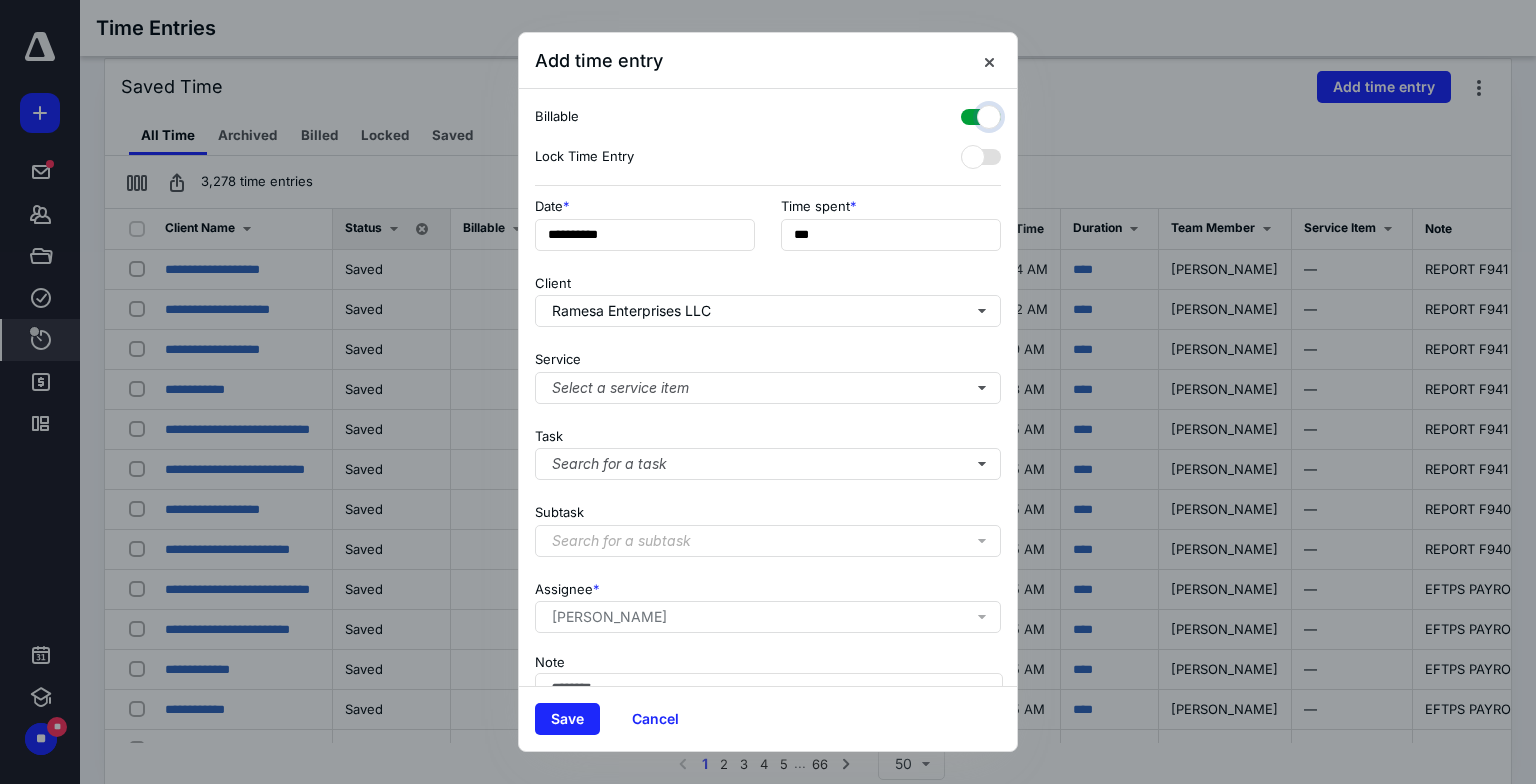 click at bounding box center (971, 114) 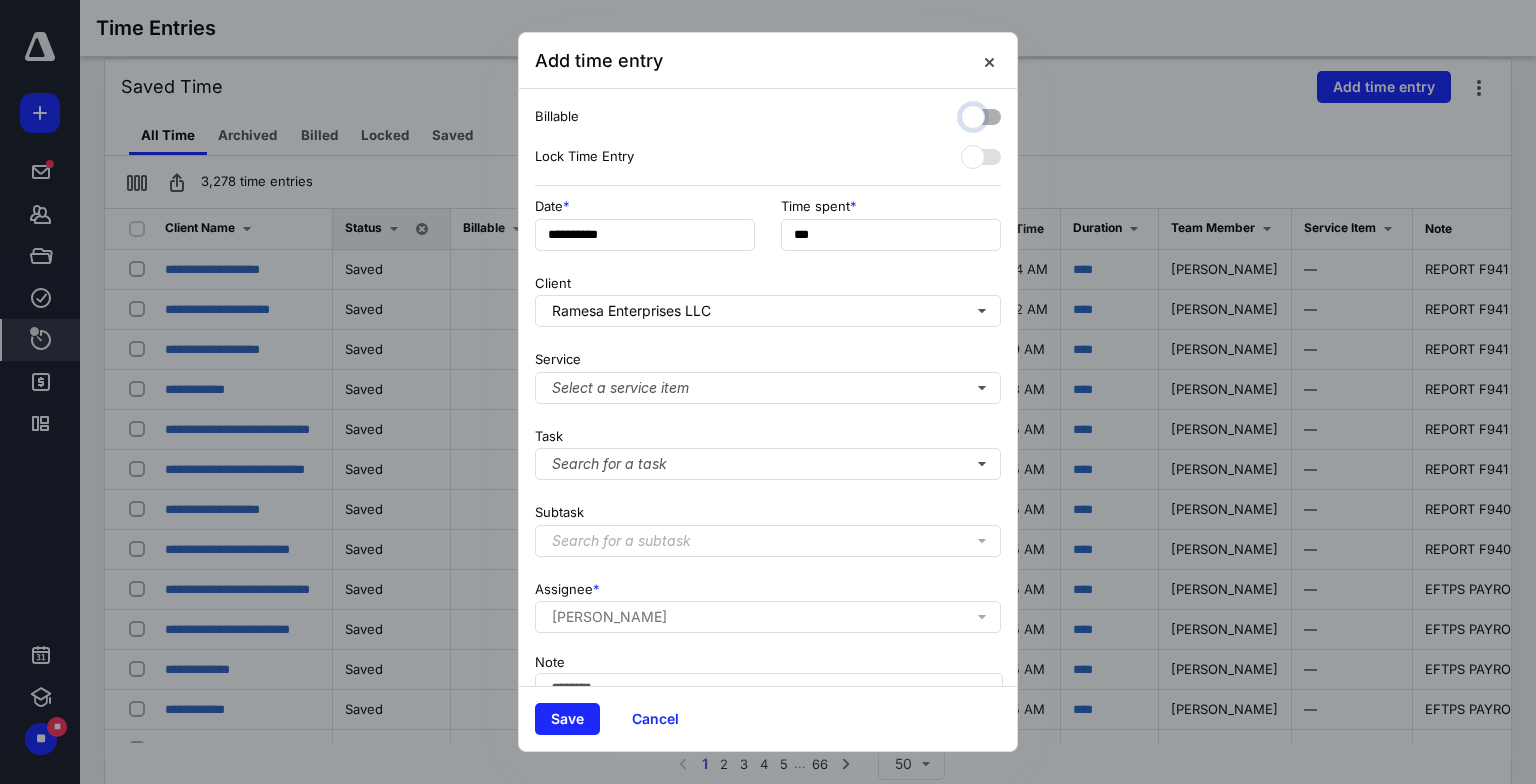 checkbox on "false" 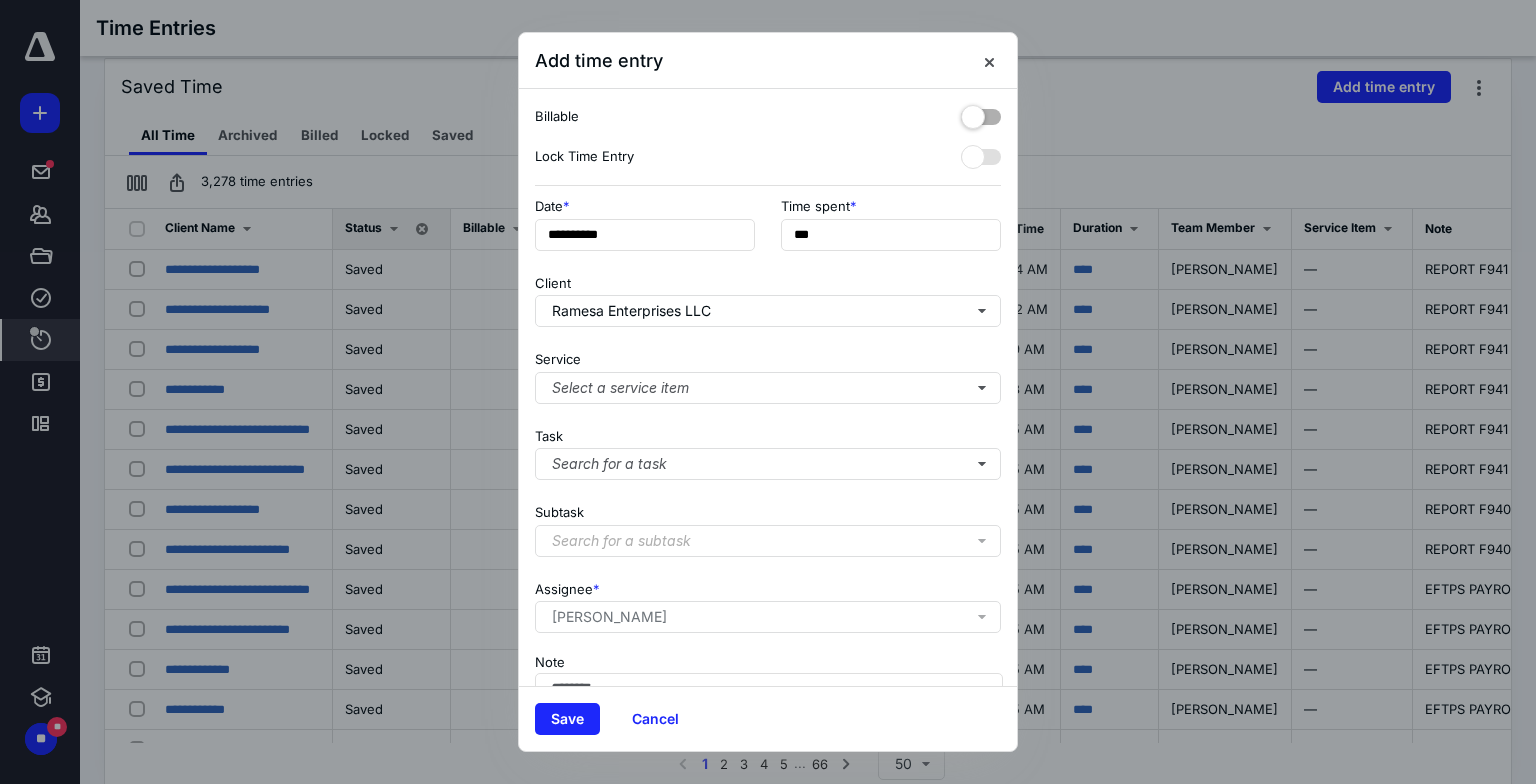 scroll, scrollTop: 116, scrollLeft: 0, axis: vertical 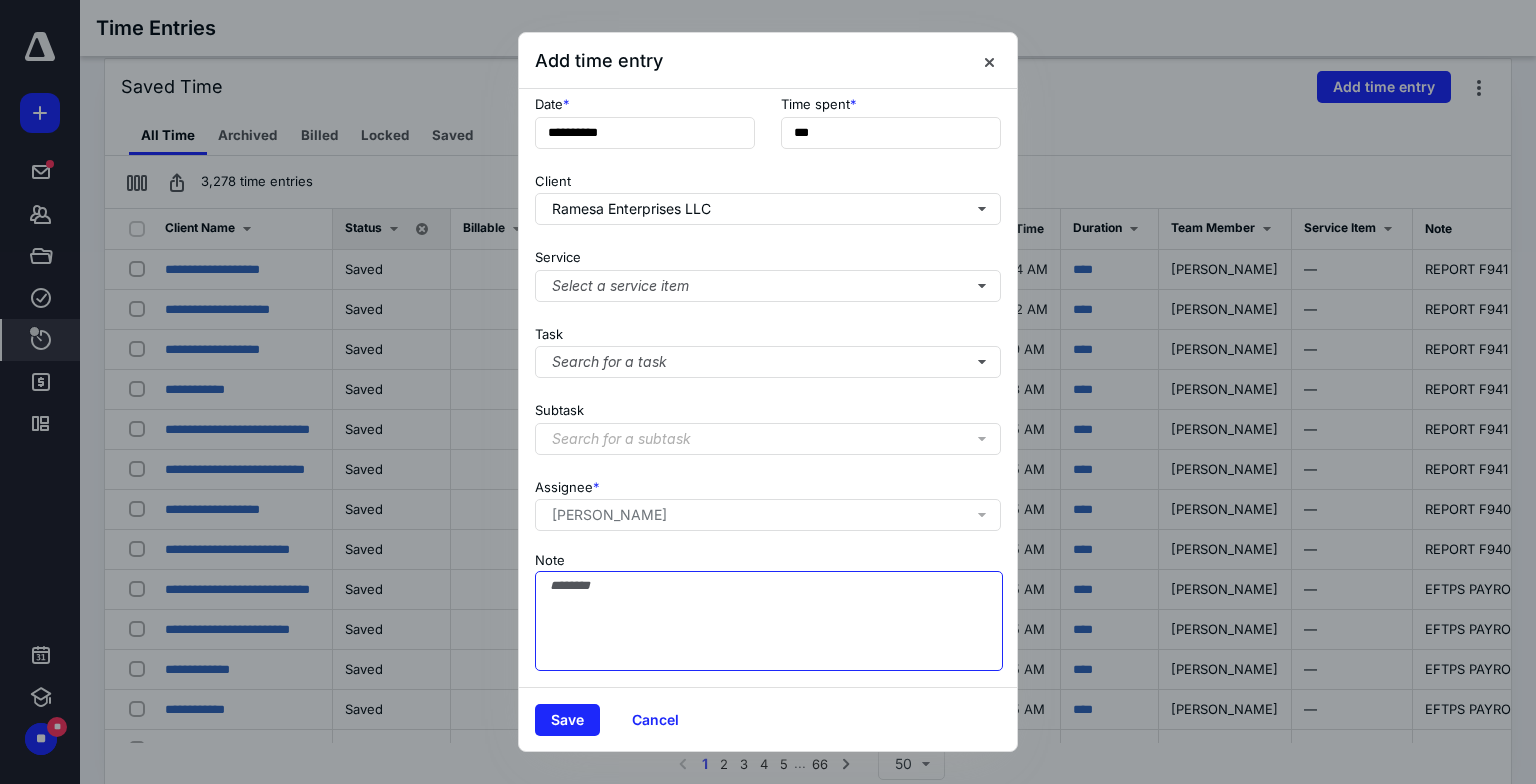 click on "Note" at bounding box center (769, 621) 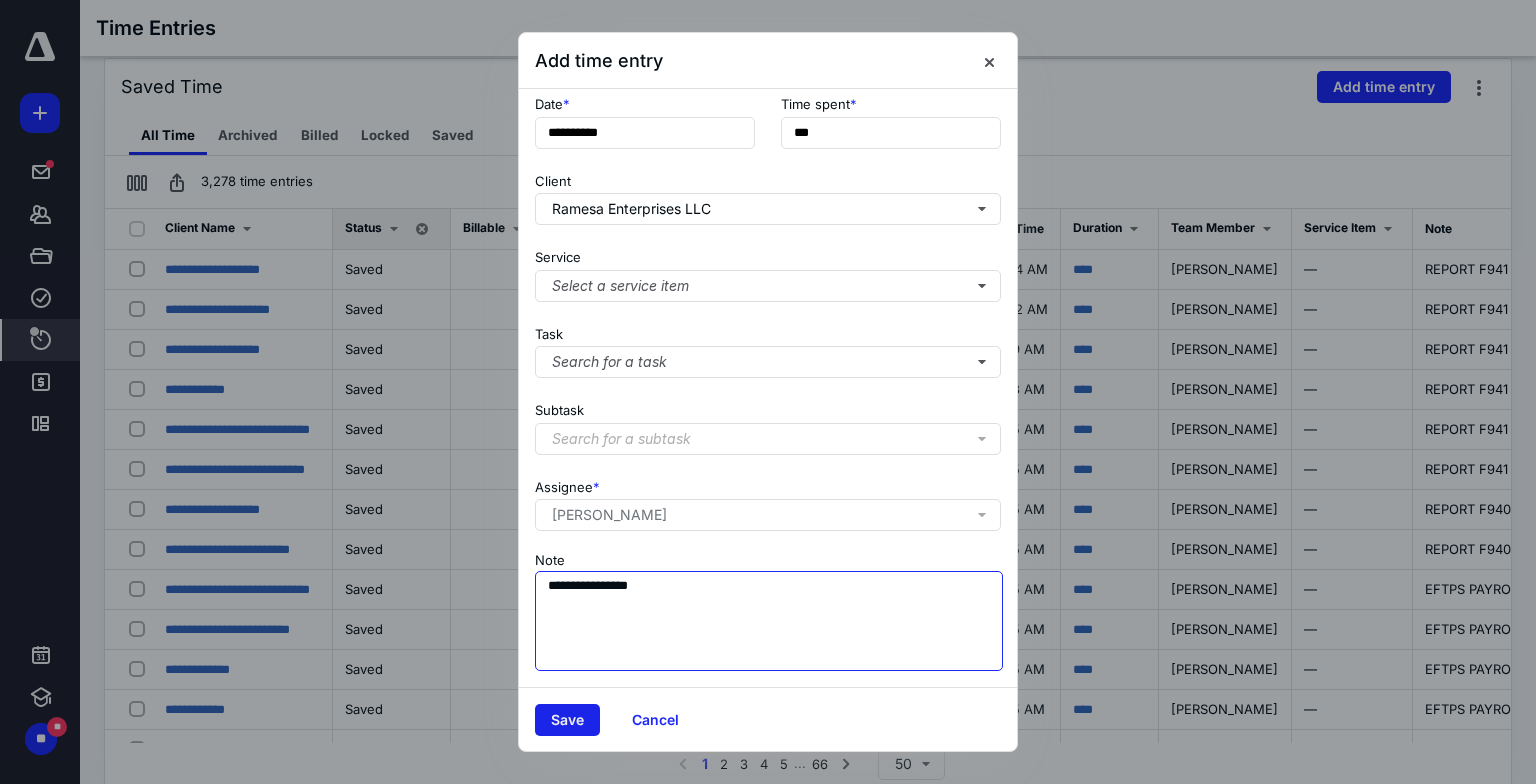 type on "**********" 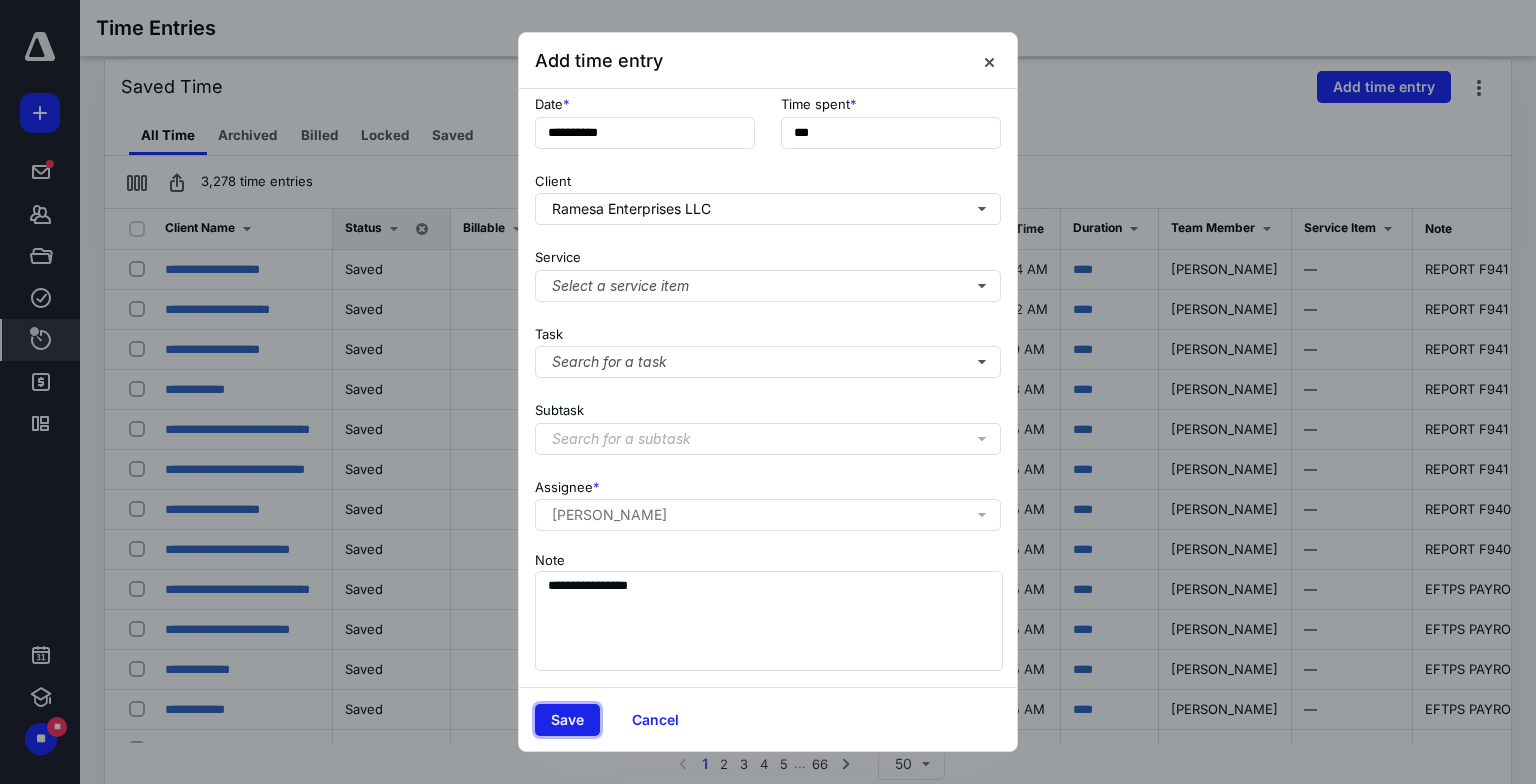 click on "Save" at bounding box center [567, 720] 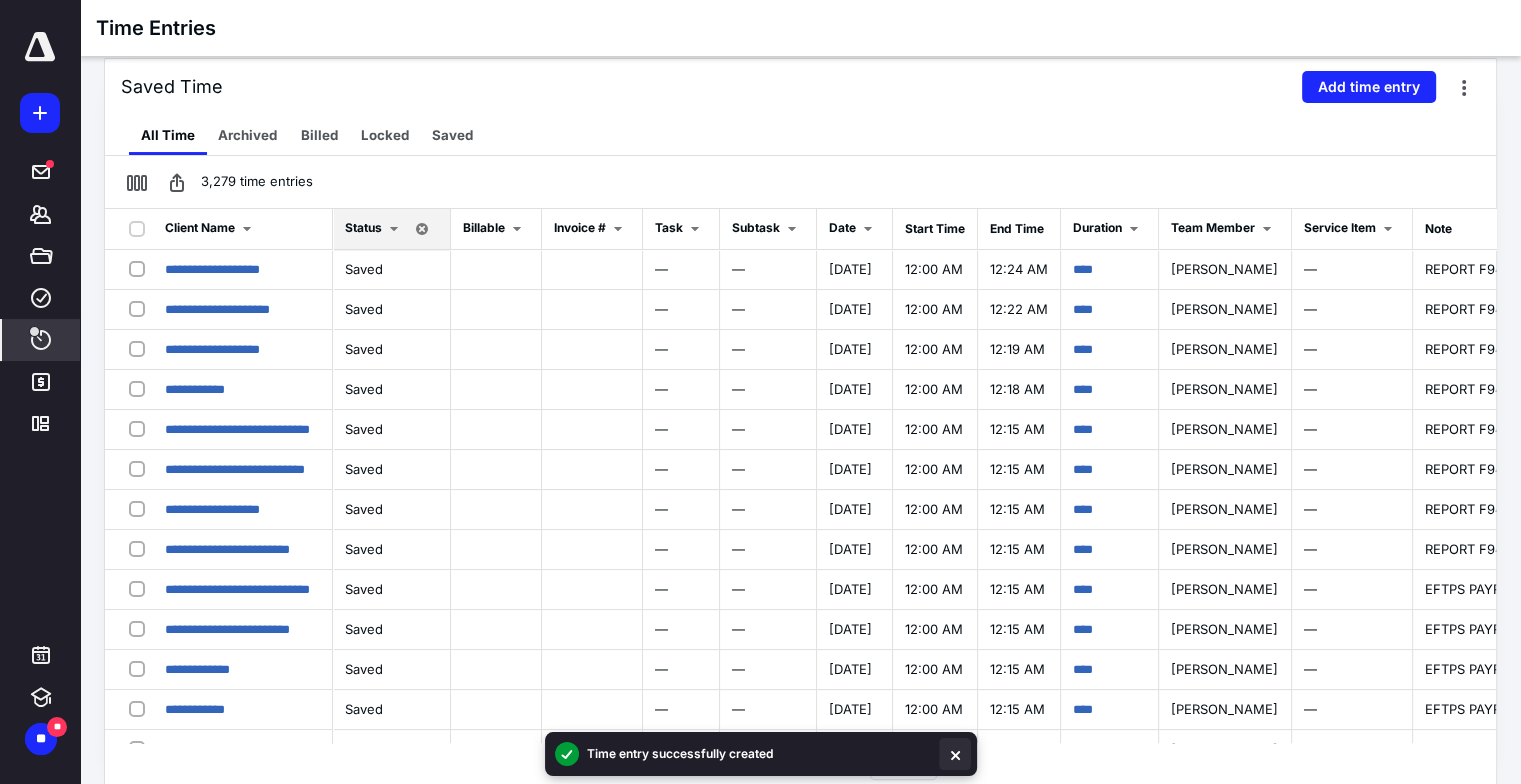 click at bounding box center [955, 754] 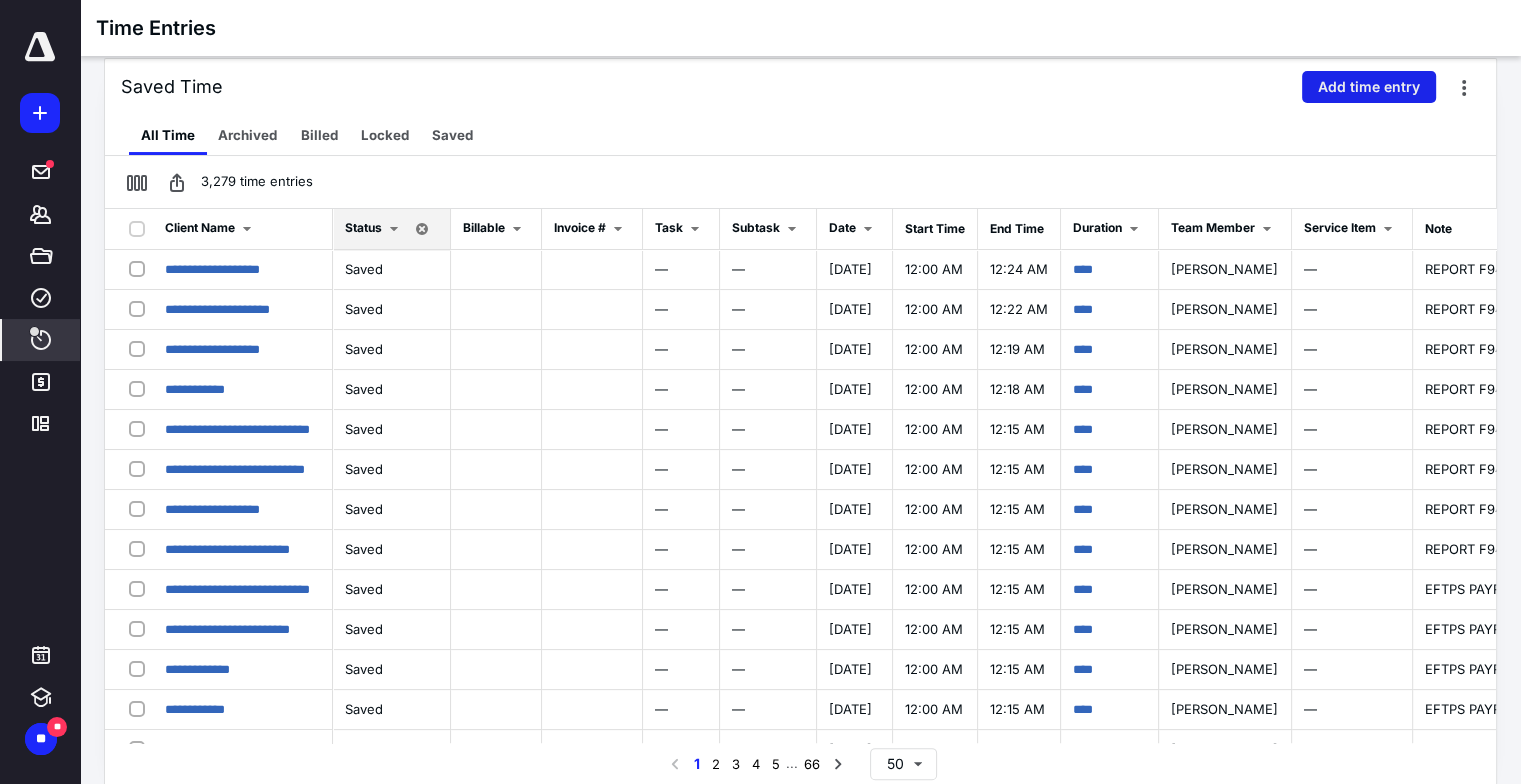 click on "Add time entry" at bounding box center (1369, 87) 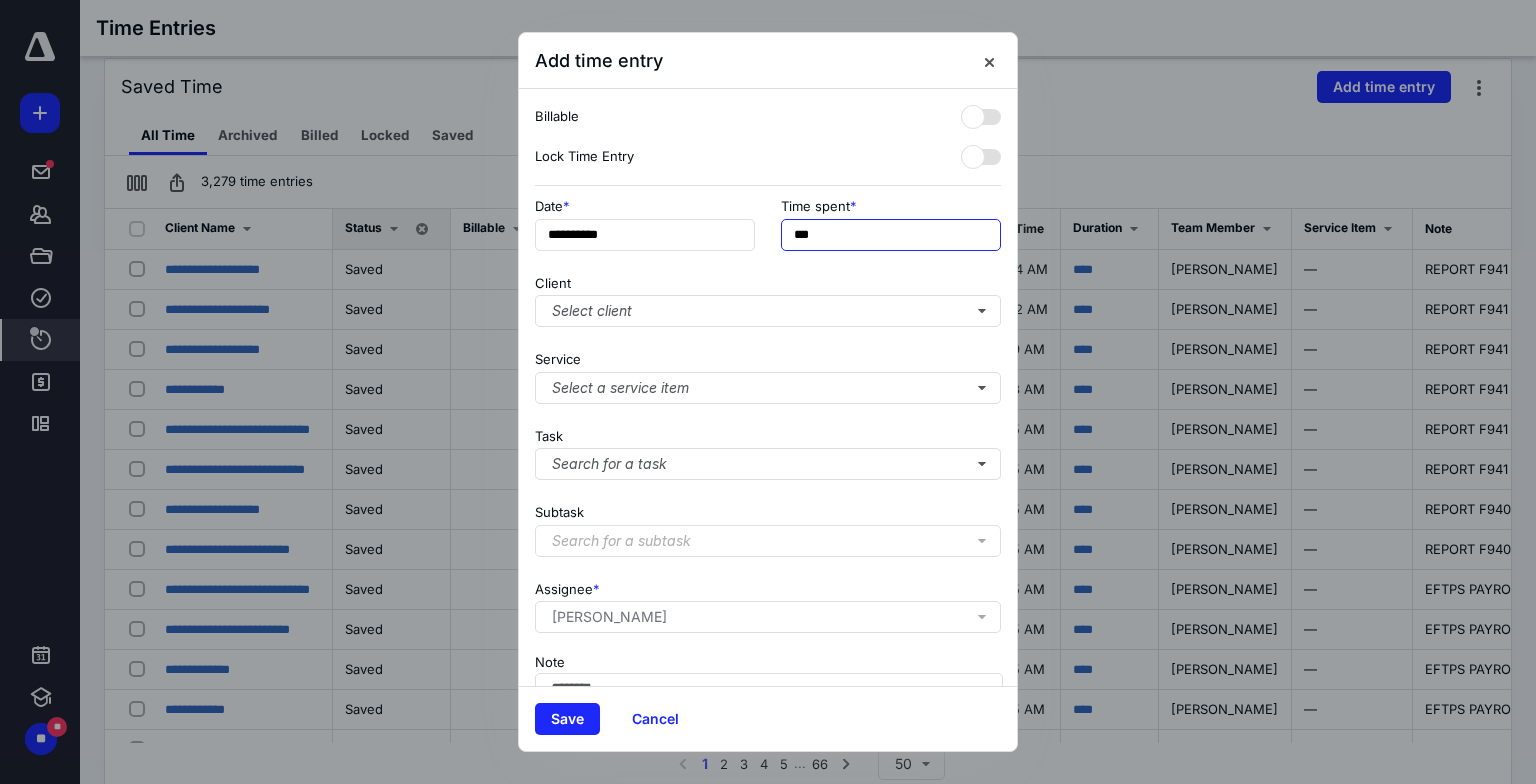 drag, startPoint x: 960, startPoint y: 243, endPoint x: 508, endPoint y: 266, distance: 452.5848 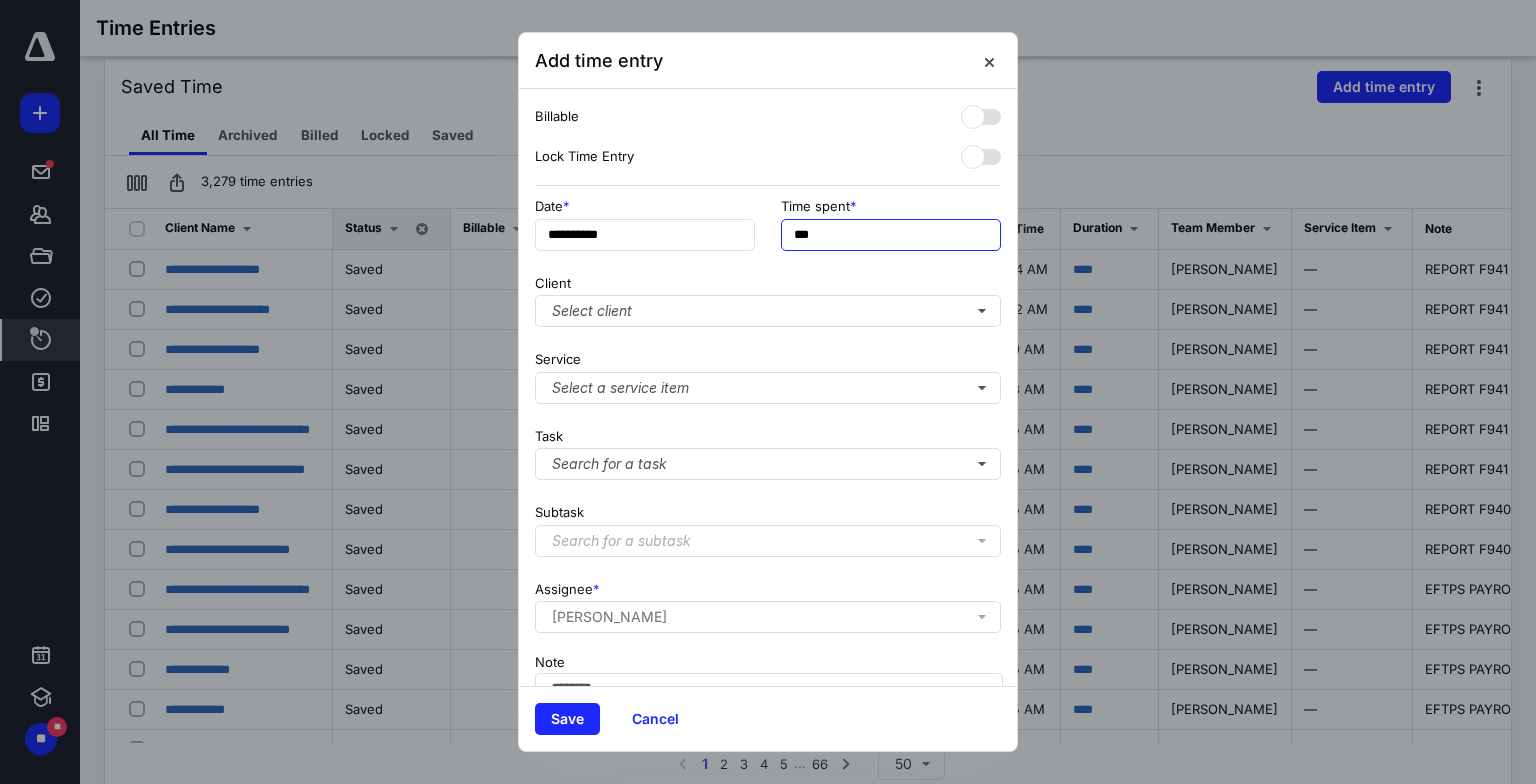 type on "***" 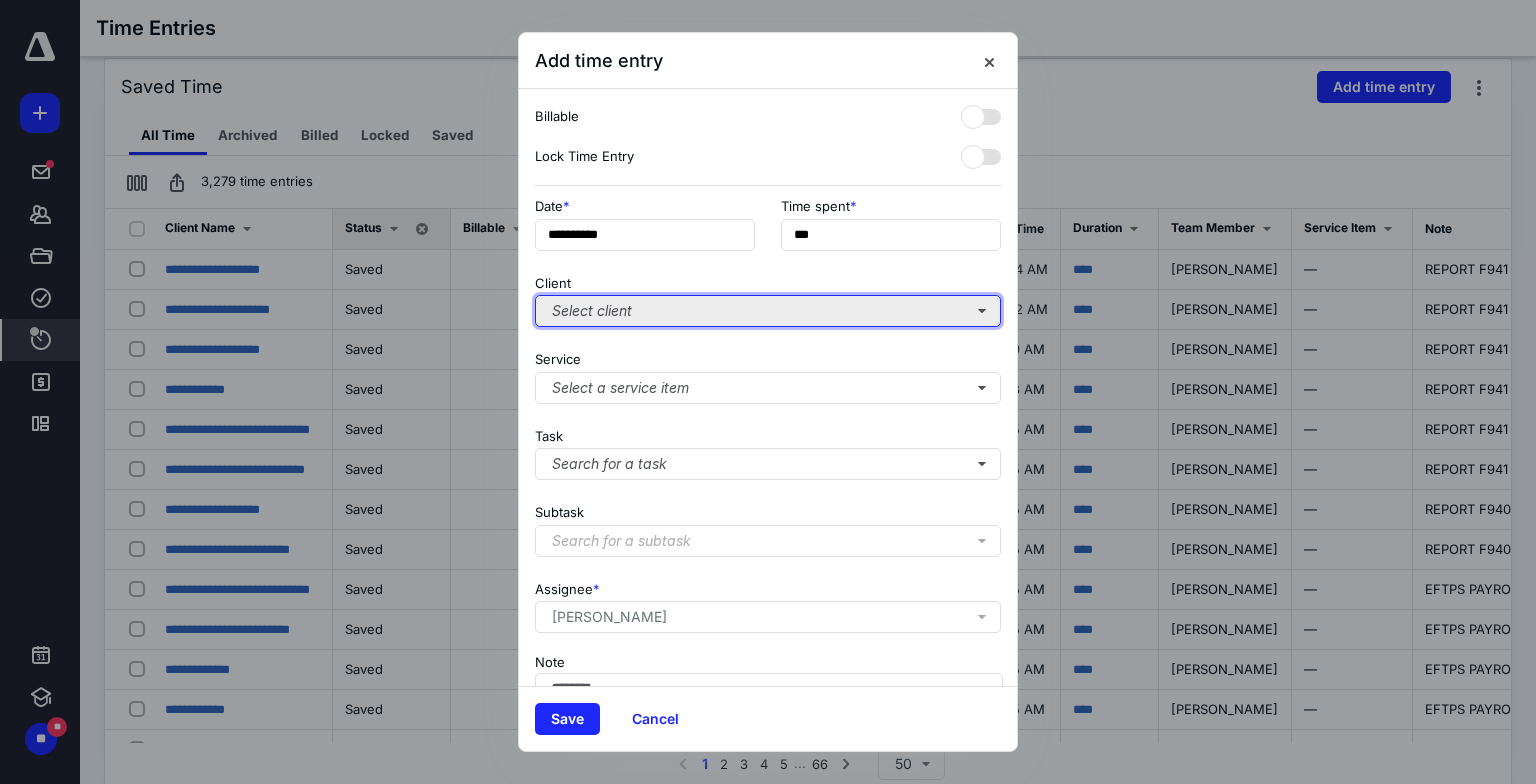 click on "Select client" at bounding box center (768, 311) 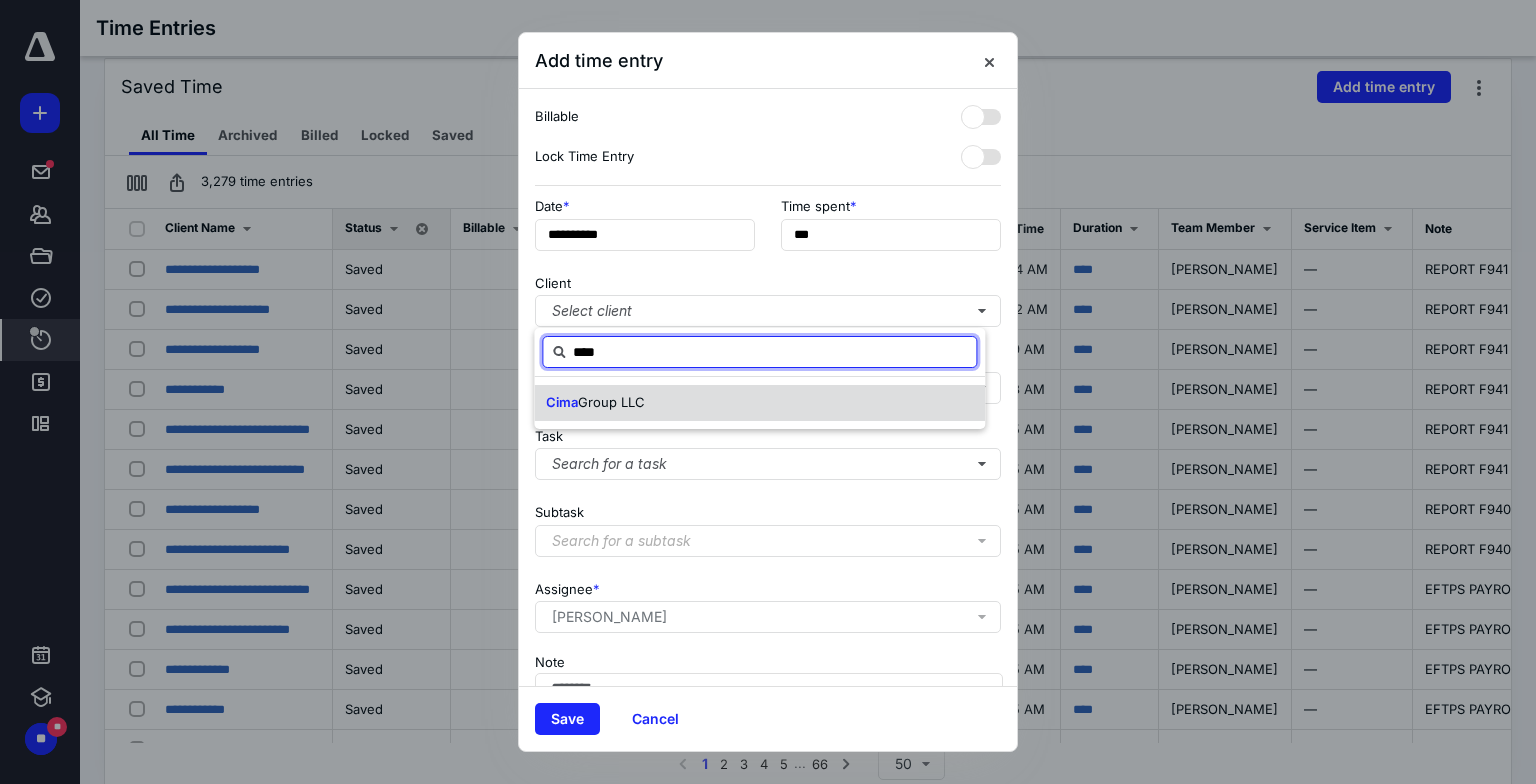 click on "Cima  Group LLC" at bounding box center (759, 403) 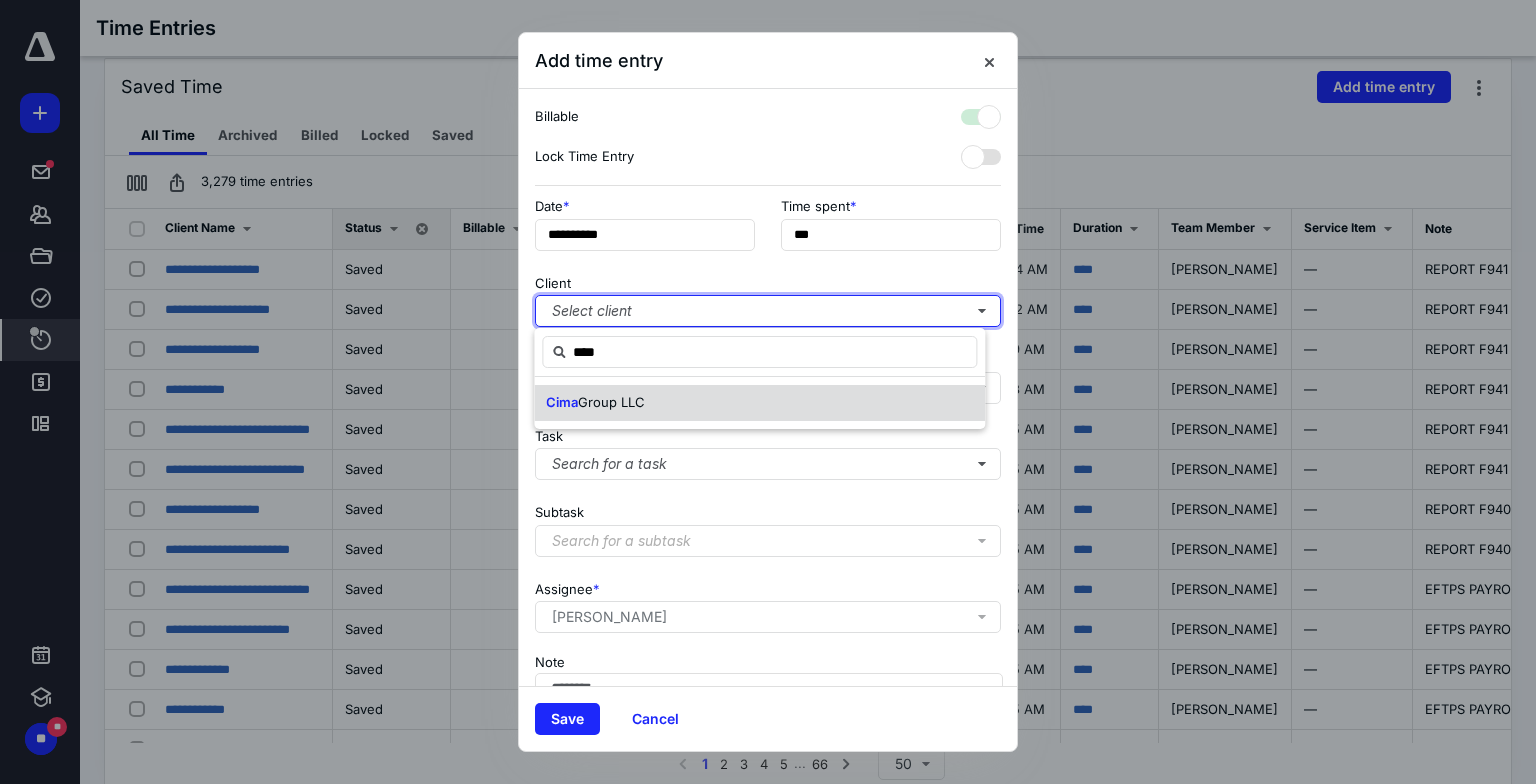 checkbox on "true" 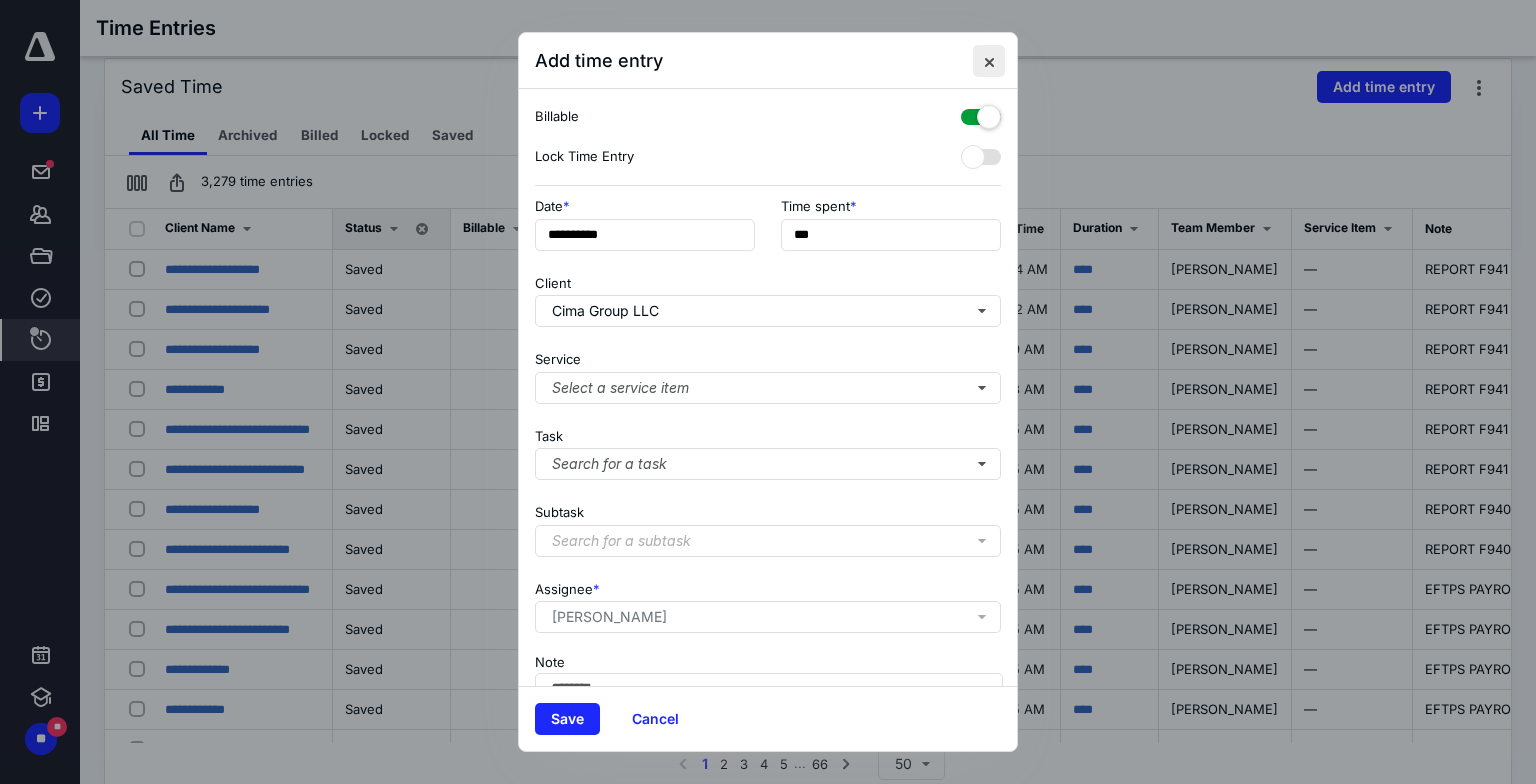 click at bounding box center (989, 61) 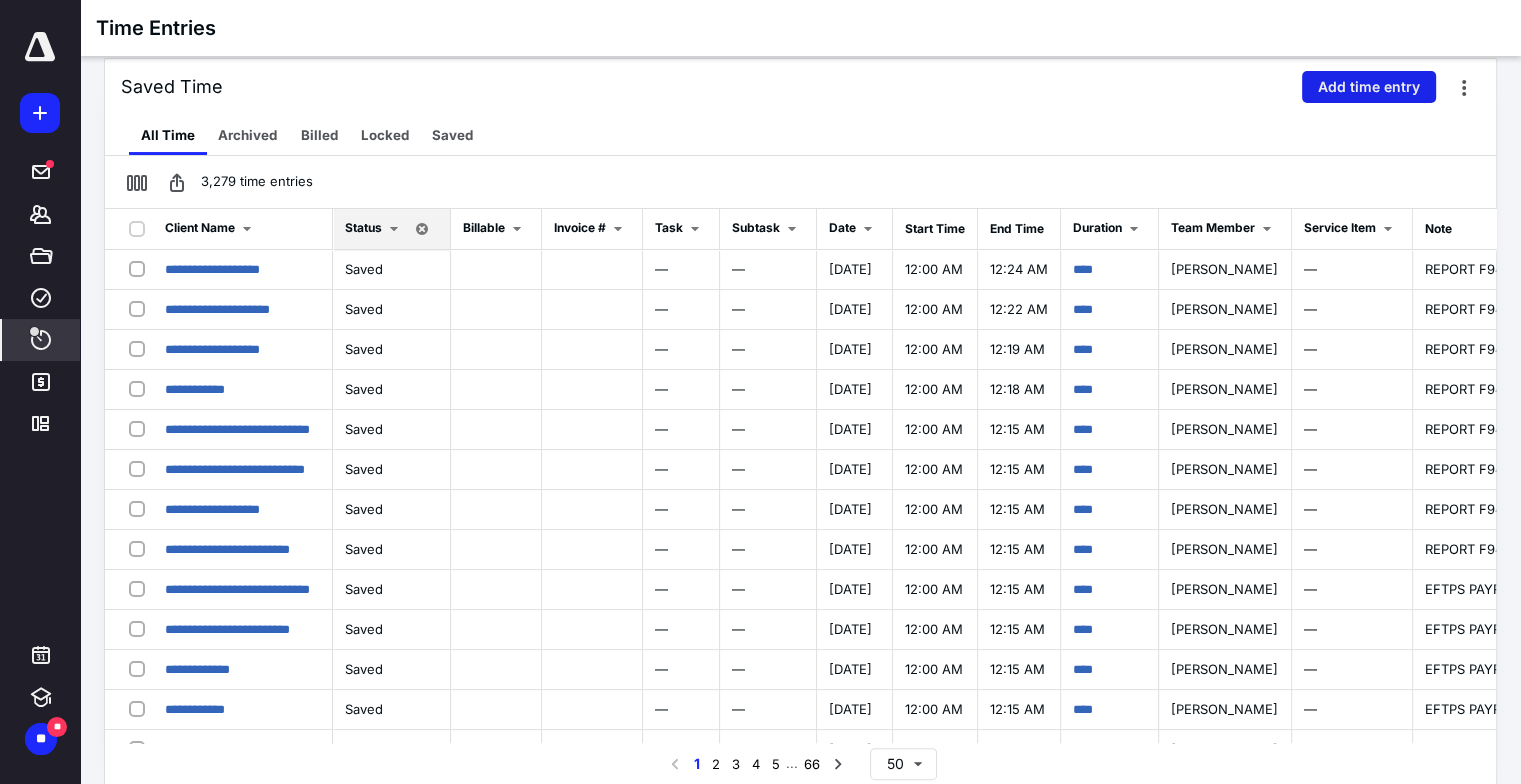 click on "Add time entry" at bounding box center [1369, 87] 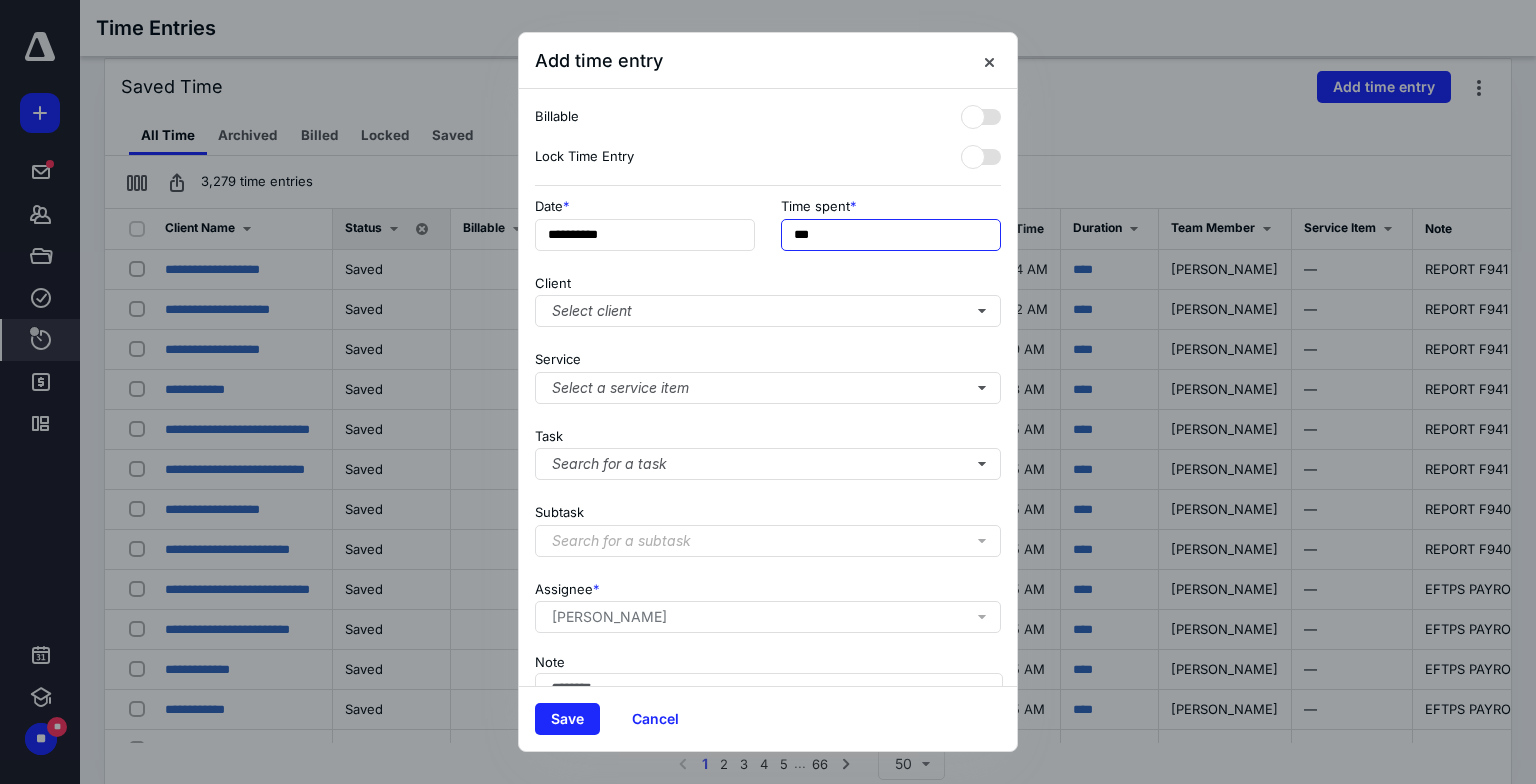drag, startPoint x: 829, startPoint y: 234, endPoint x: 452, endPoint y: 234, distance: 377 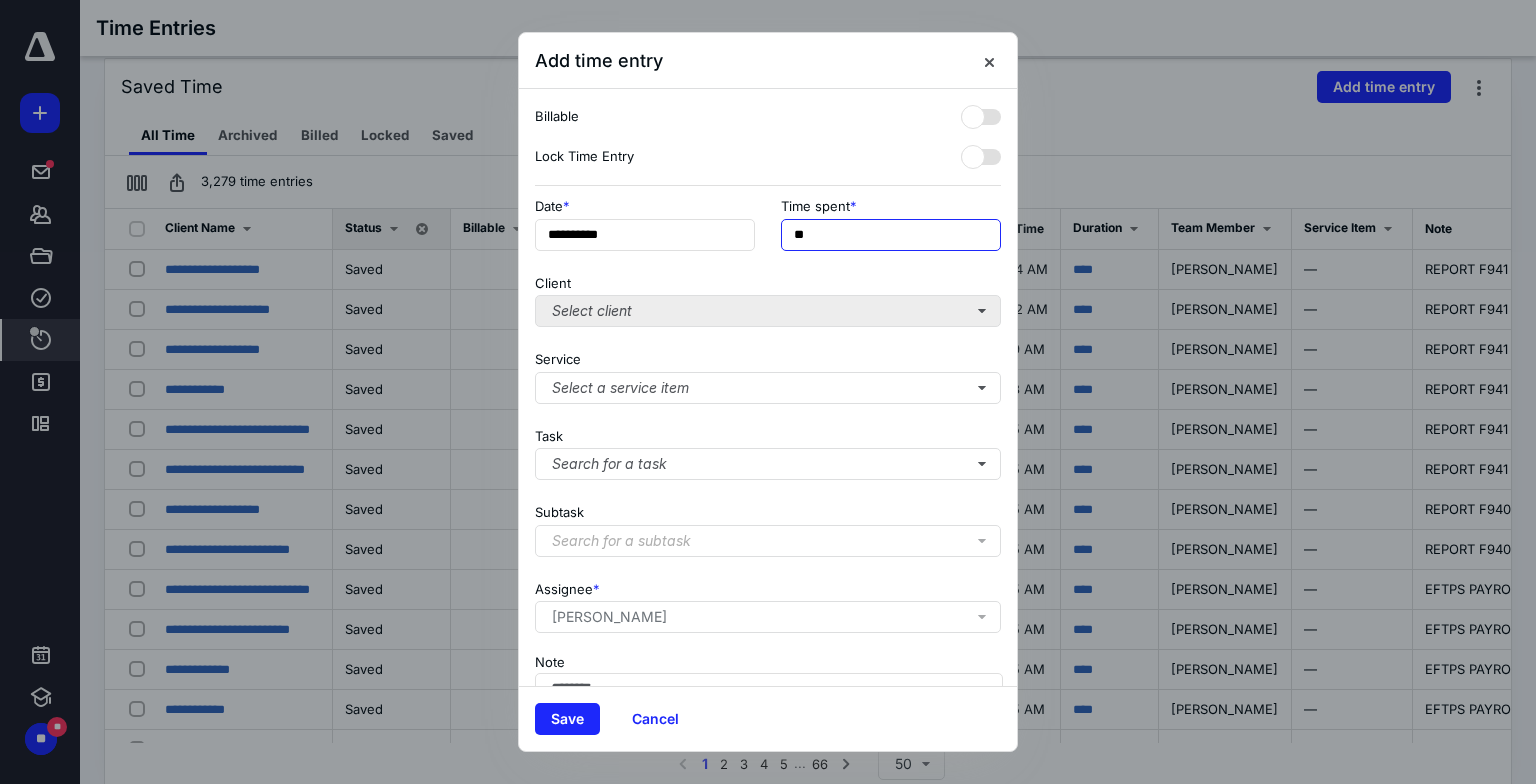 type on "***" 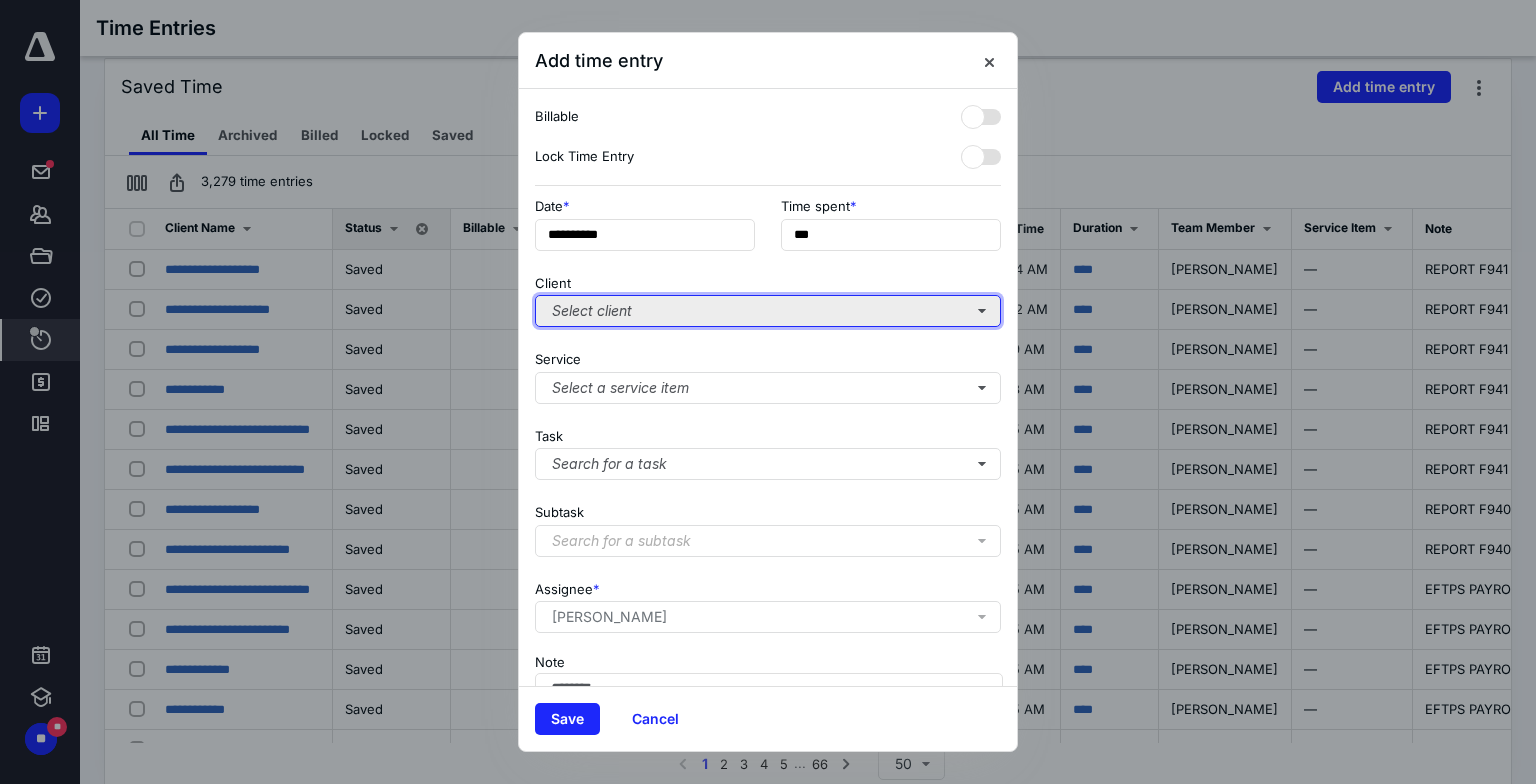 click on "Select client" at bounding box center (768, 311) 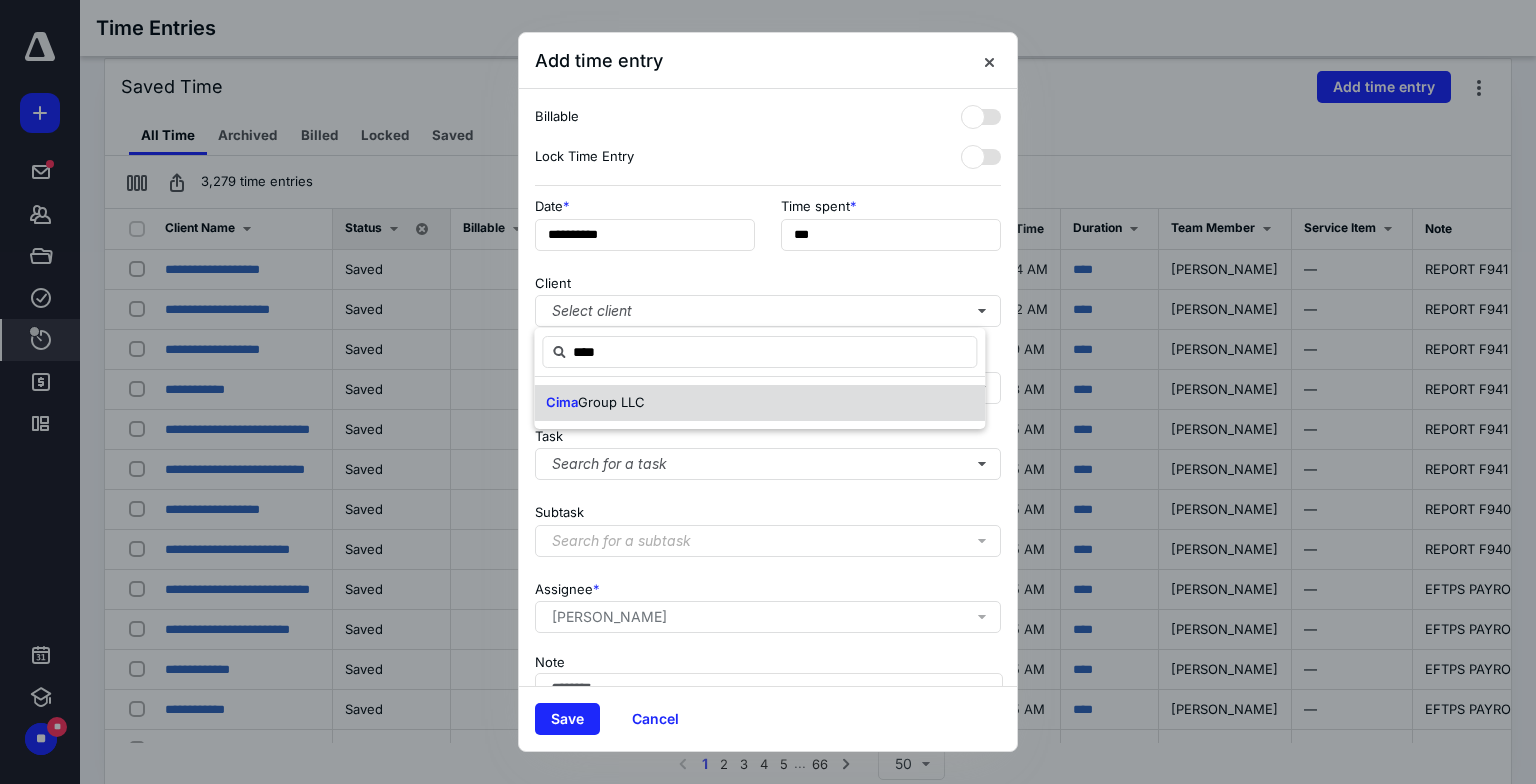 click on "Cima  Group LLC" at bounding box center (759, 403) 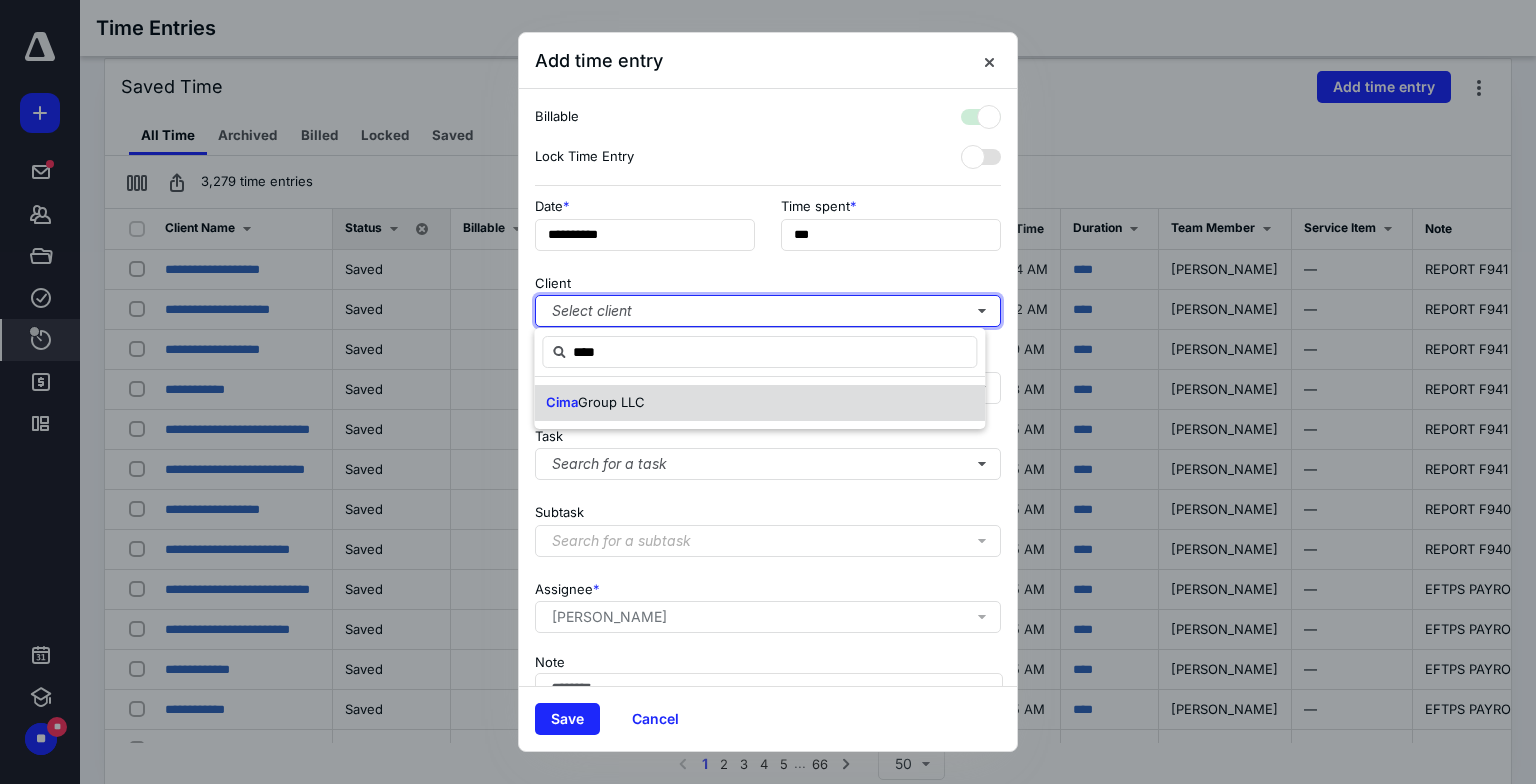 checkbox on "true" 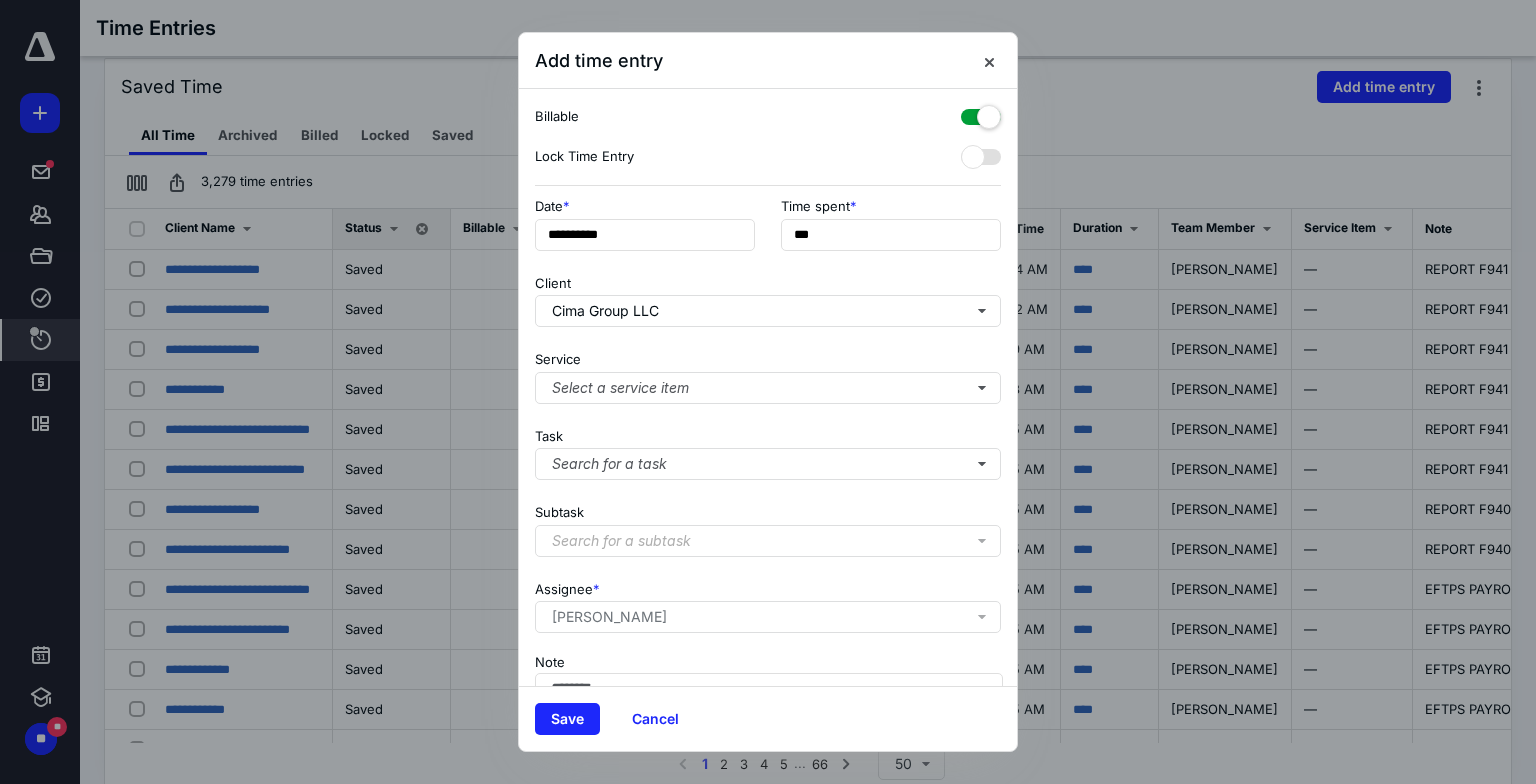 click at bounding box center (981, 113) 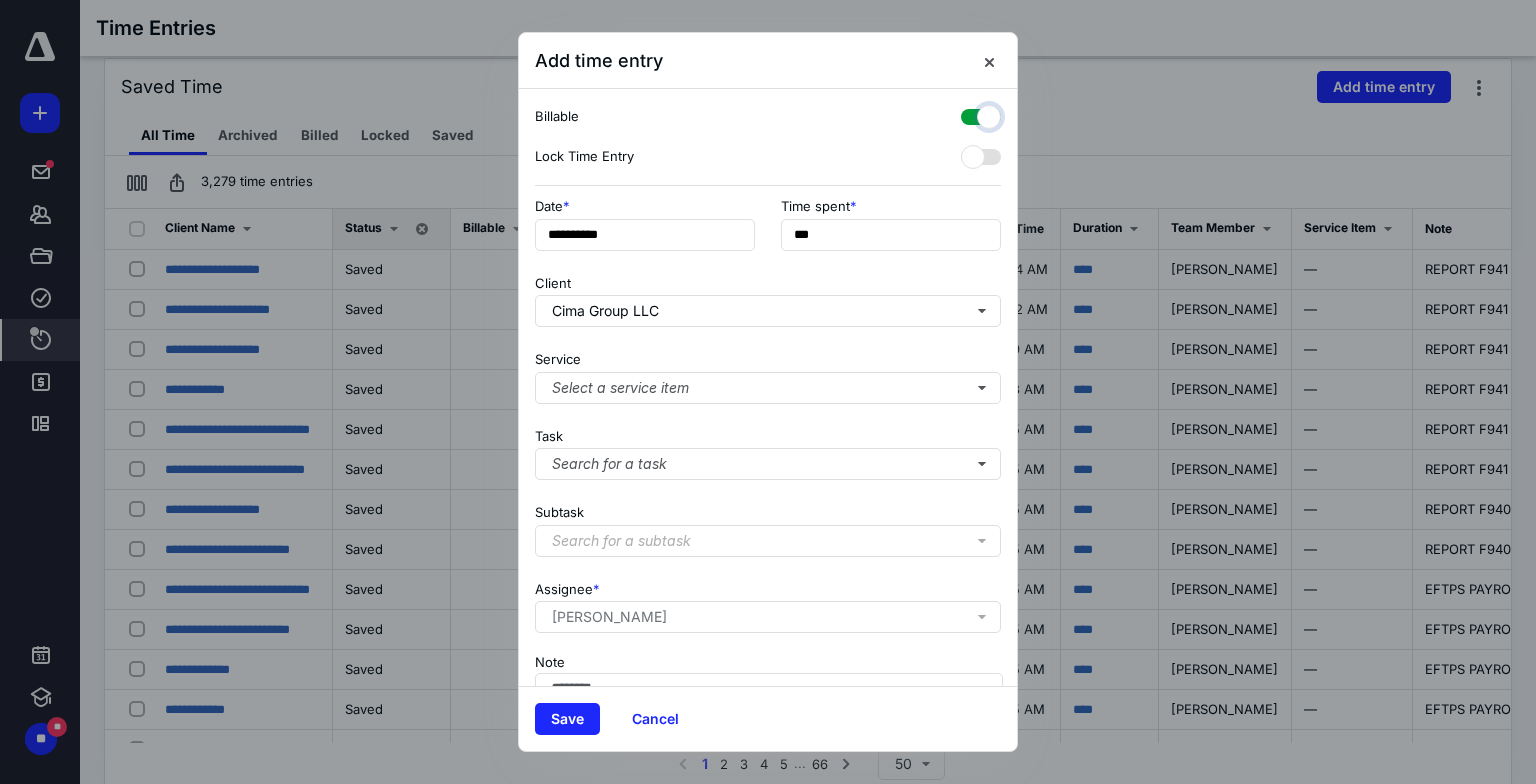 click at bounding box center (971, 114) 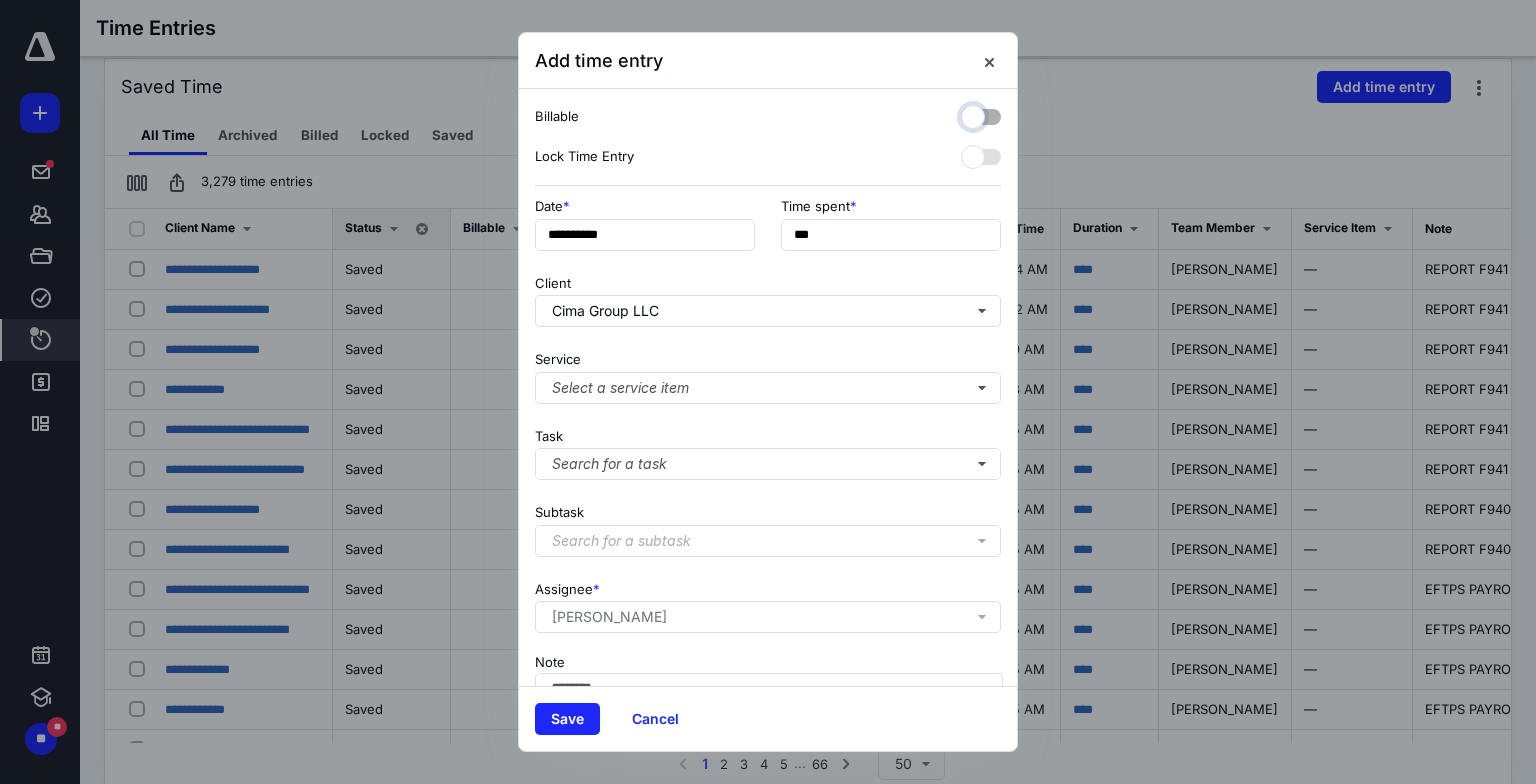 checkbox on "false" 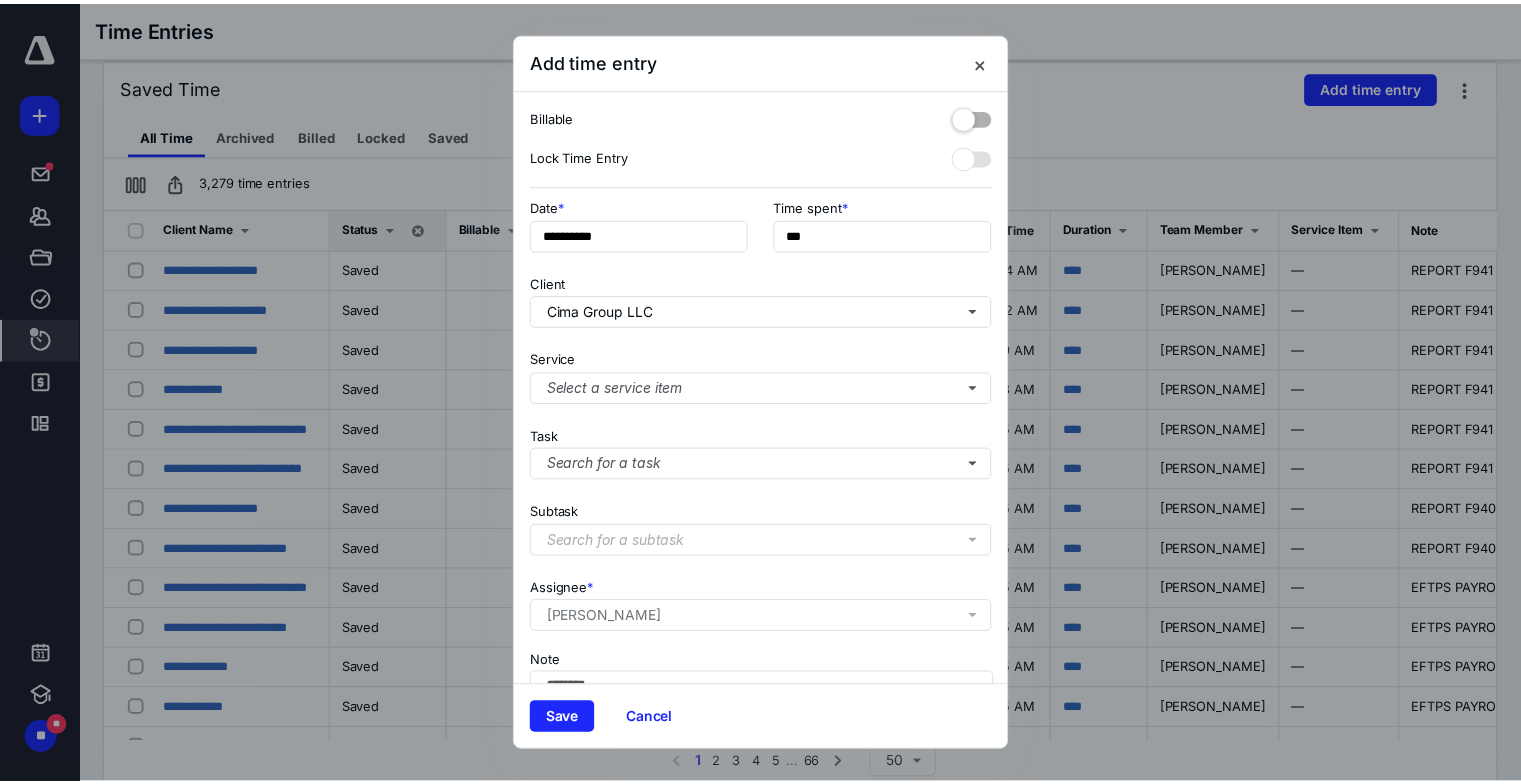 scroll, scrollTop: 116, scrollLeft: 0, axis: vertical 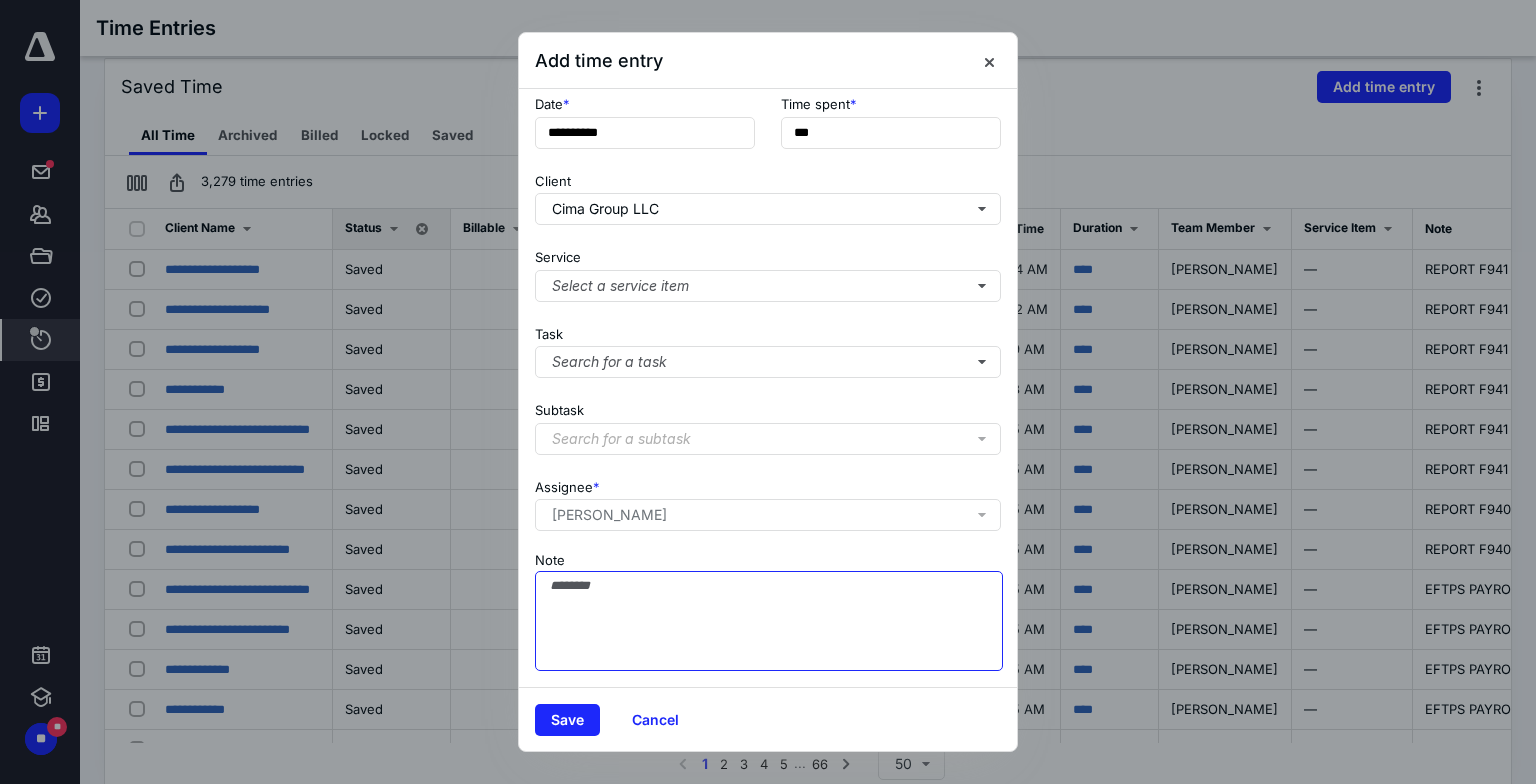 click on "Note" at bounding box center (769, 621) 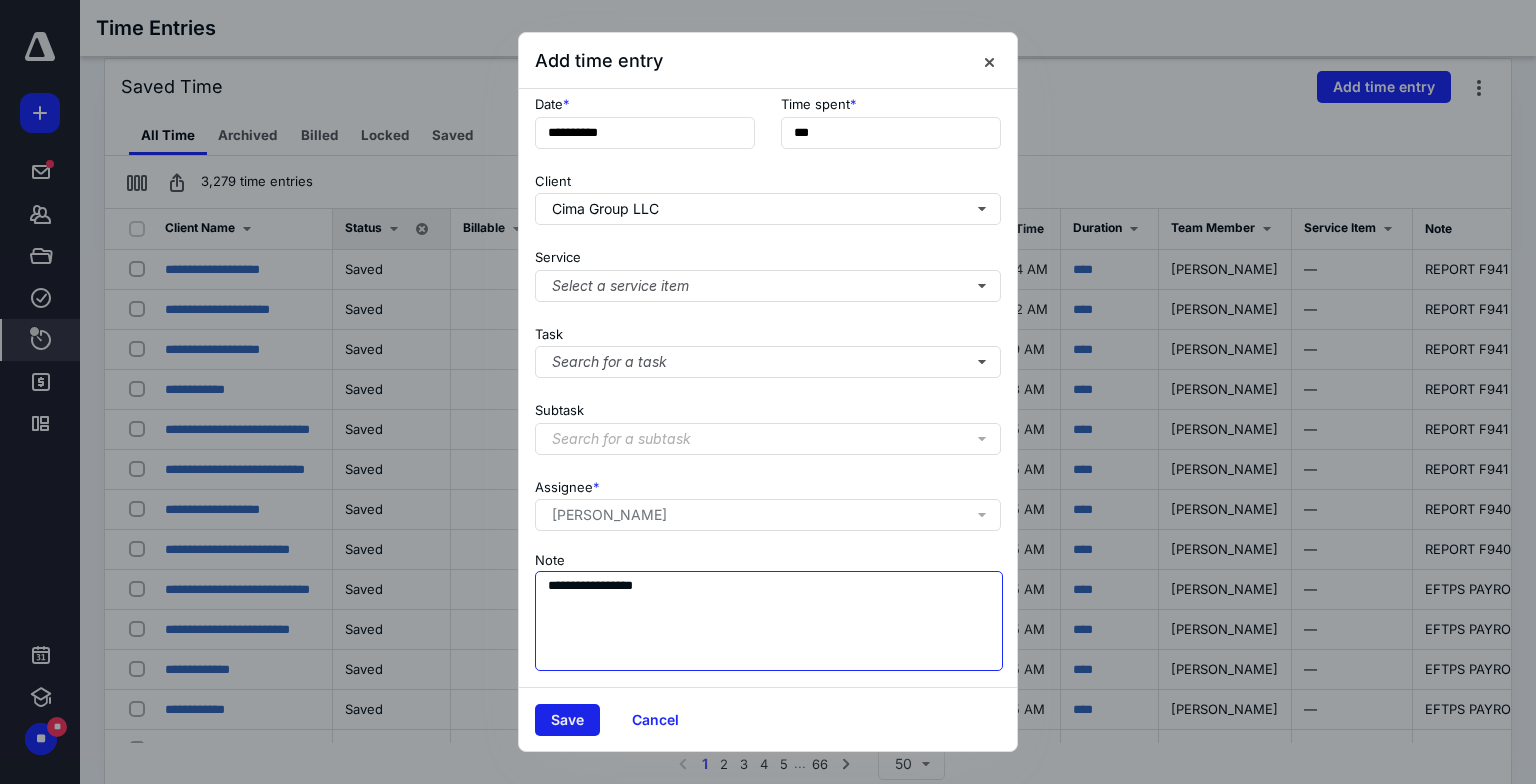 type on "**********" 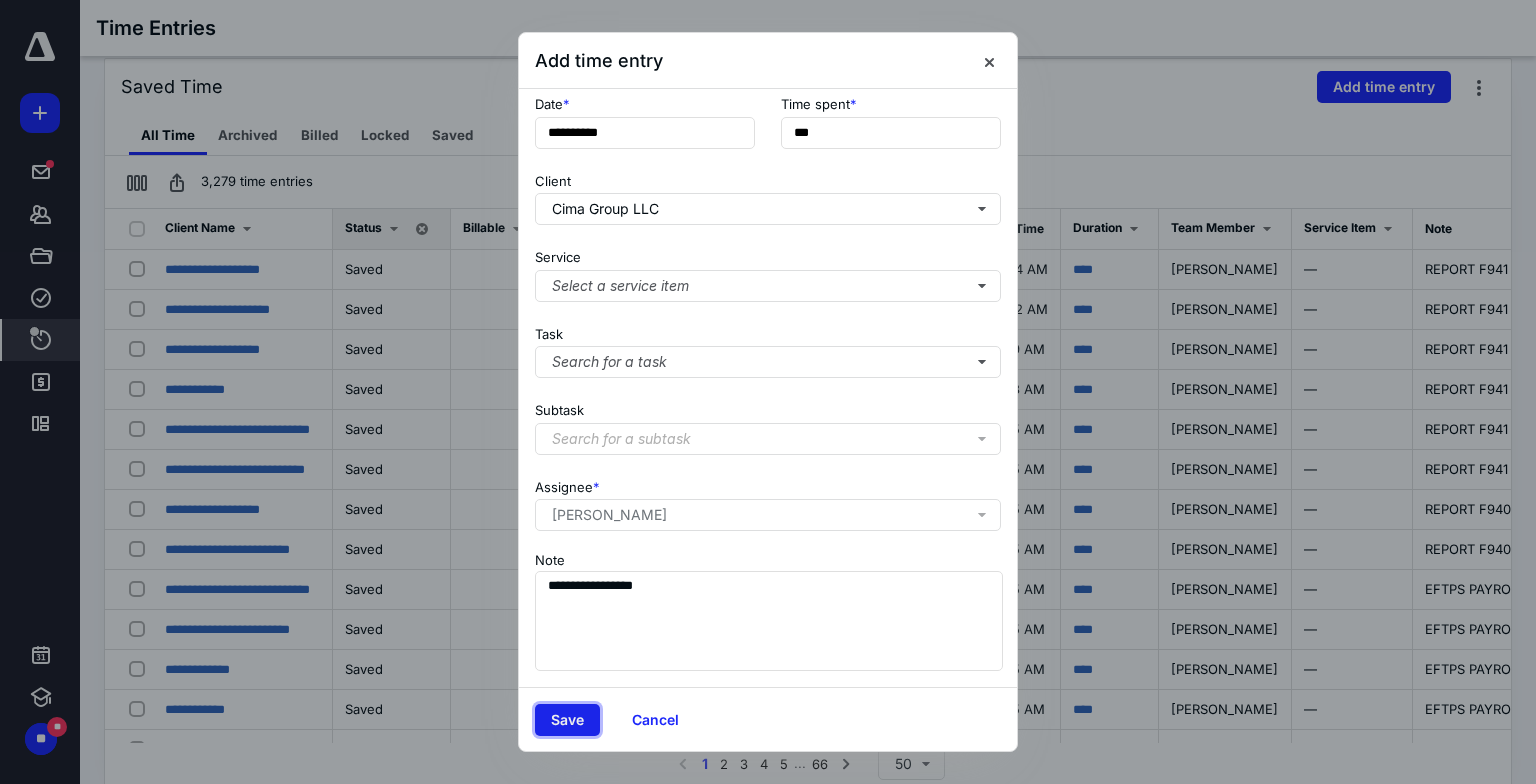 click on "Save" at bounding box center [567, 720] 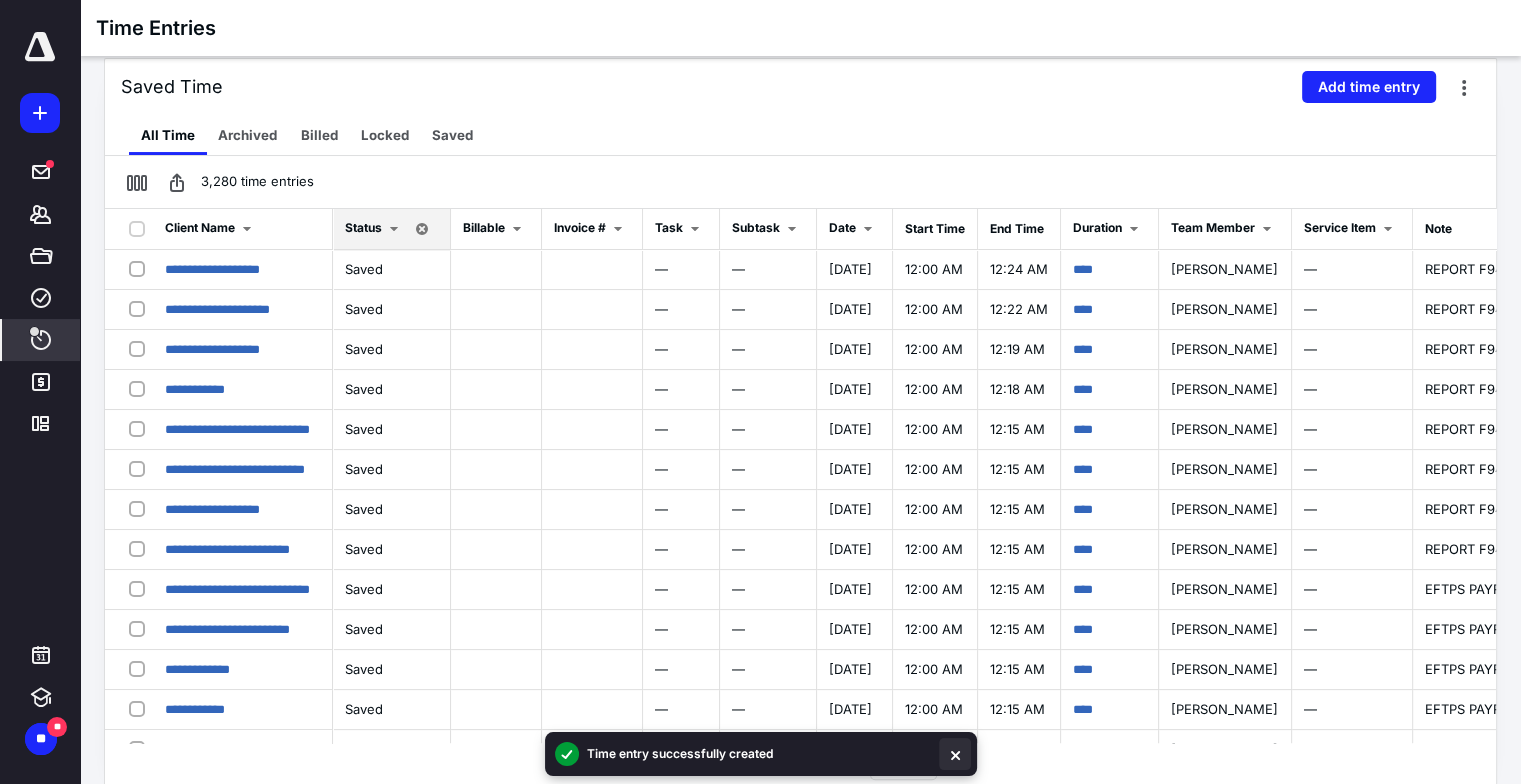 click at bounding box center (955, 754) 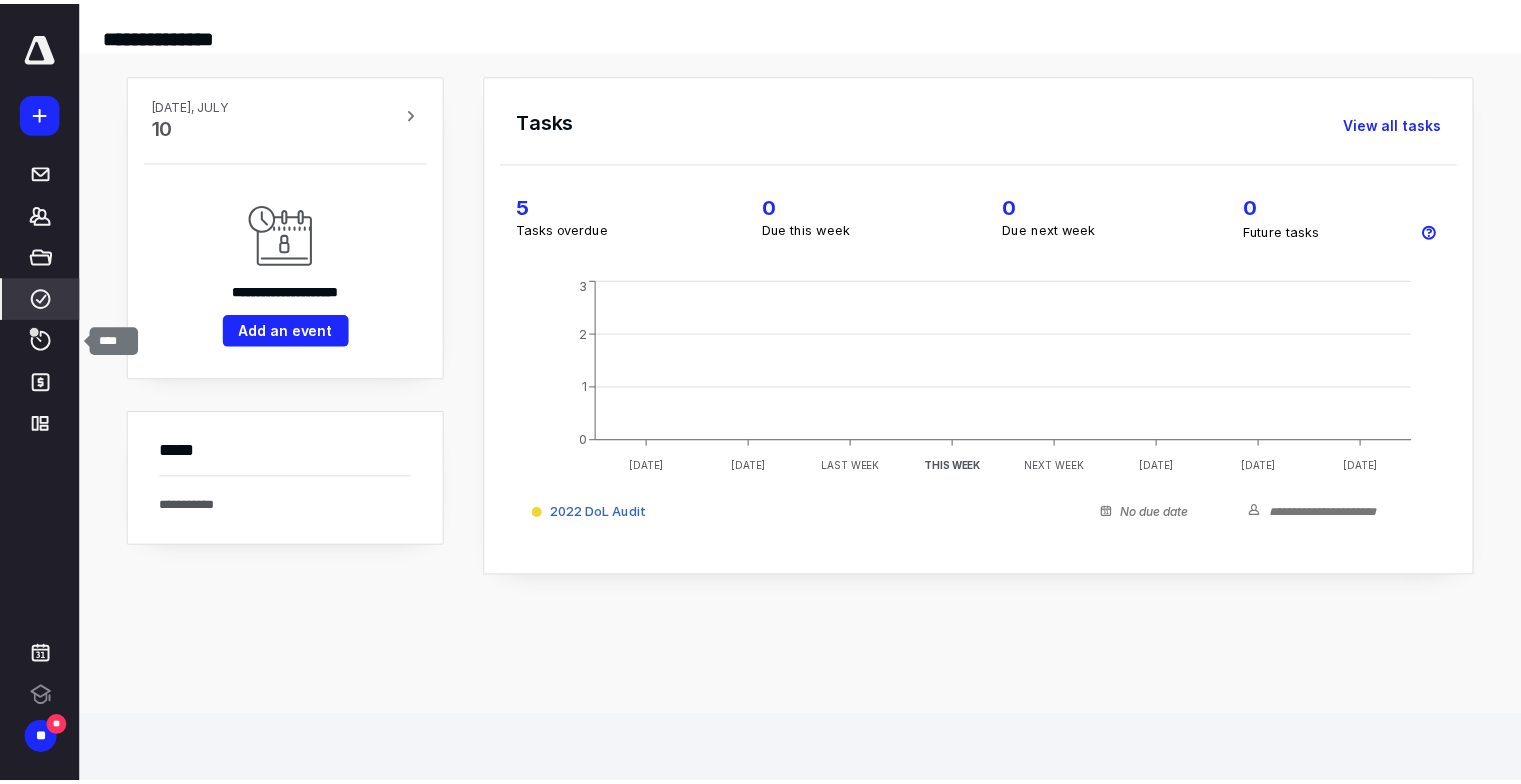 scroll, scrollTop: 0, scrollLeft: 0, axis: both 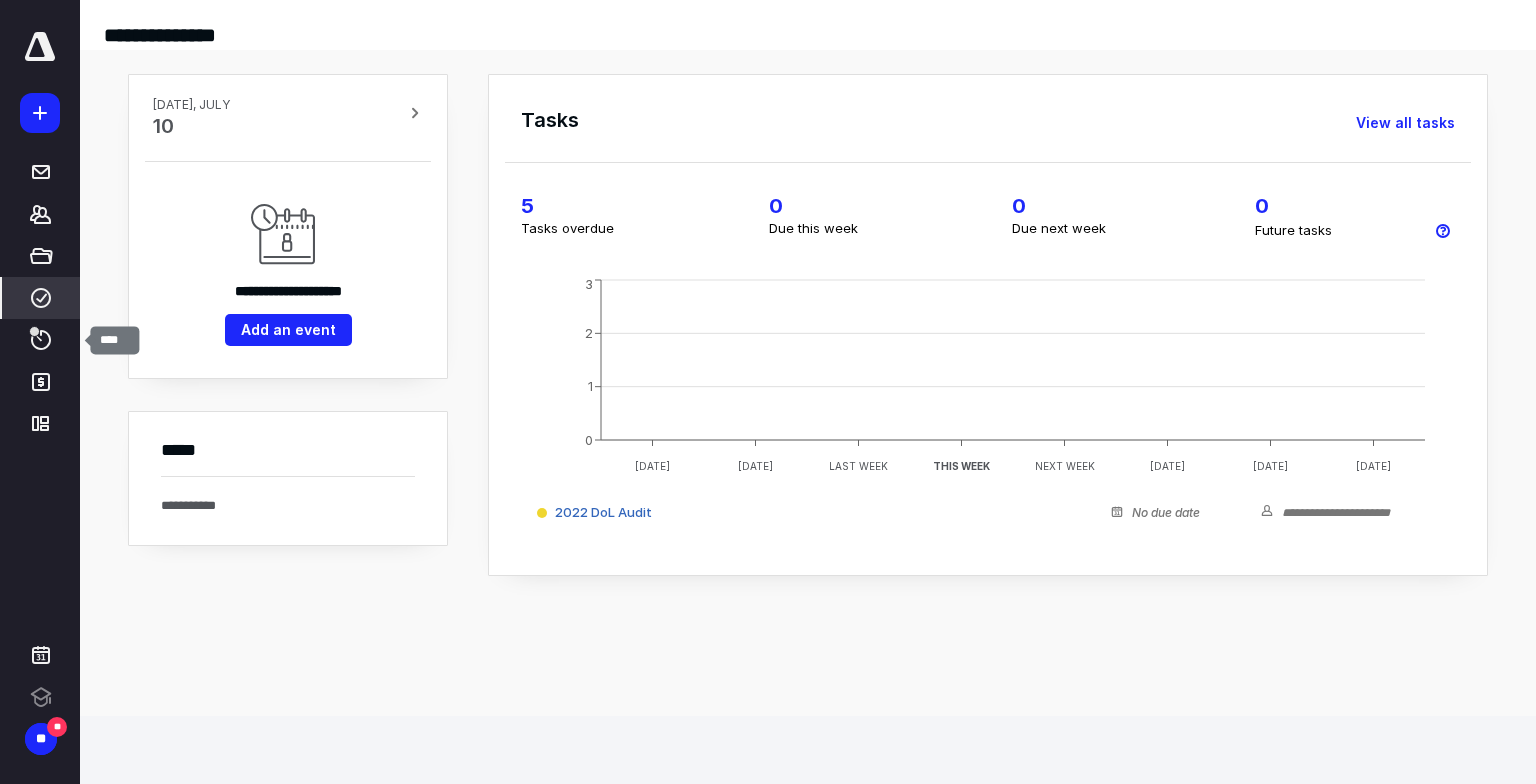click 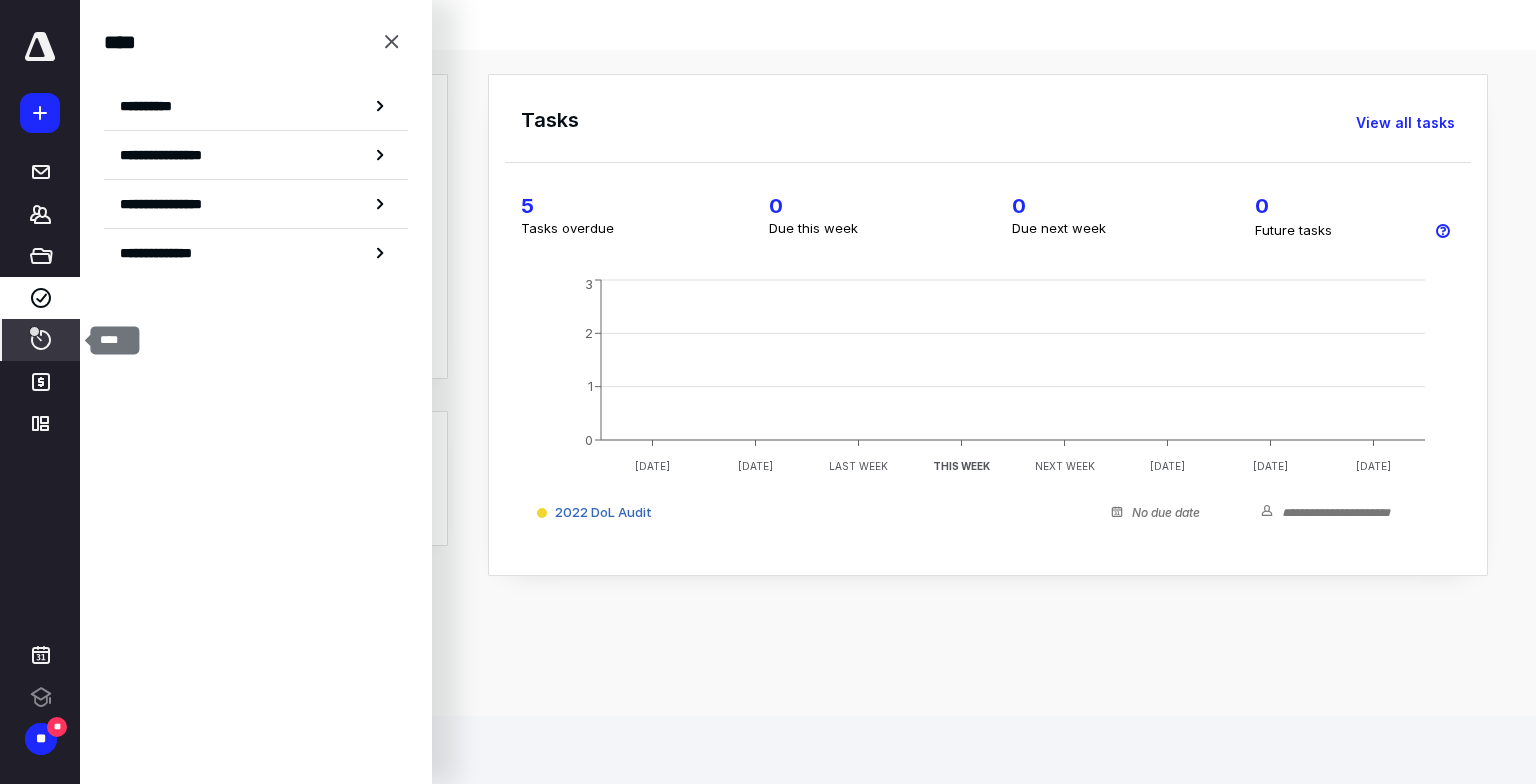 click 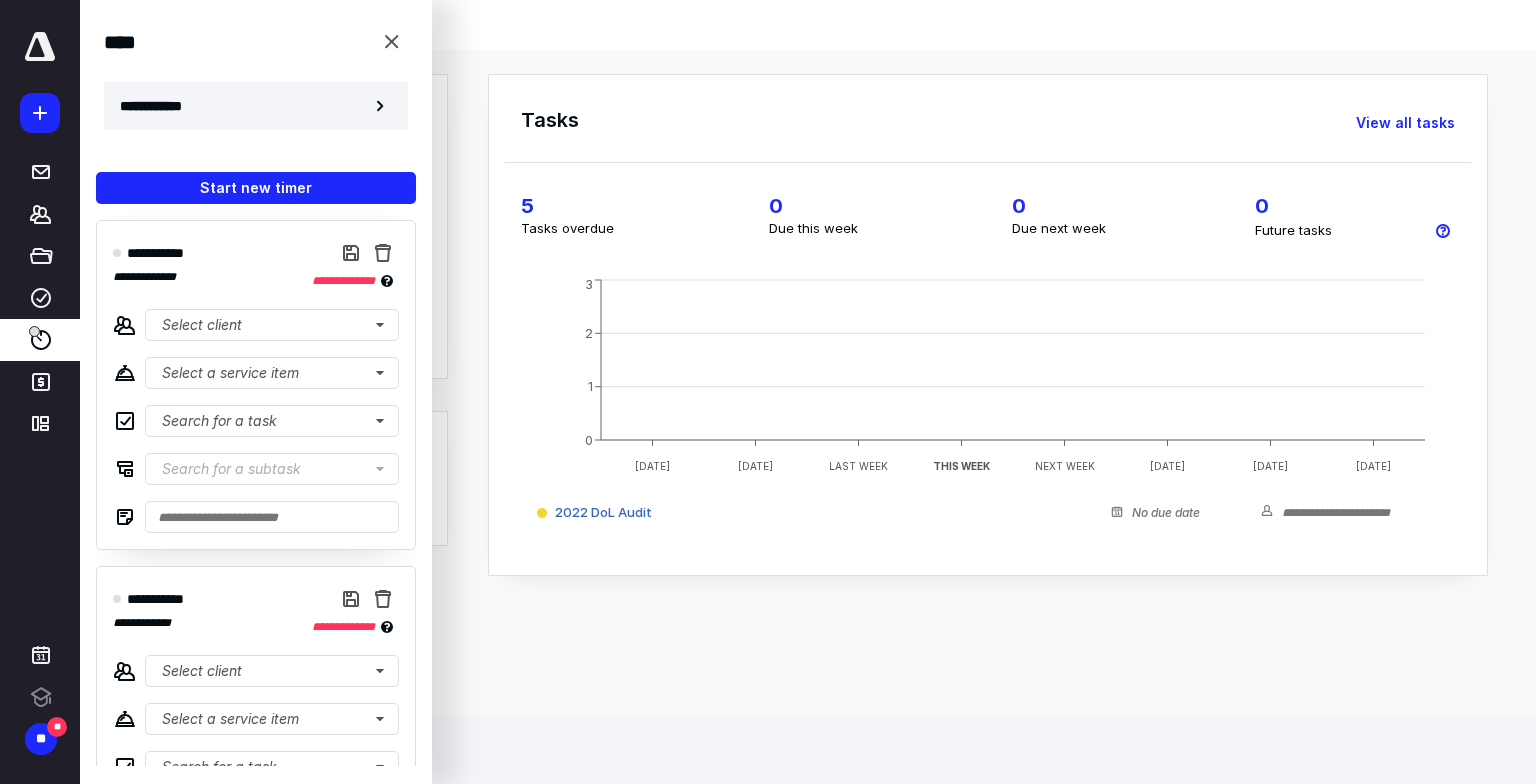 click on "**********" at bounding box center (162, 106) 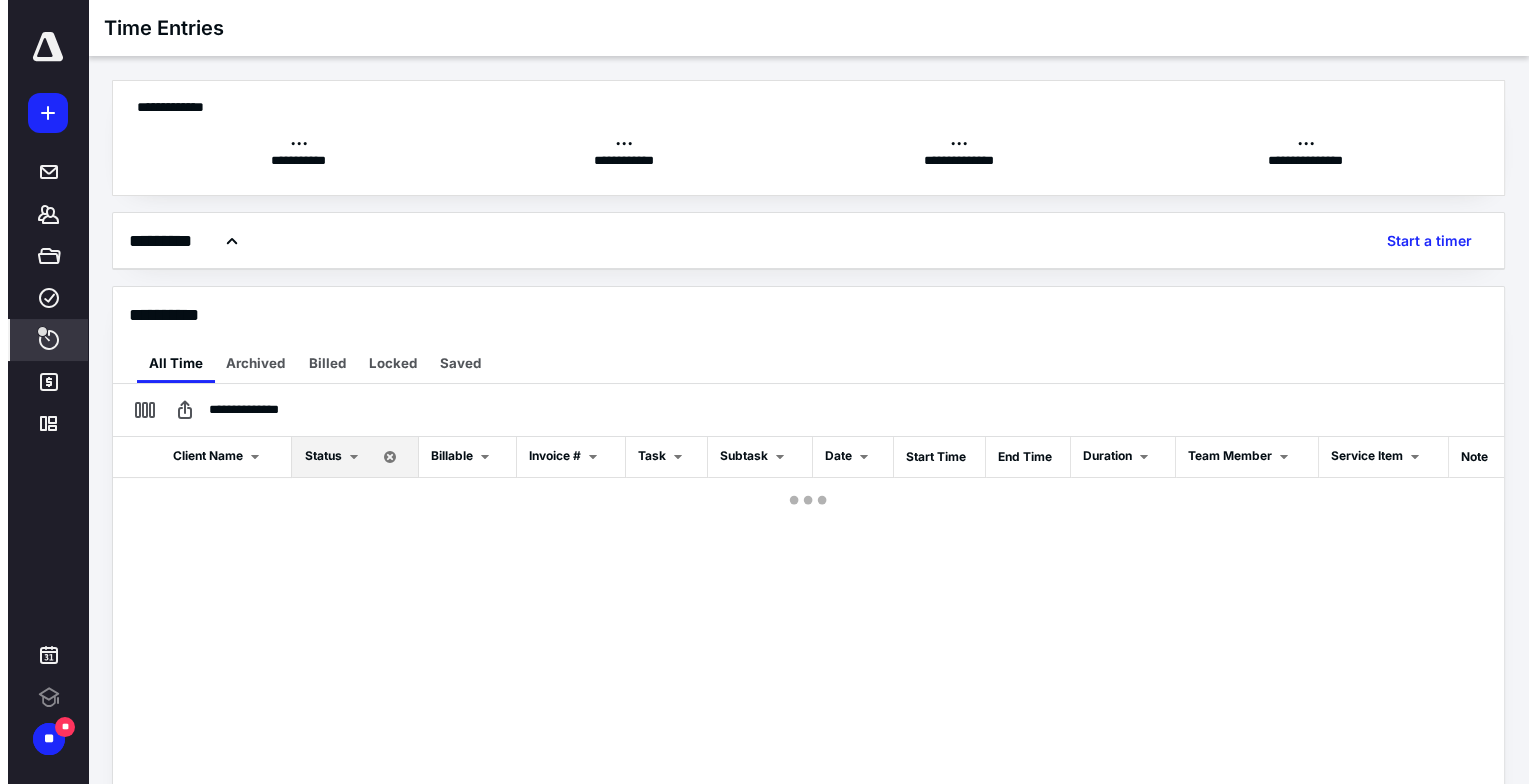 scroll, scrollTop: 0, scrollLeft: 0, axis: both 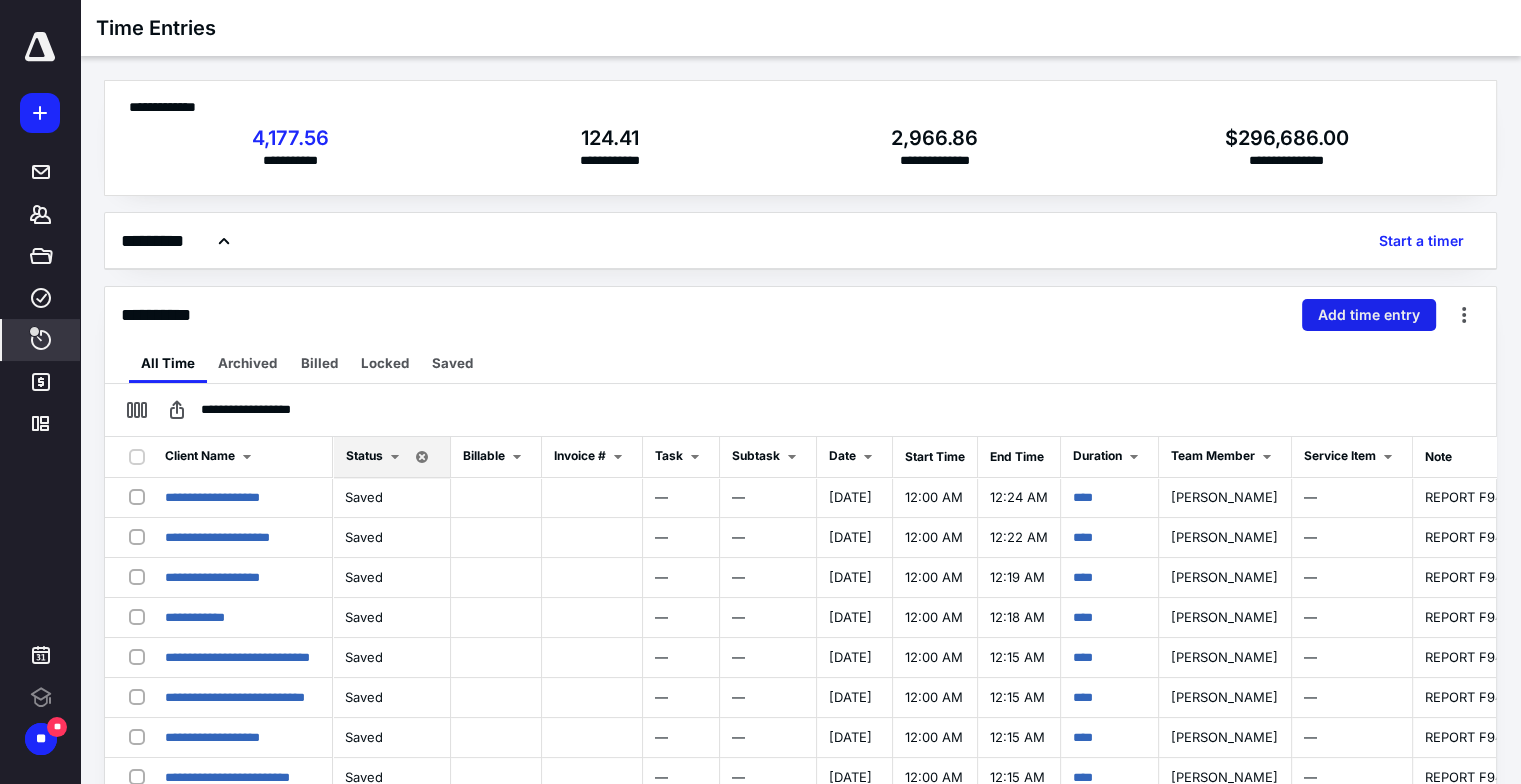 click on "Add time entry" at bounding box center (1369, 315) 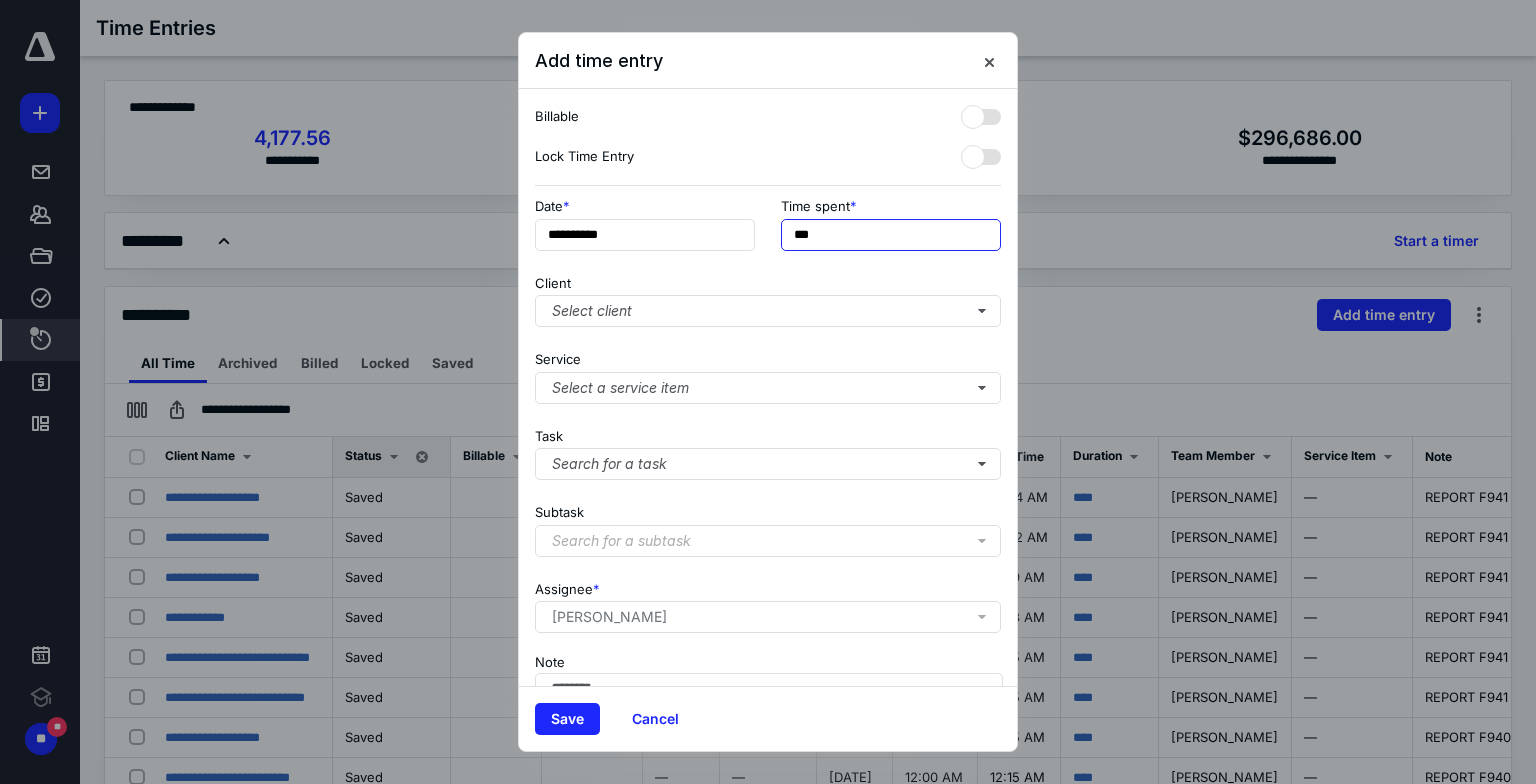 drag, startPoint x: 888, startPoint y: 241, endPoint x: 470, endPoint y: 193, distance: 420.74695 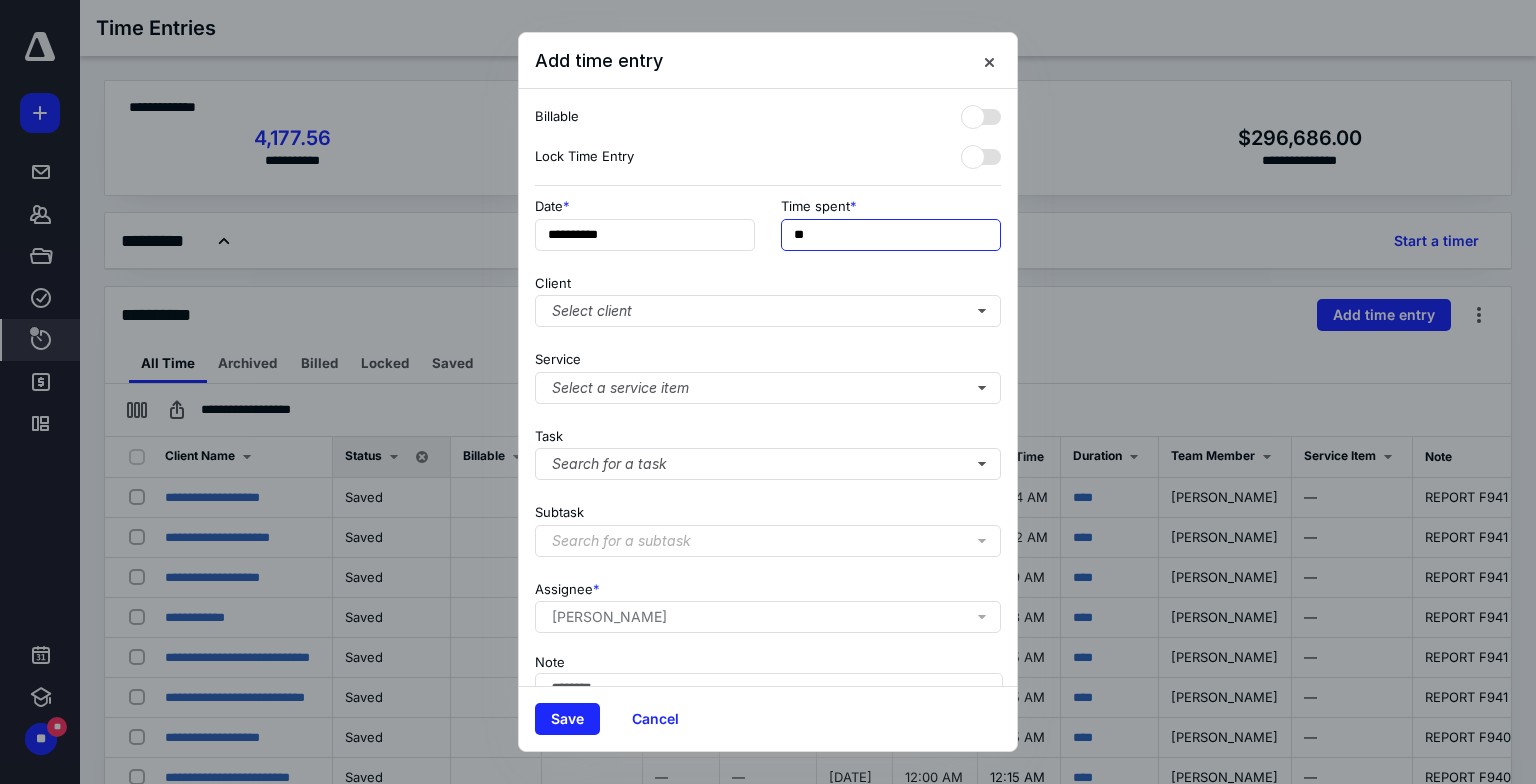 type on "***" 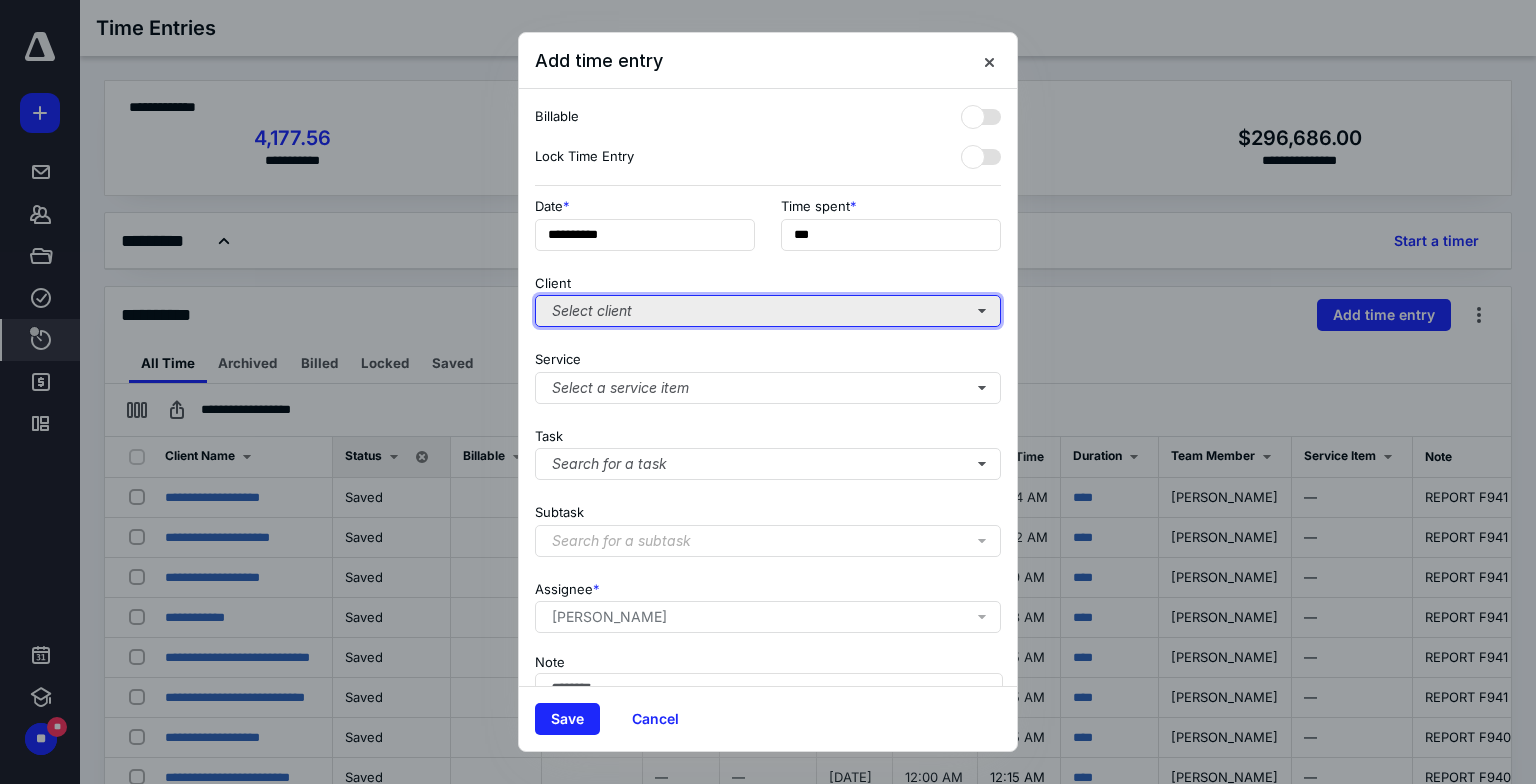 drag, startPoint x: 906, startPoint y: 328, endPoint x: 830, endPoint y: 312, distance: 77.665955 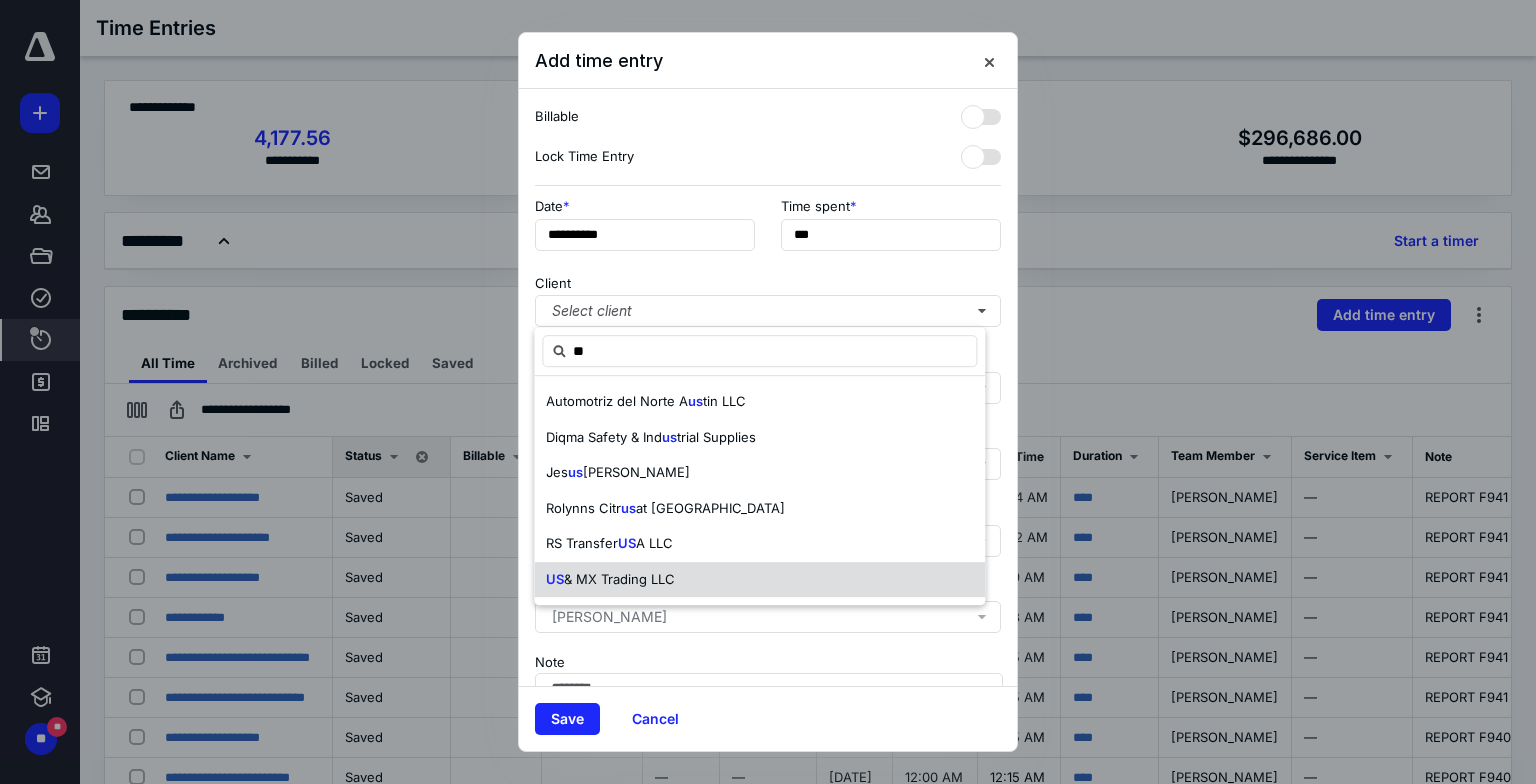 click on "US  & MX Trading LLC" at bounding box center [759, 580] 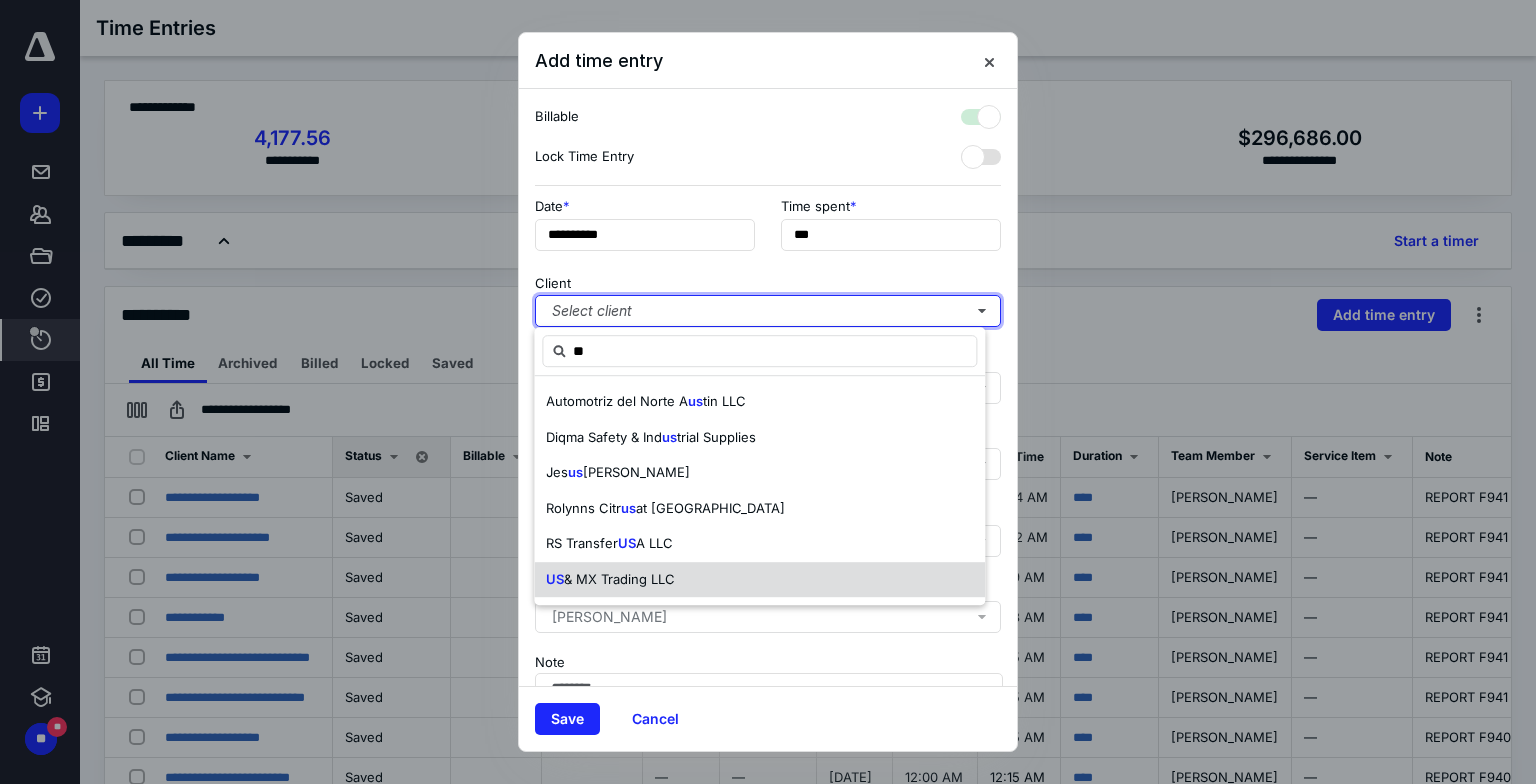 checkbox on "true" 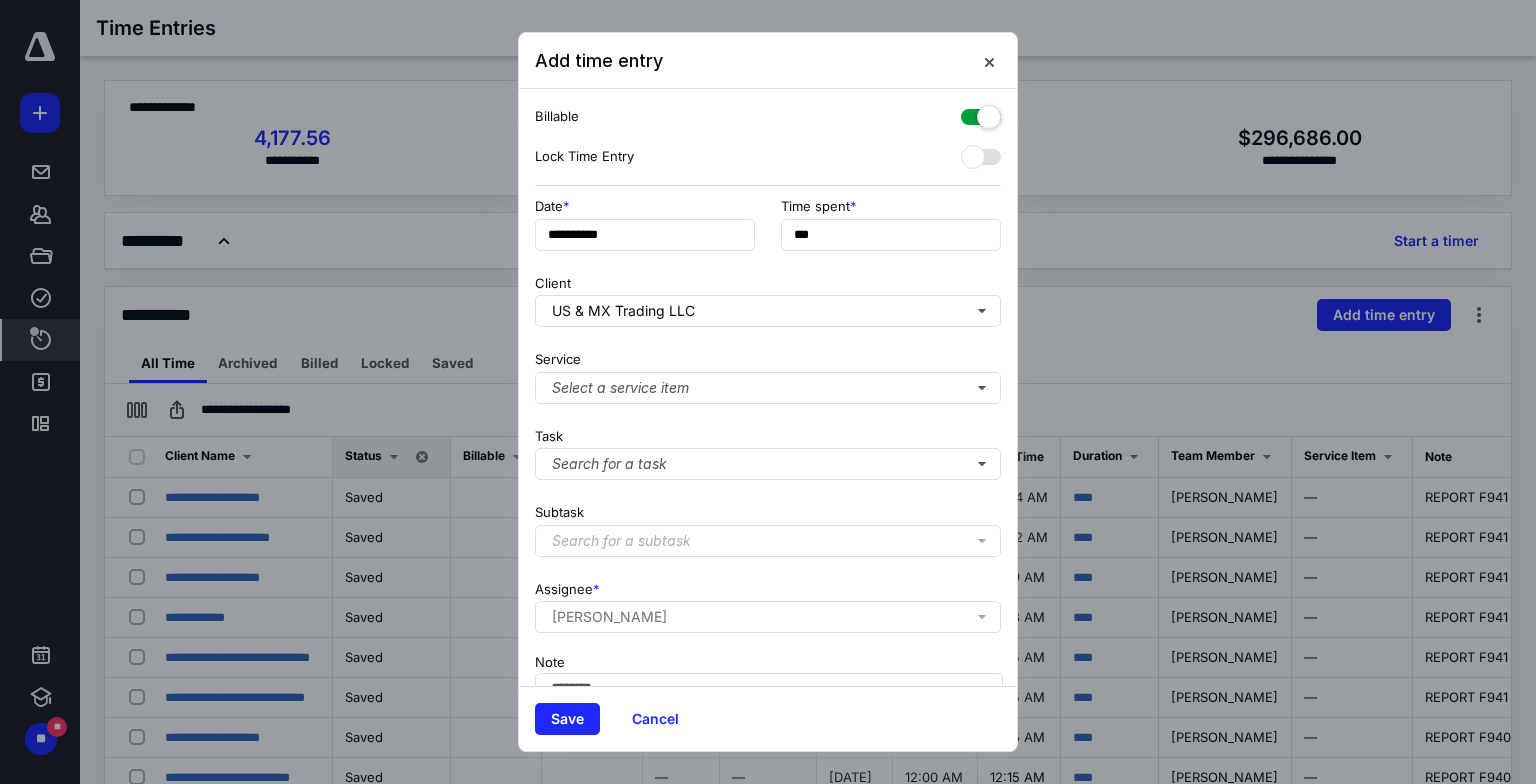 click at bounding box center (981, 113) 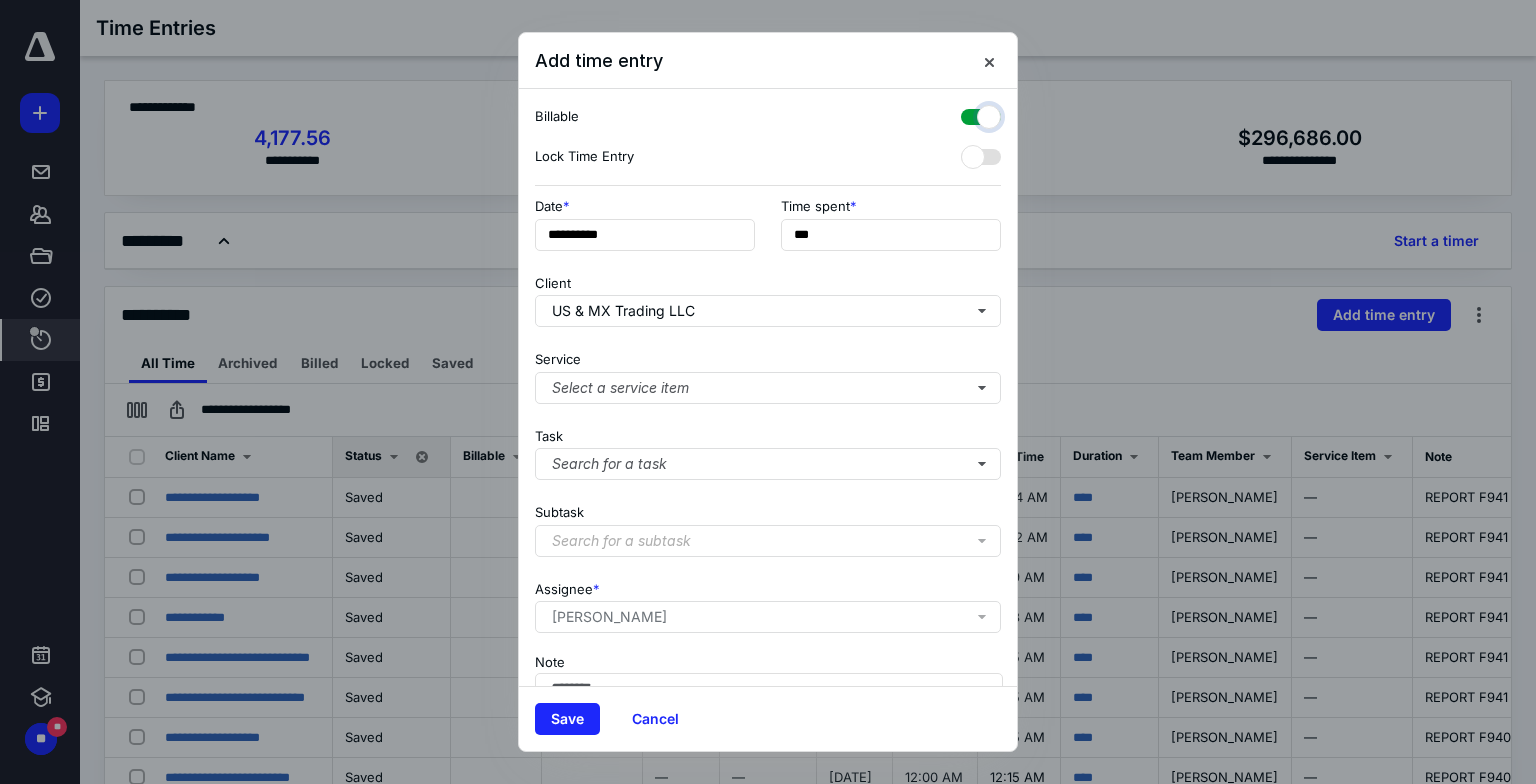 click at bounding box center [971, 114] 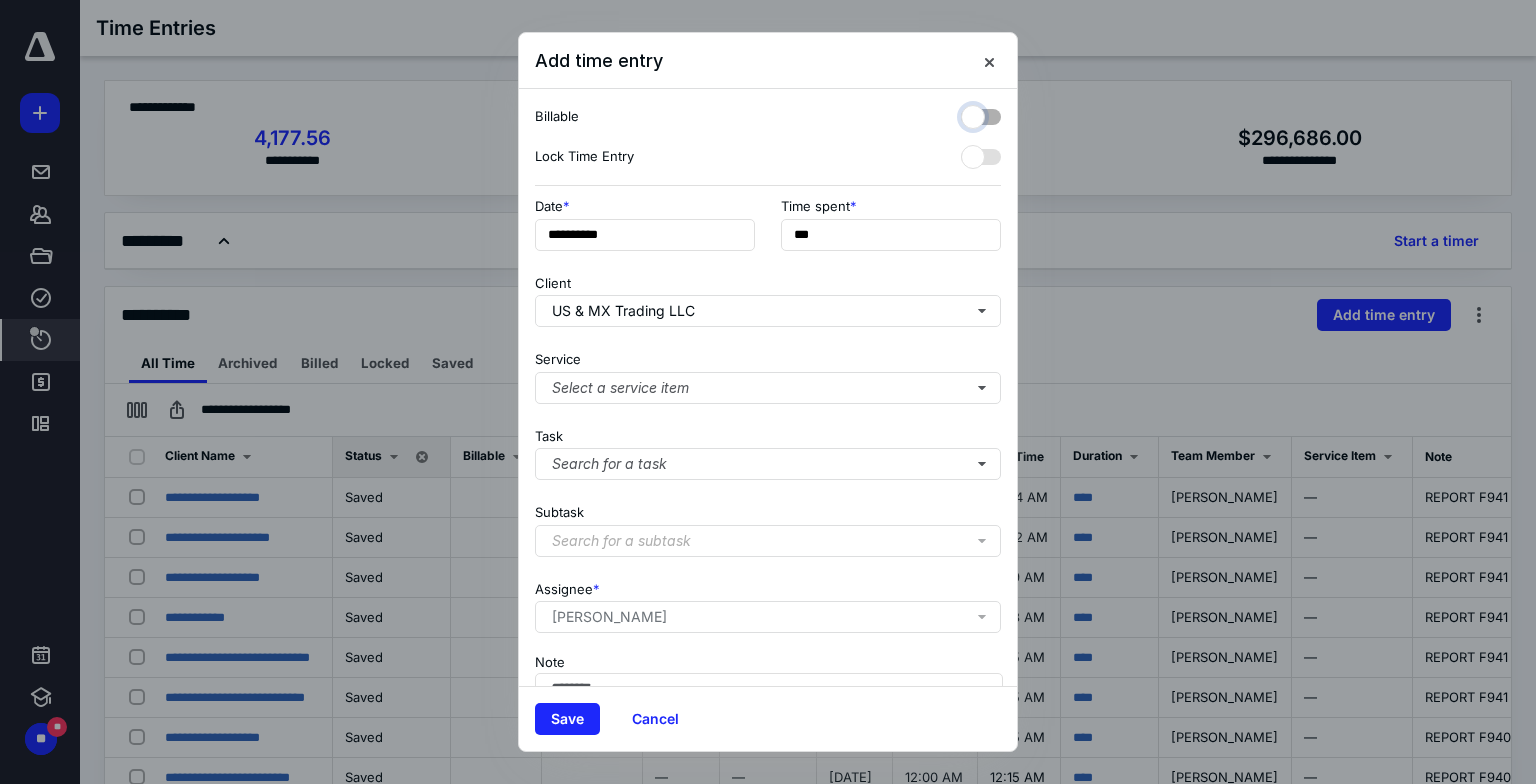 checkbox on "false" 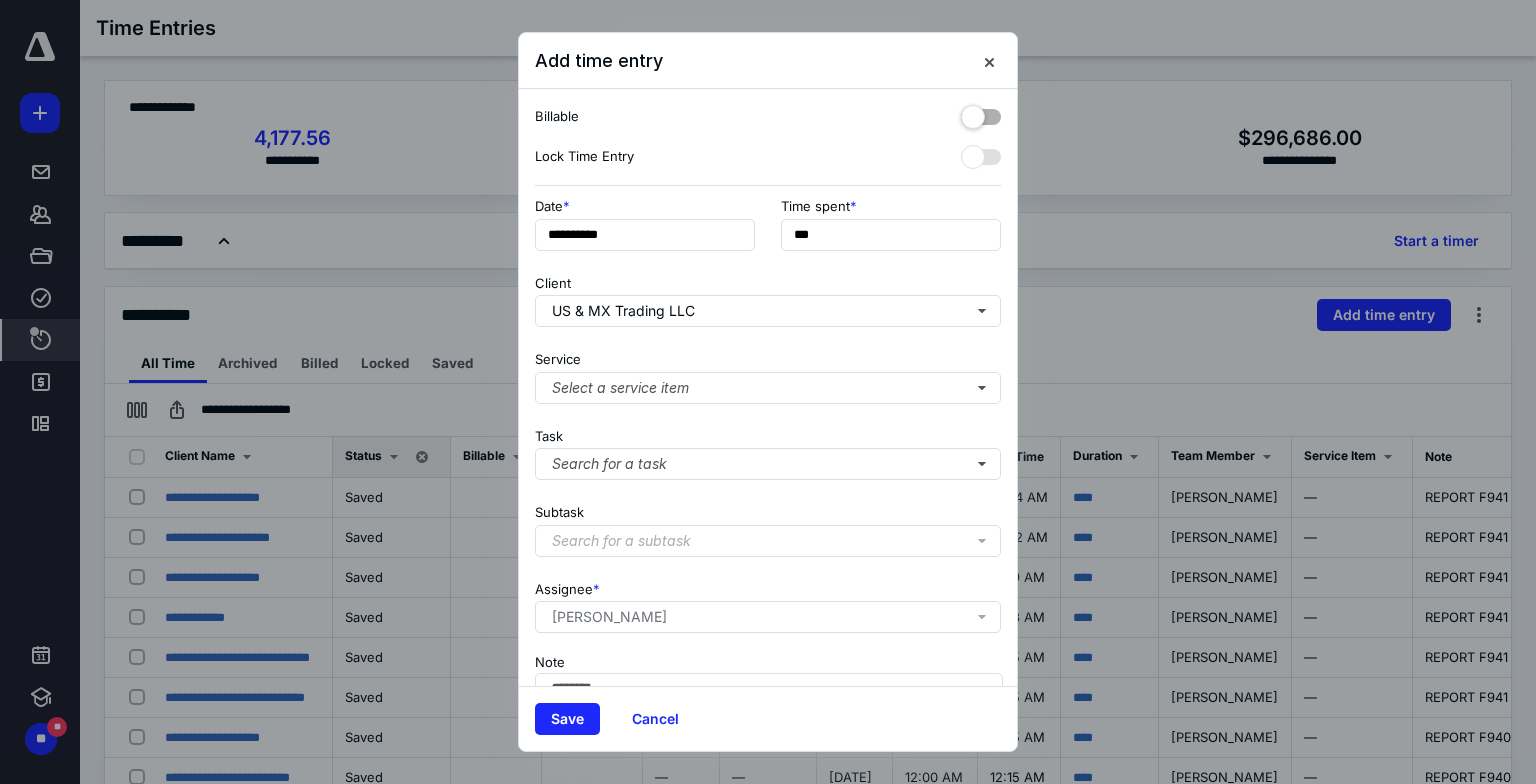 scroll, scrollTop: 116, scrollLeft: 0, axis: vertical 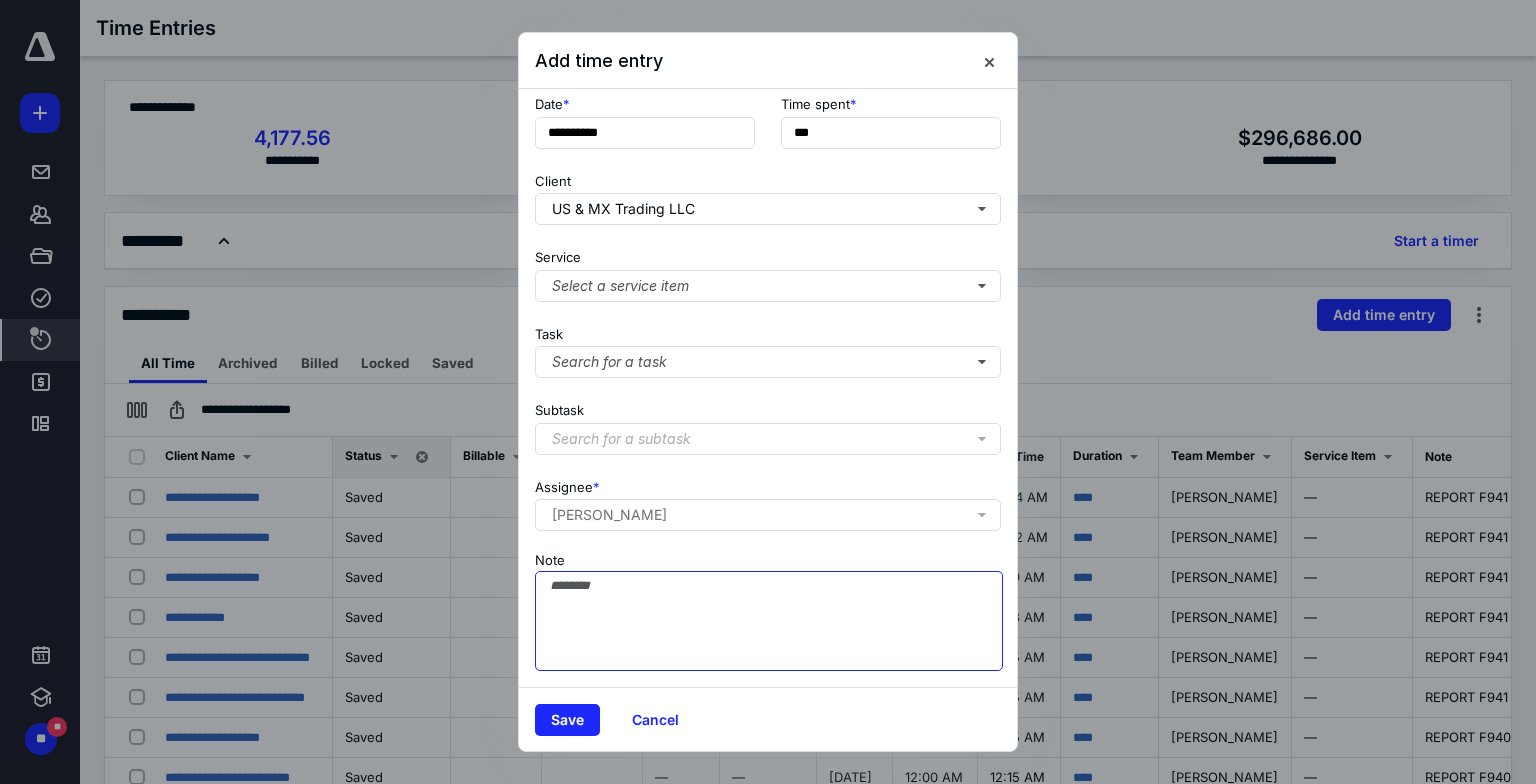 click on "Note" at bounding box center [769, 621] 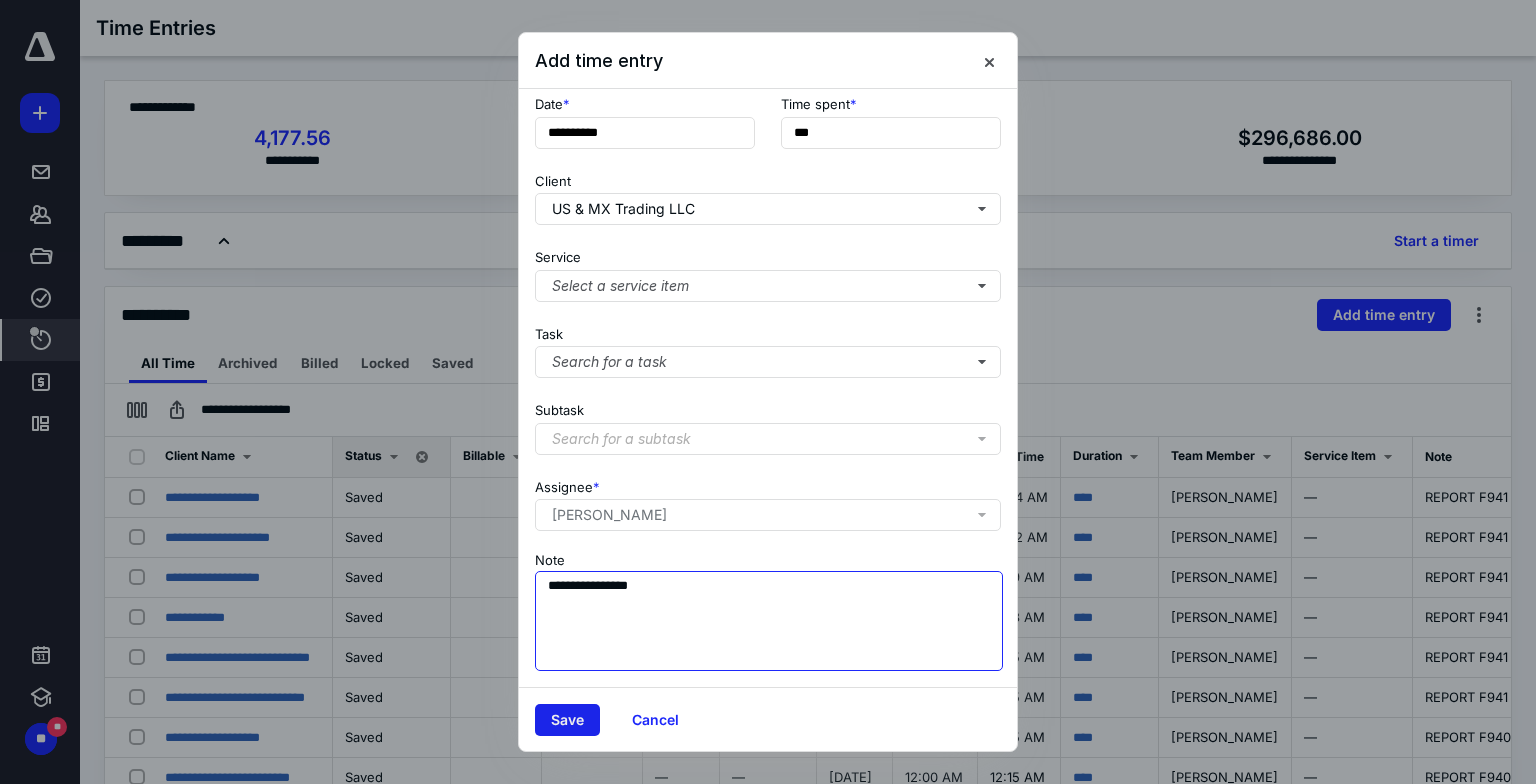 type on "**********" 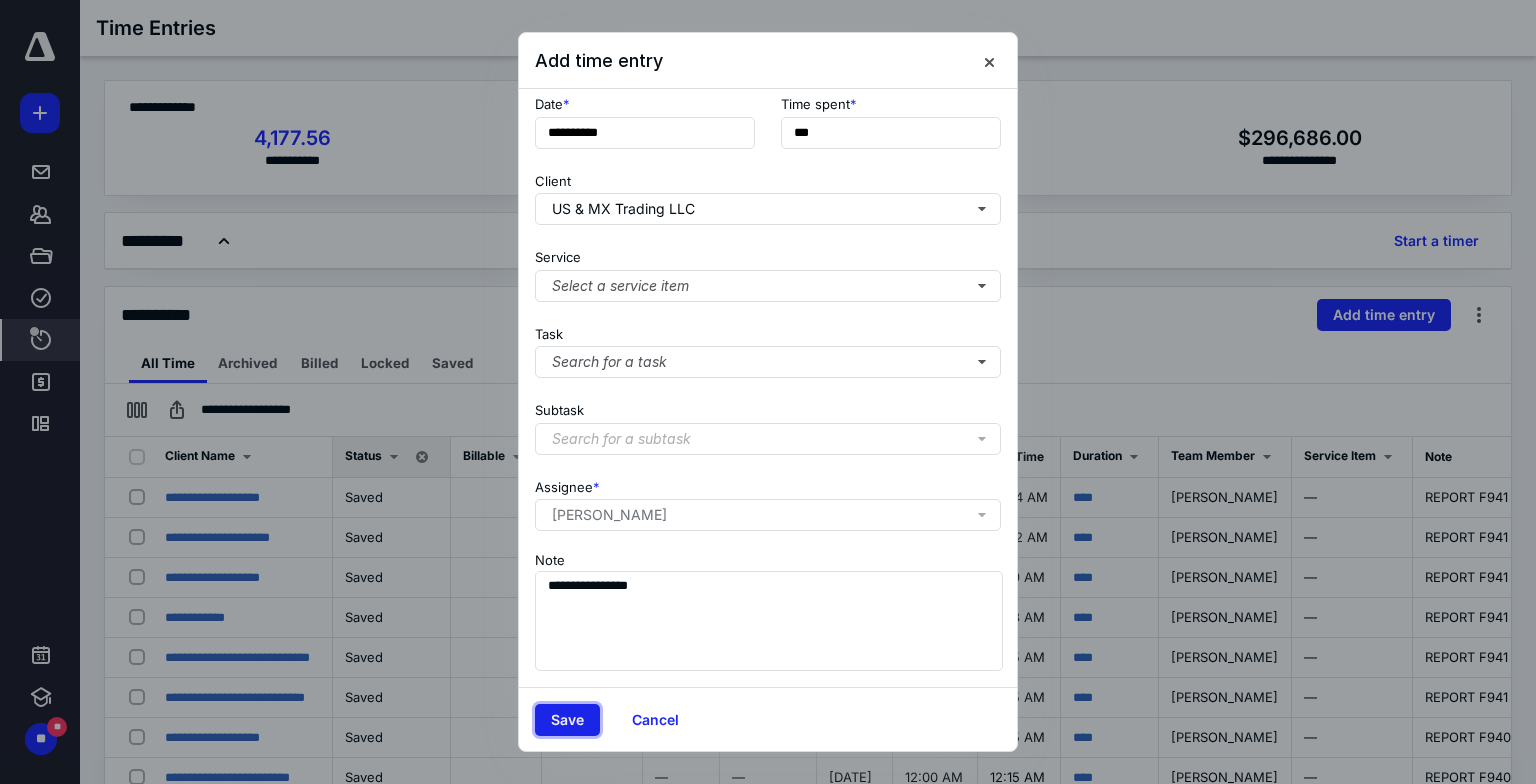 click on "Save" at bounding box center (567, 720) 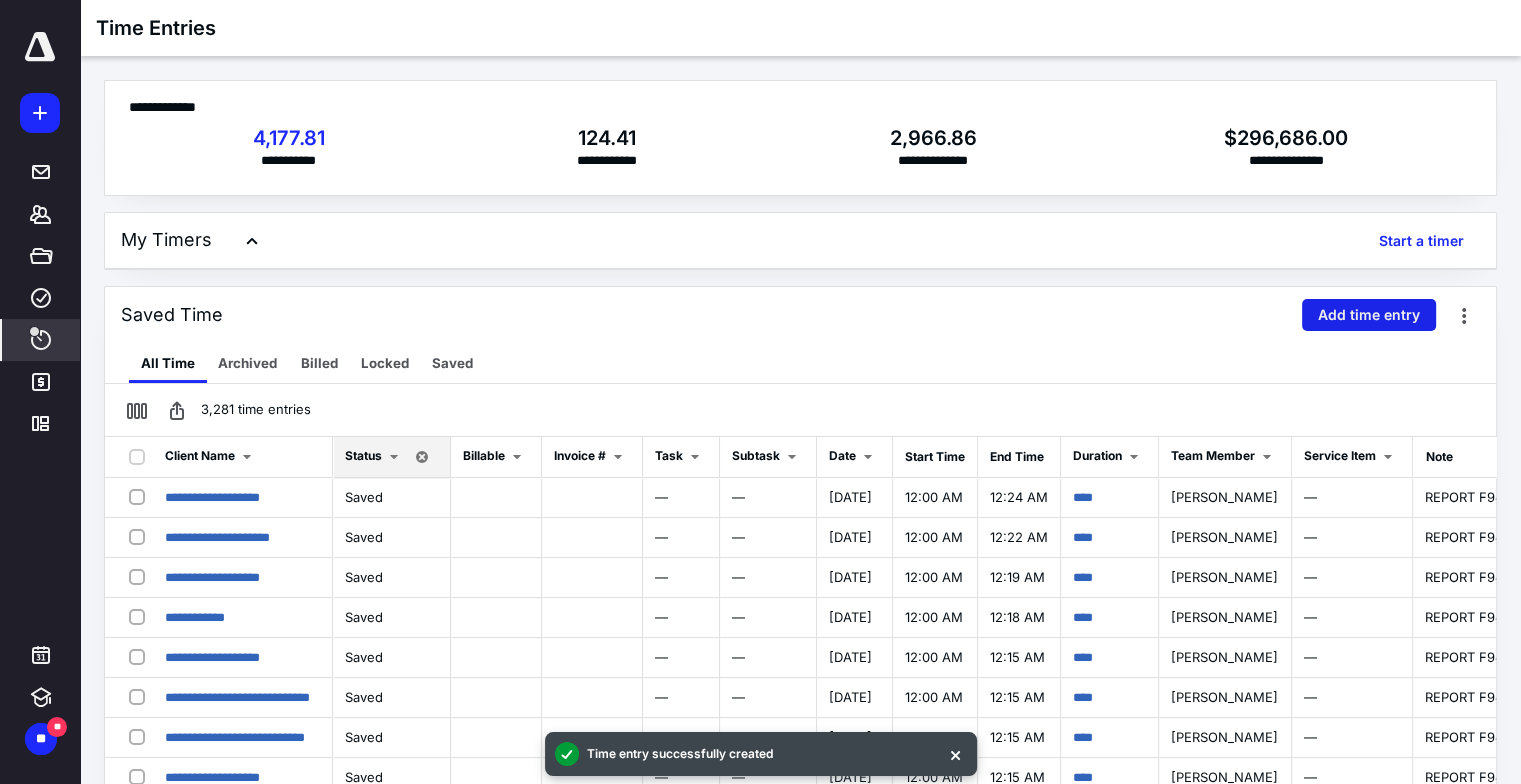 click on "Add time entry" at bounding box center (1369, 315) 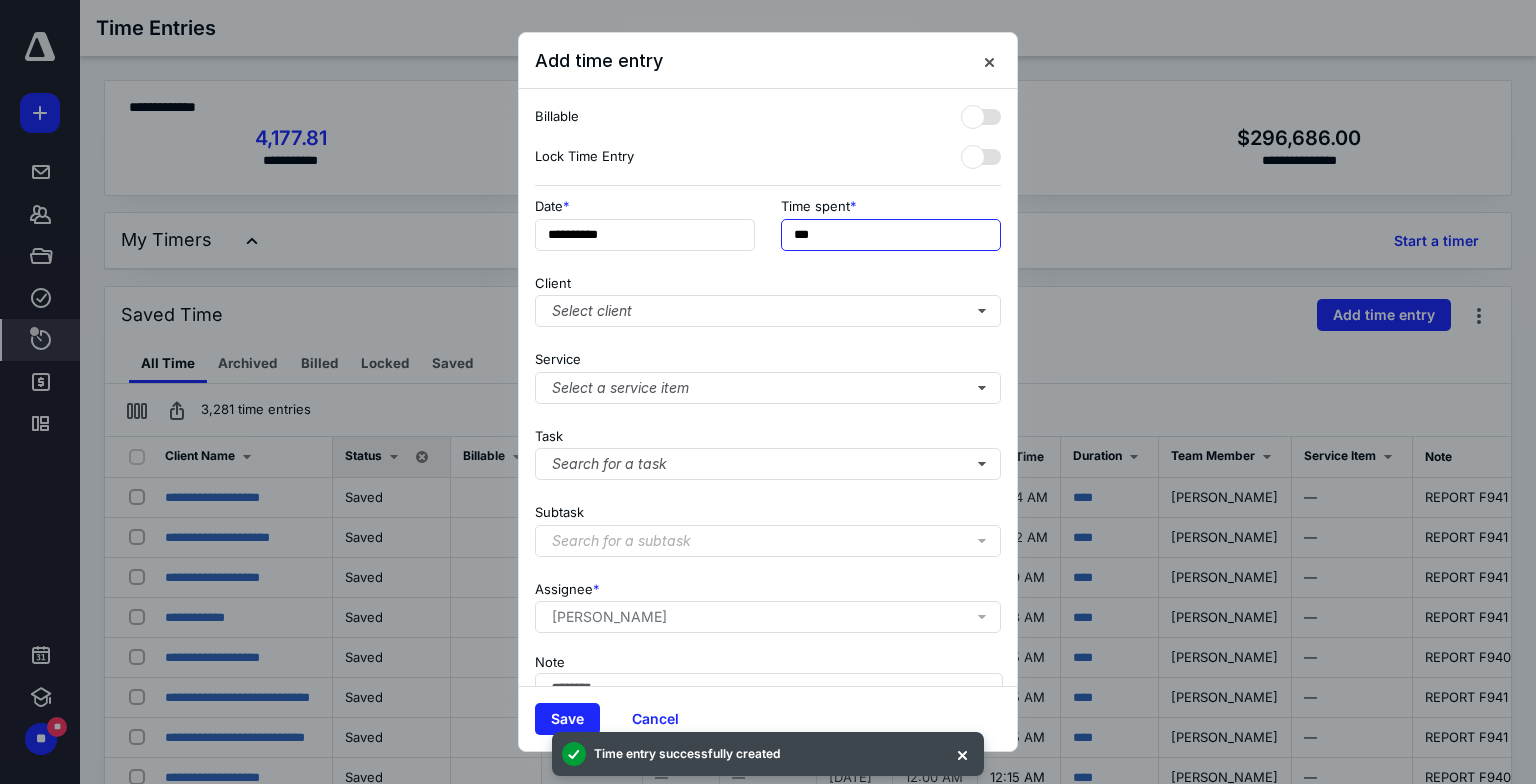 drag, startPoint x: 920, startPoint y: 240, endPoint x: 228, endPoint y: 186, distance: 694.10376 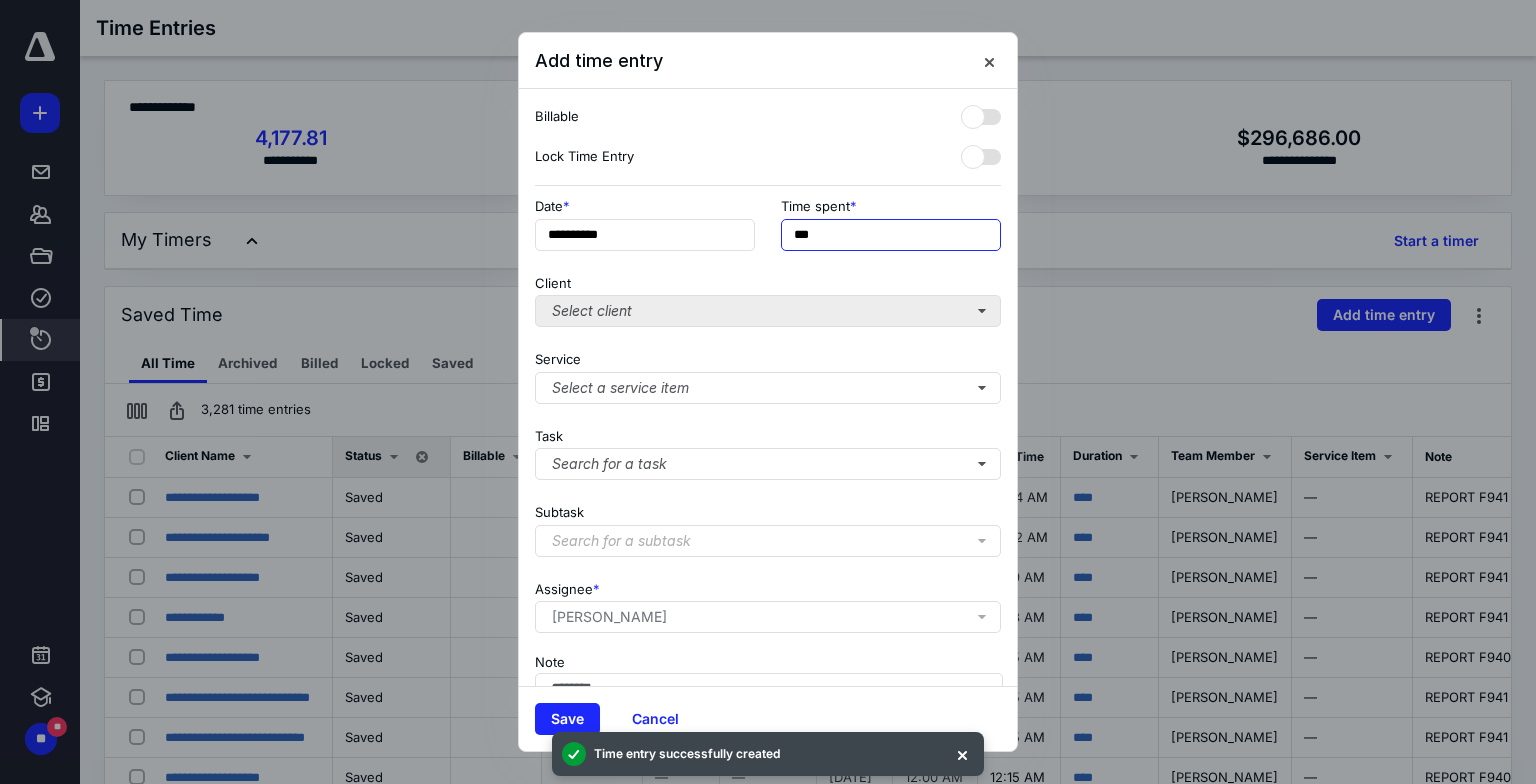 type on "***" 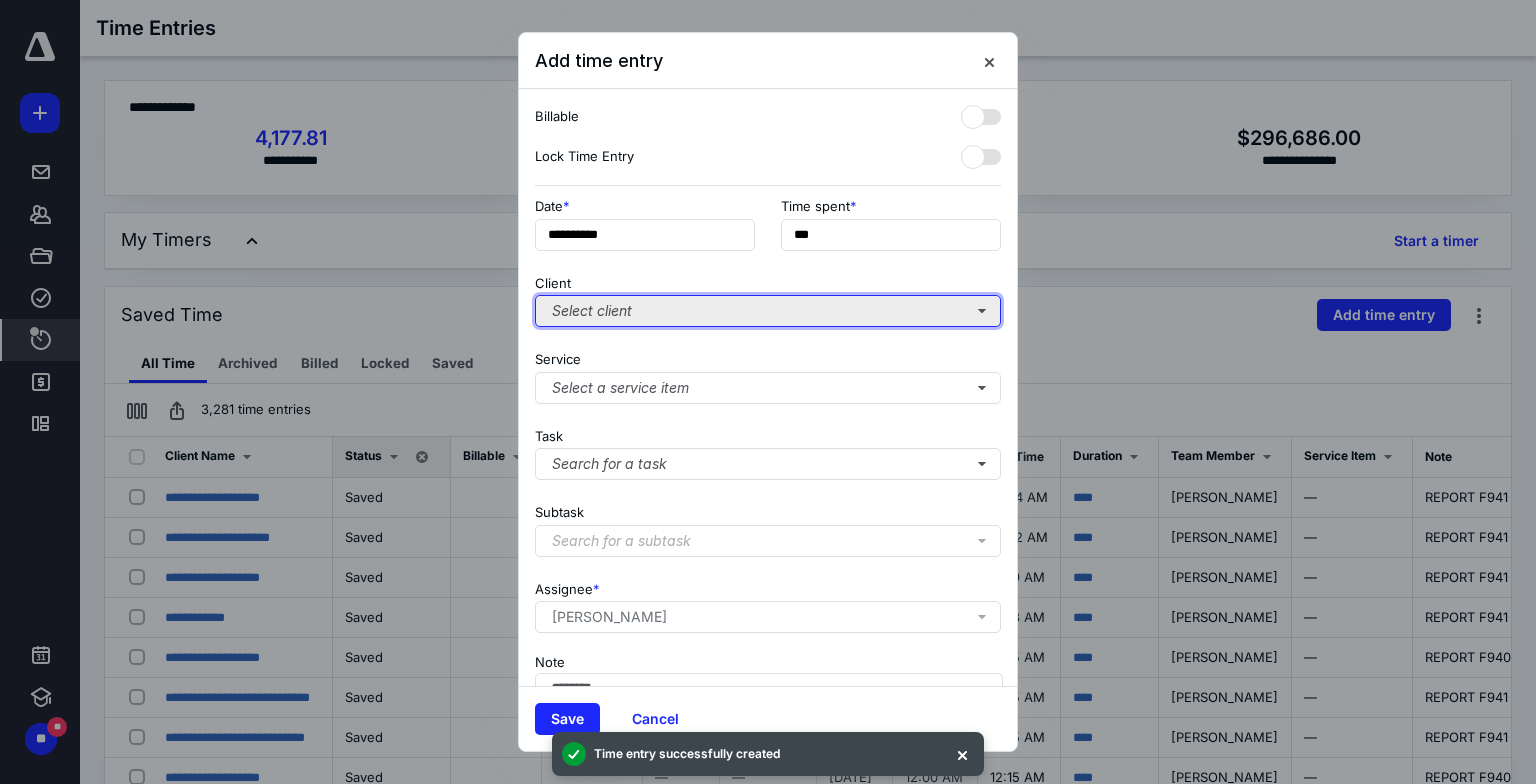 click on "Select client" at bounding box center [768, 311] 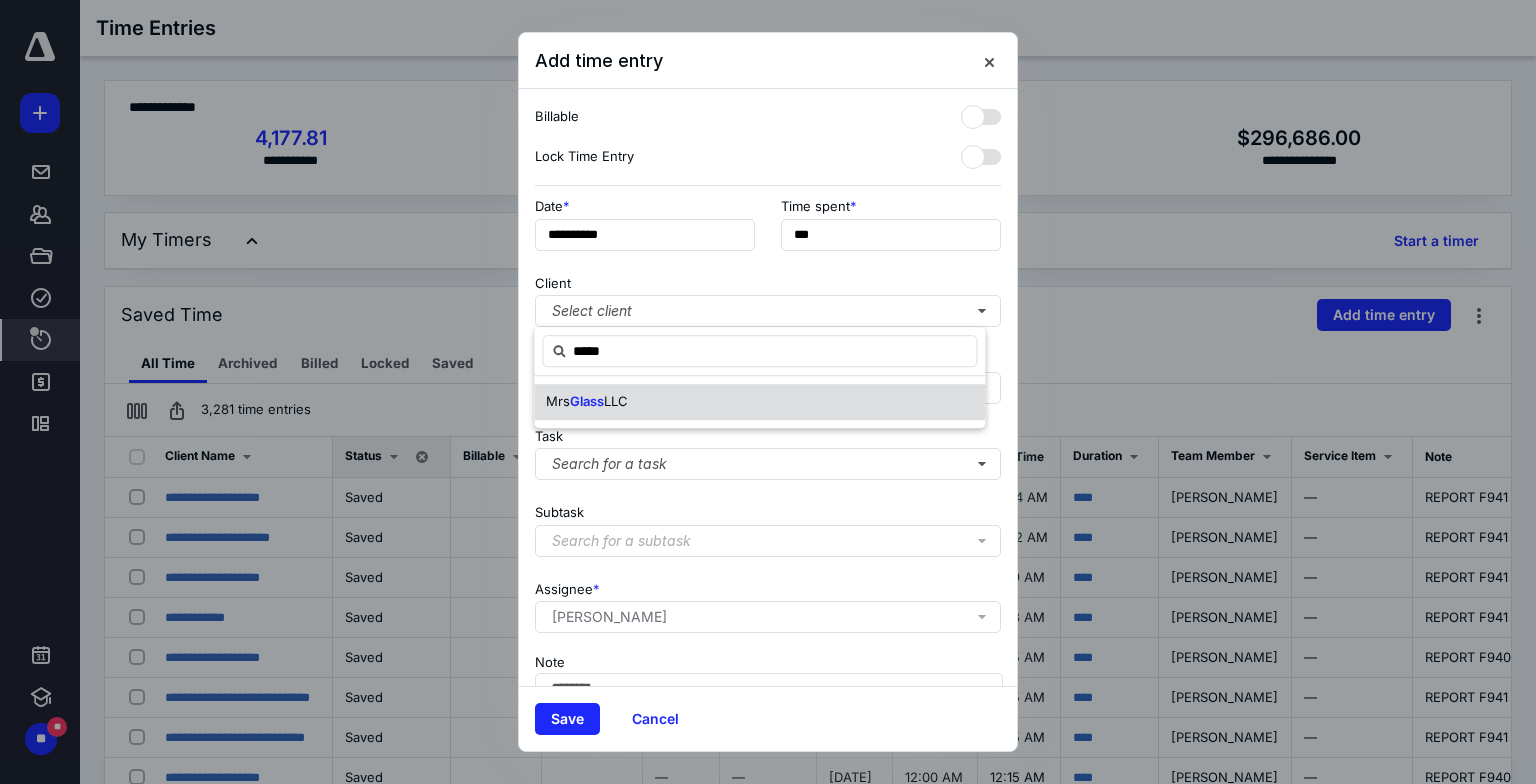 click on "[PERSON_NAME]  LLC" at bounding box center [759, 402] 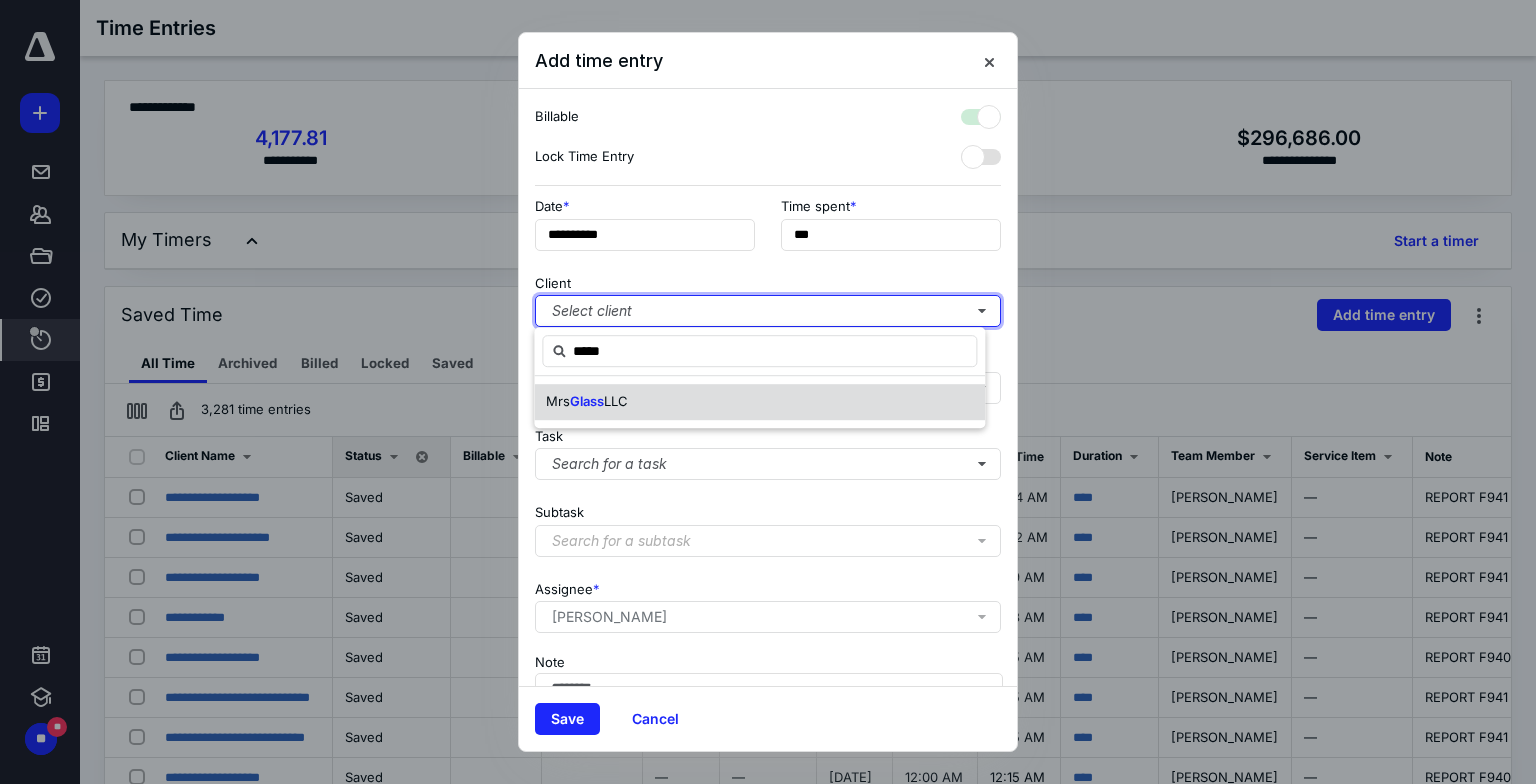 checkbox on "true" 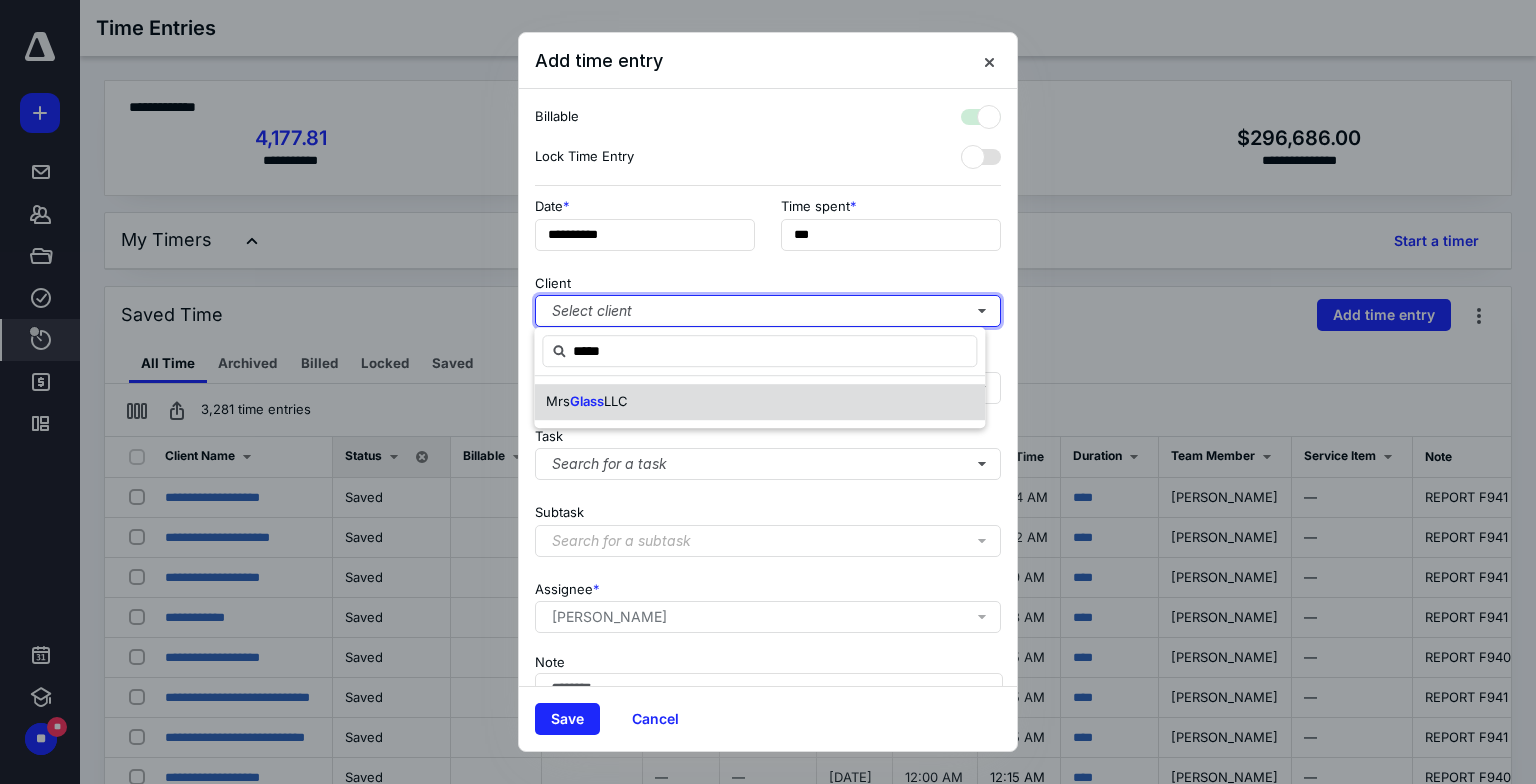 type 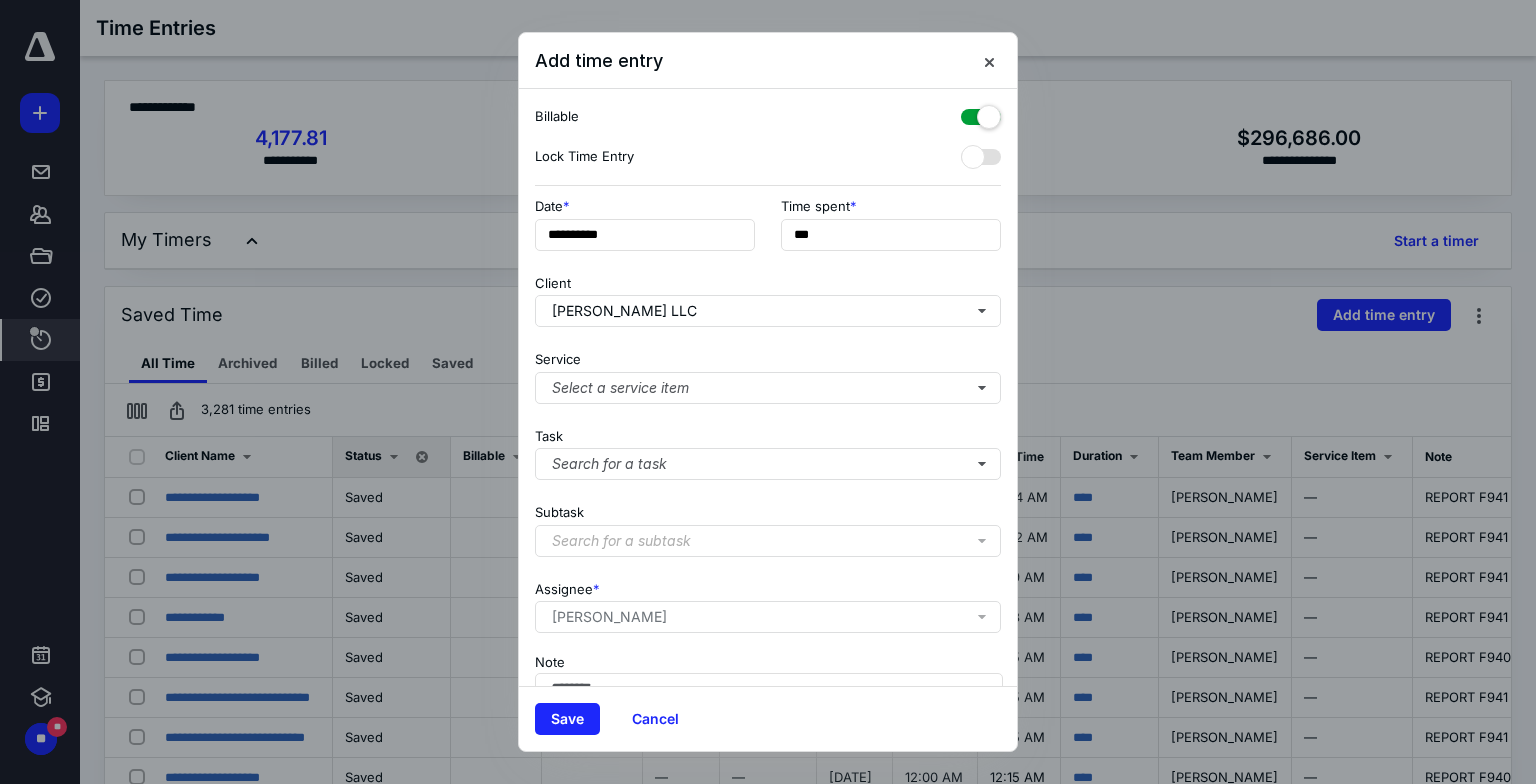 click at bounding box center [981, 113] 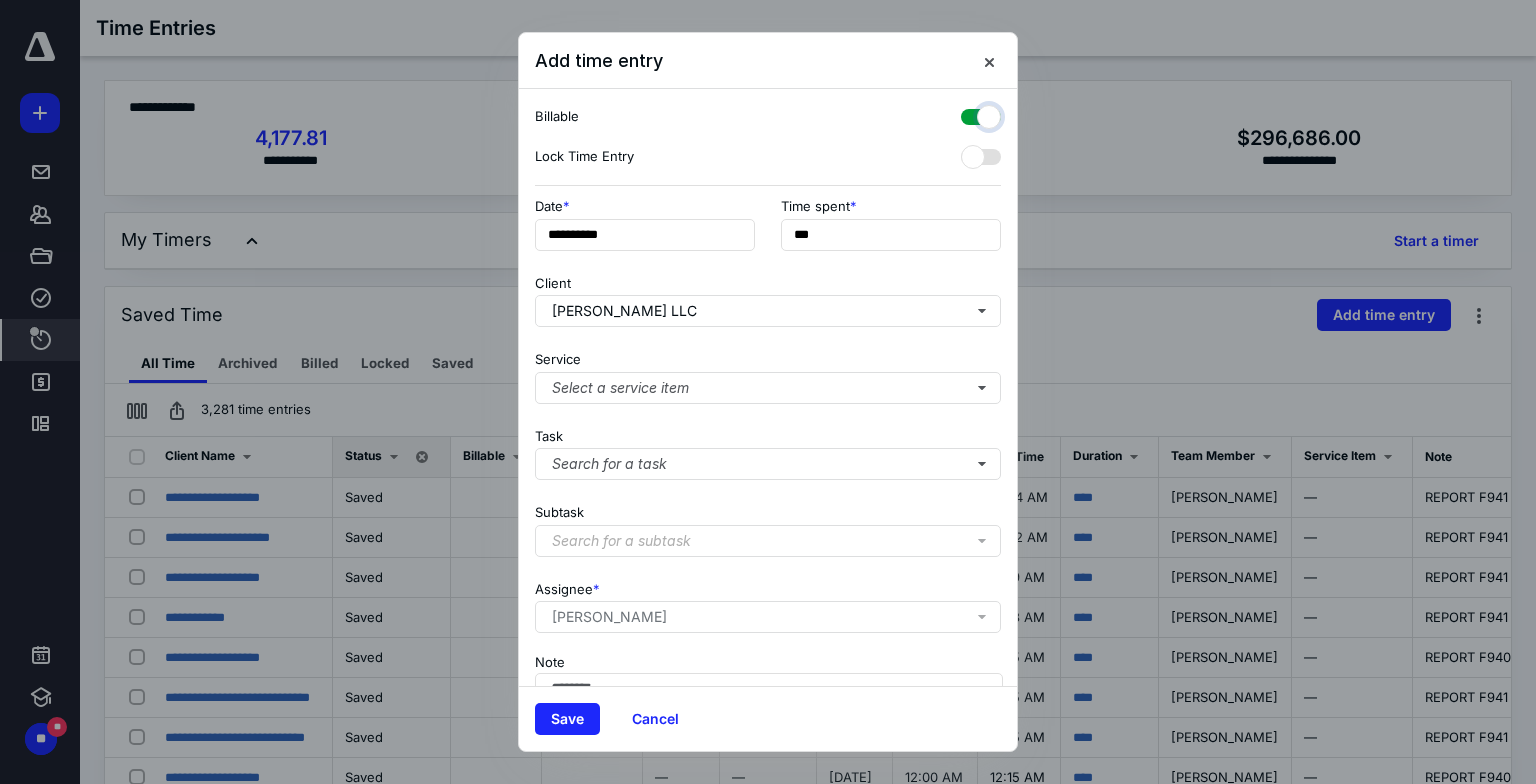click at bounding box center (971, 114) 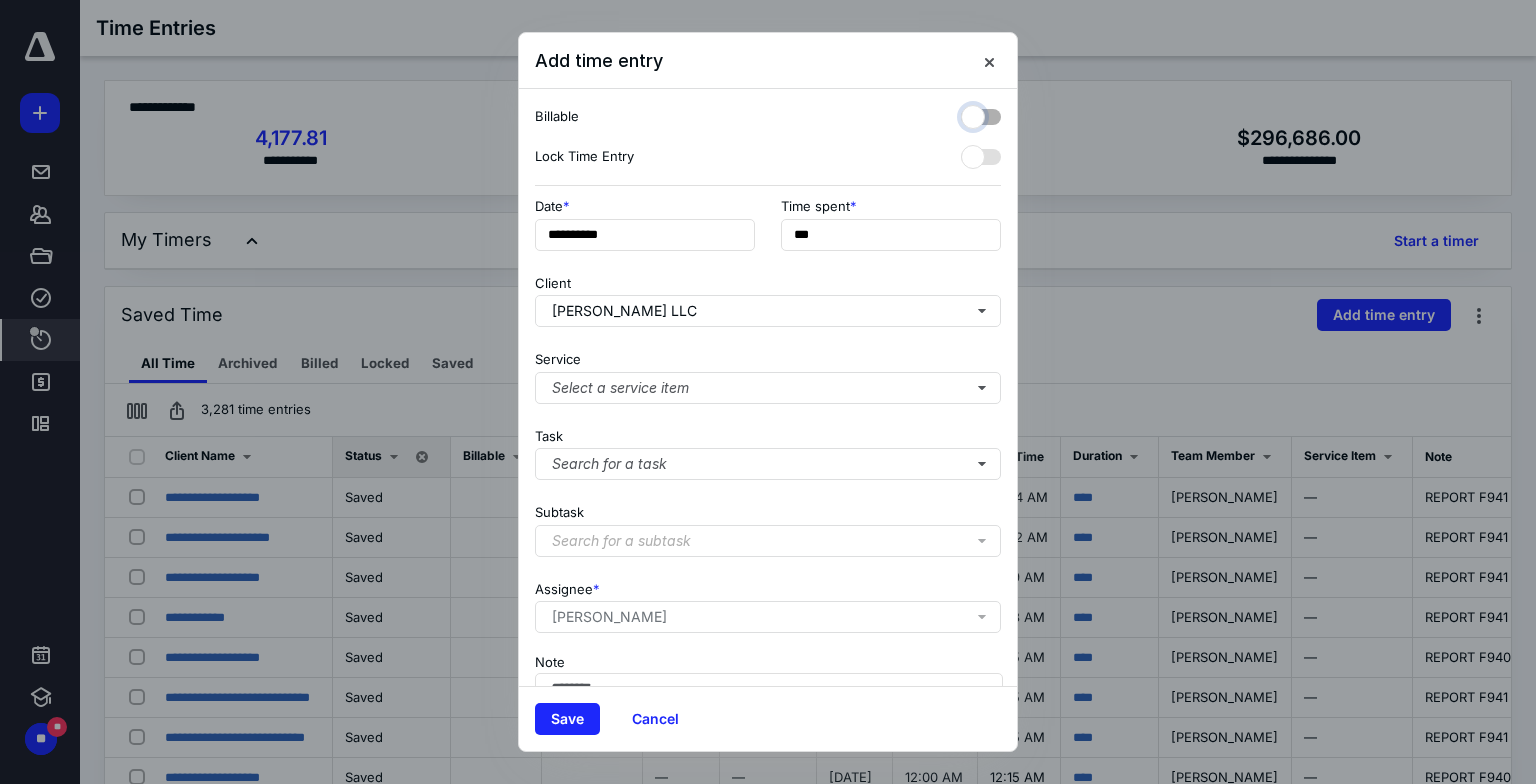 checkbox on "false" 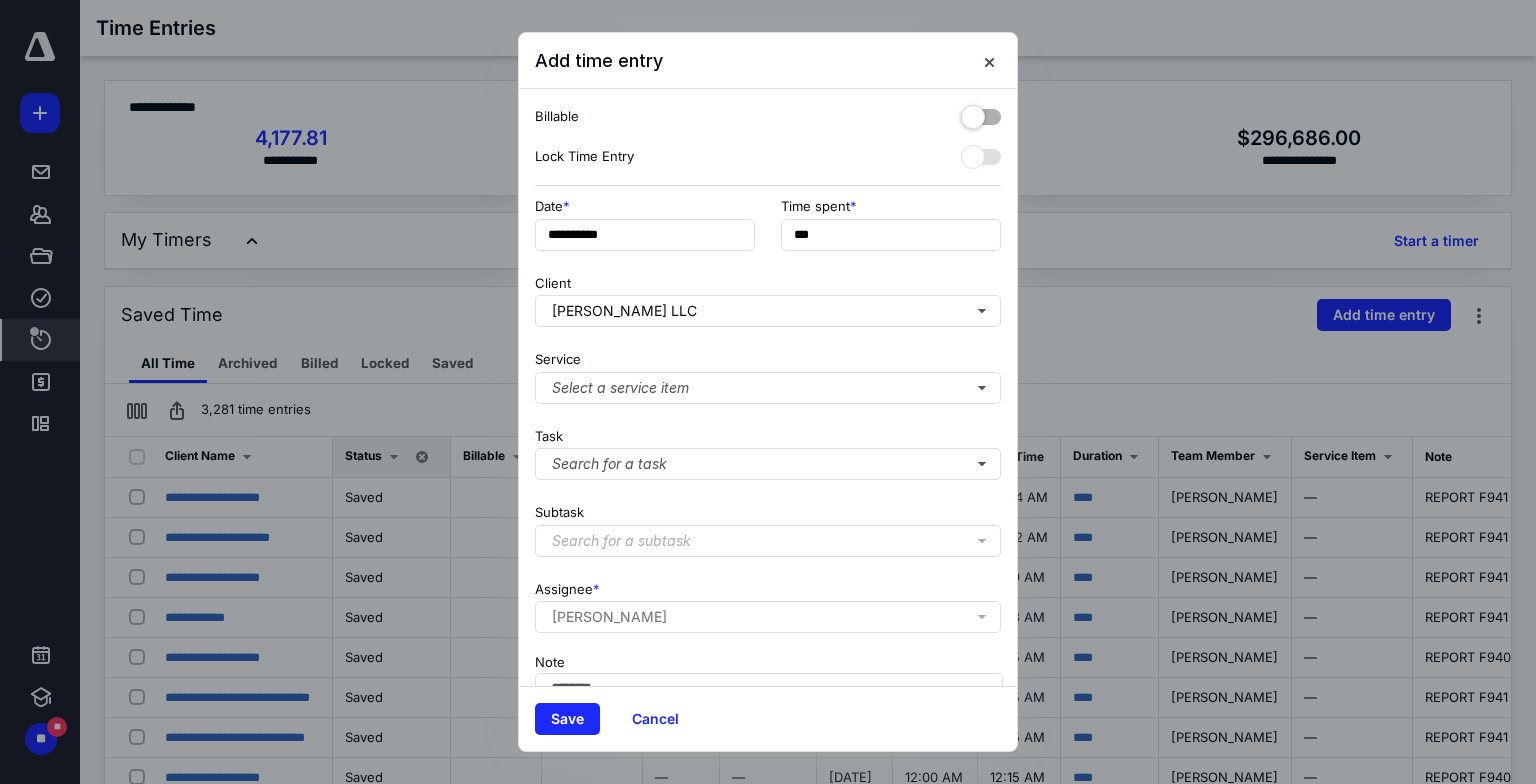 scroll, scrollTop: 116, scrollLeft: 0, axis: vertical 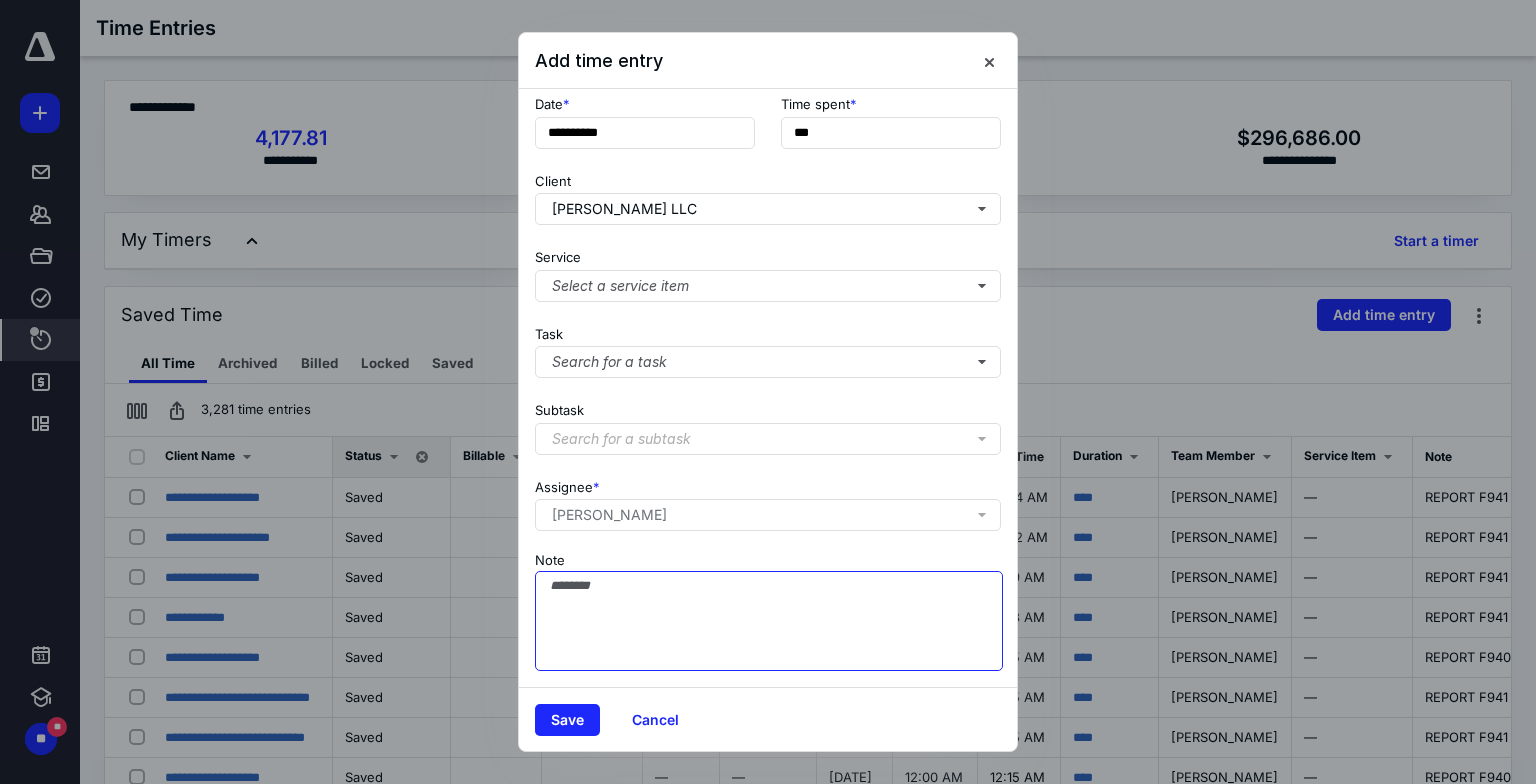click on "Note" at bounding box center (769, 621) 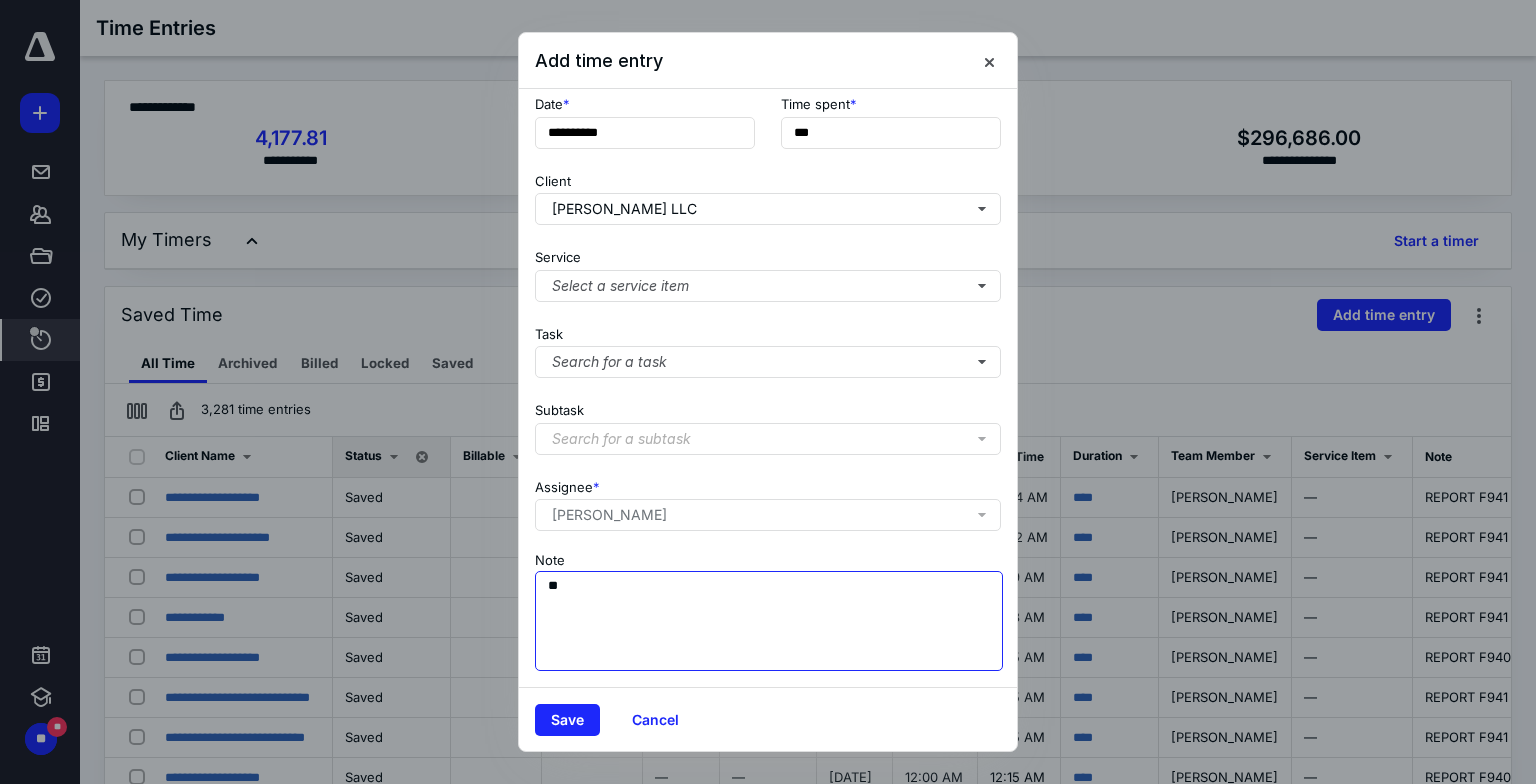 type on "*" 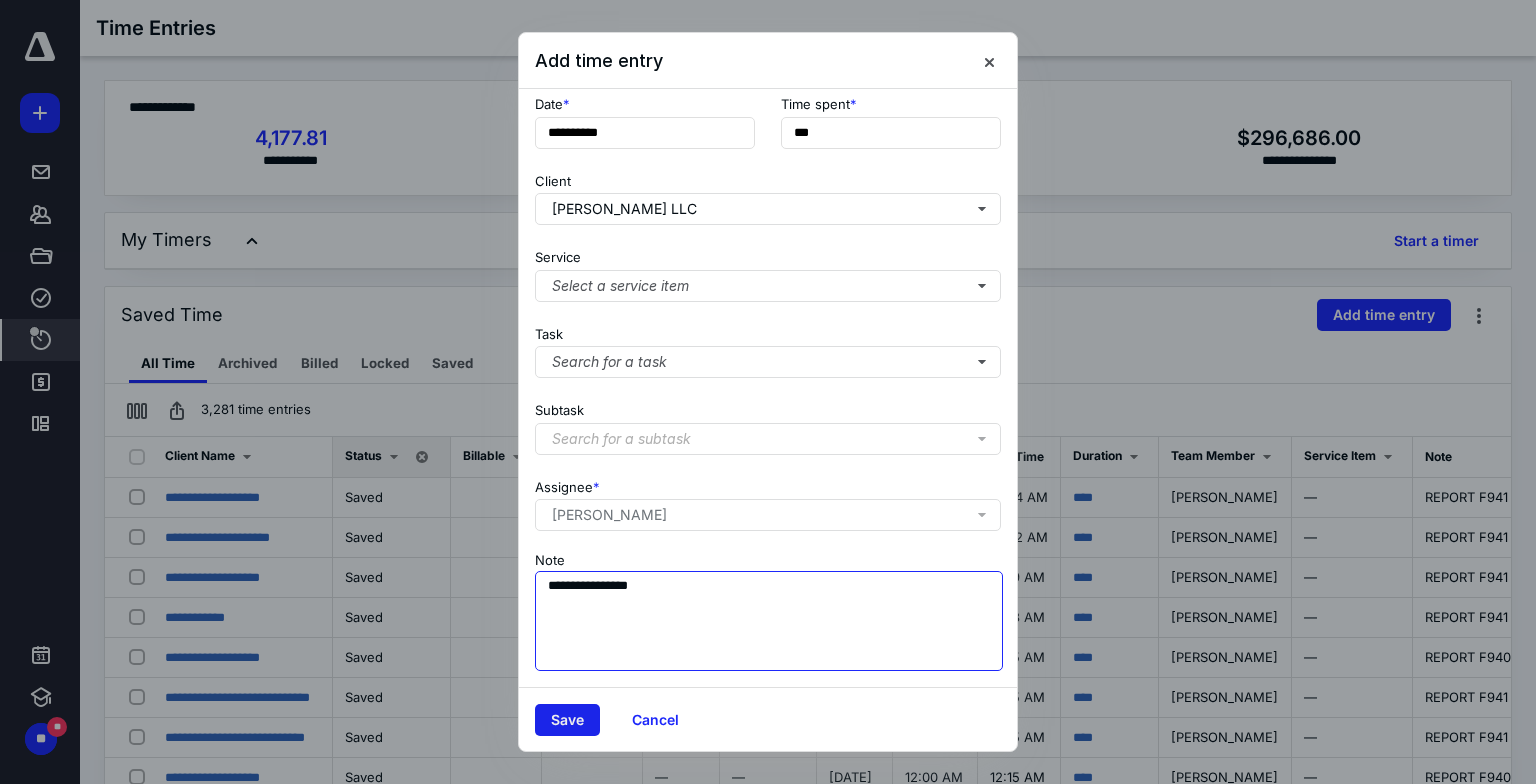 type on "**********" 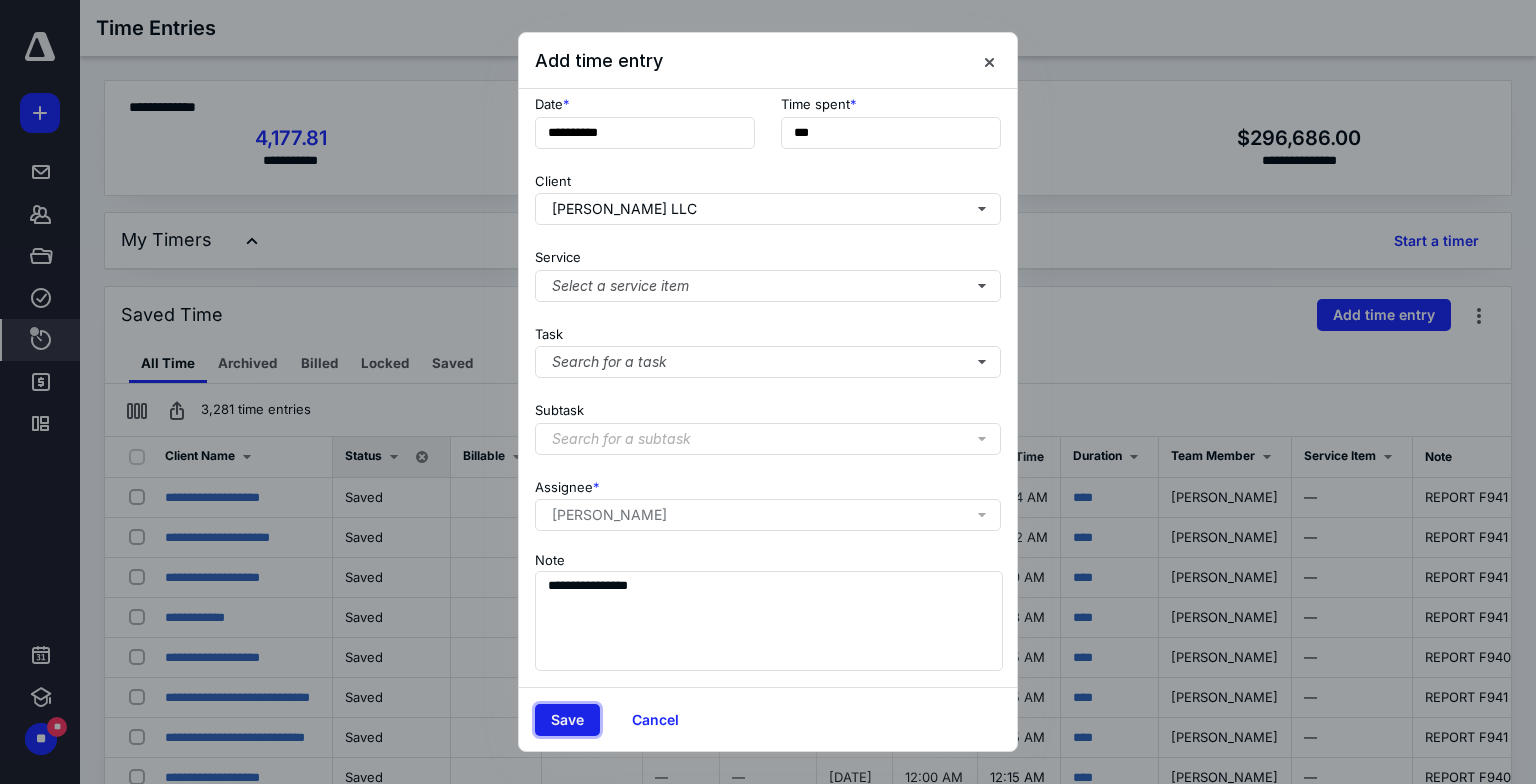 click on "Save" at bounding box center (567, 720) 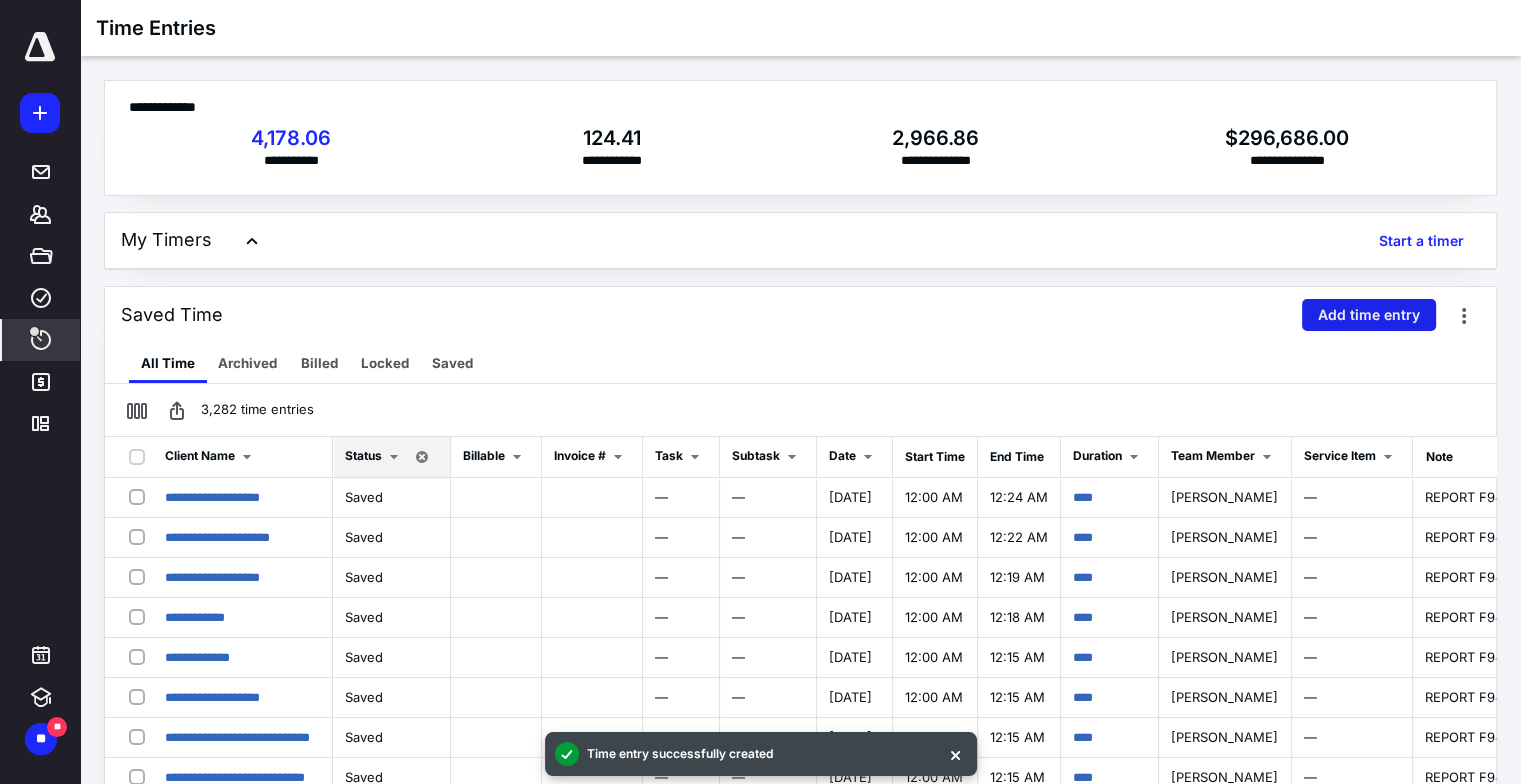 click on "Add time entry" at bounding box center (1369, 315) 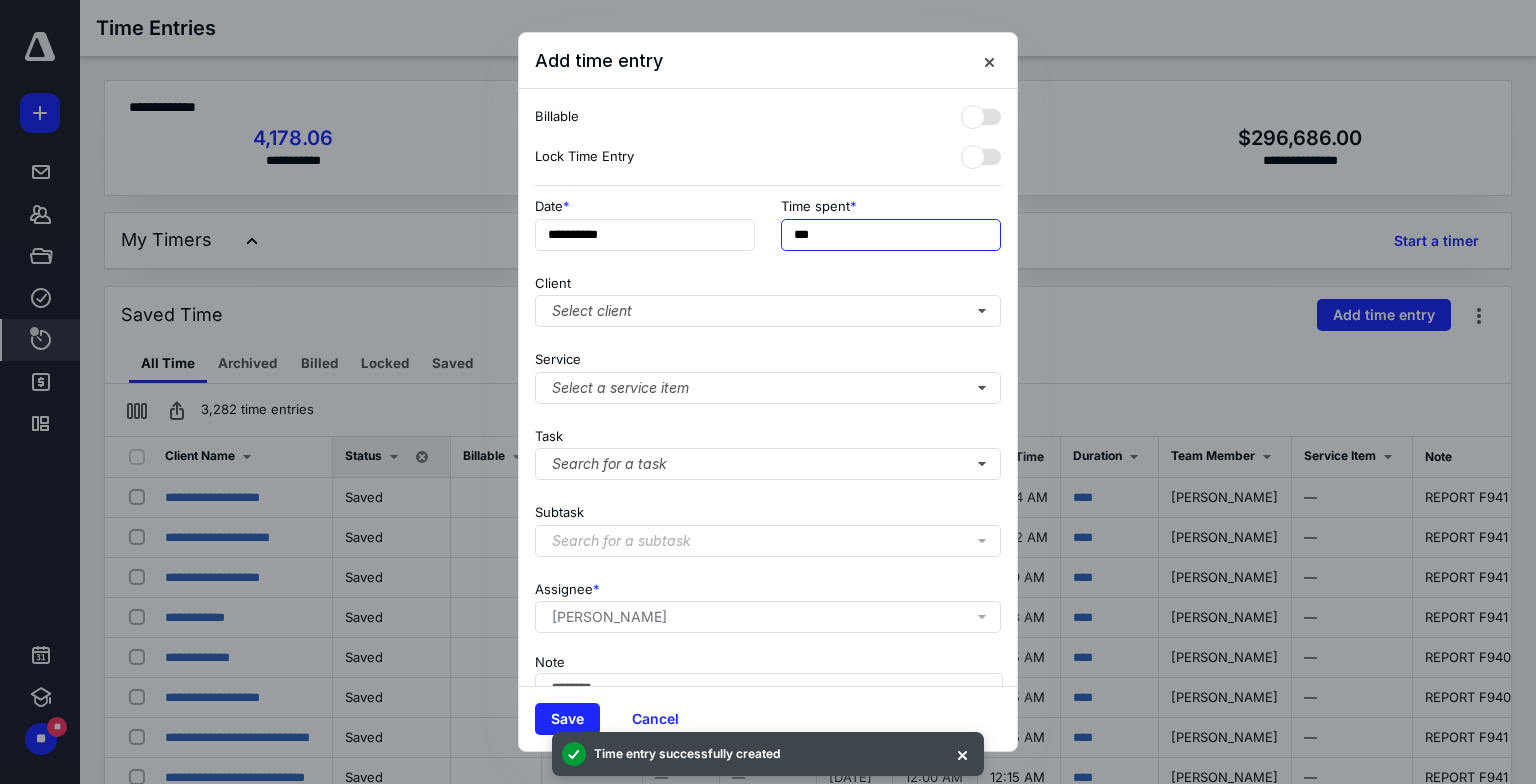 drag, startPoint x: 889, startPoint y: 239, endPoint x: 676, endPoint y: 252, distance: 213.39635 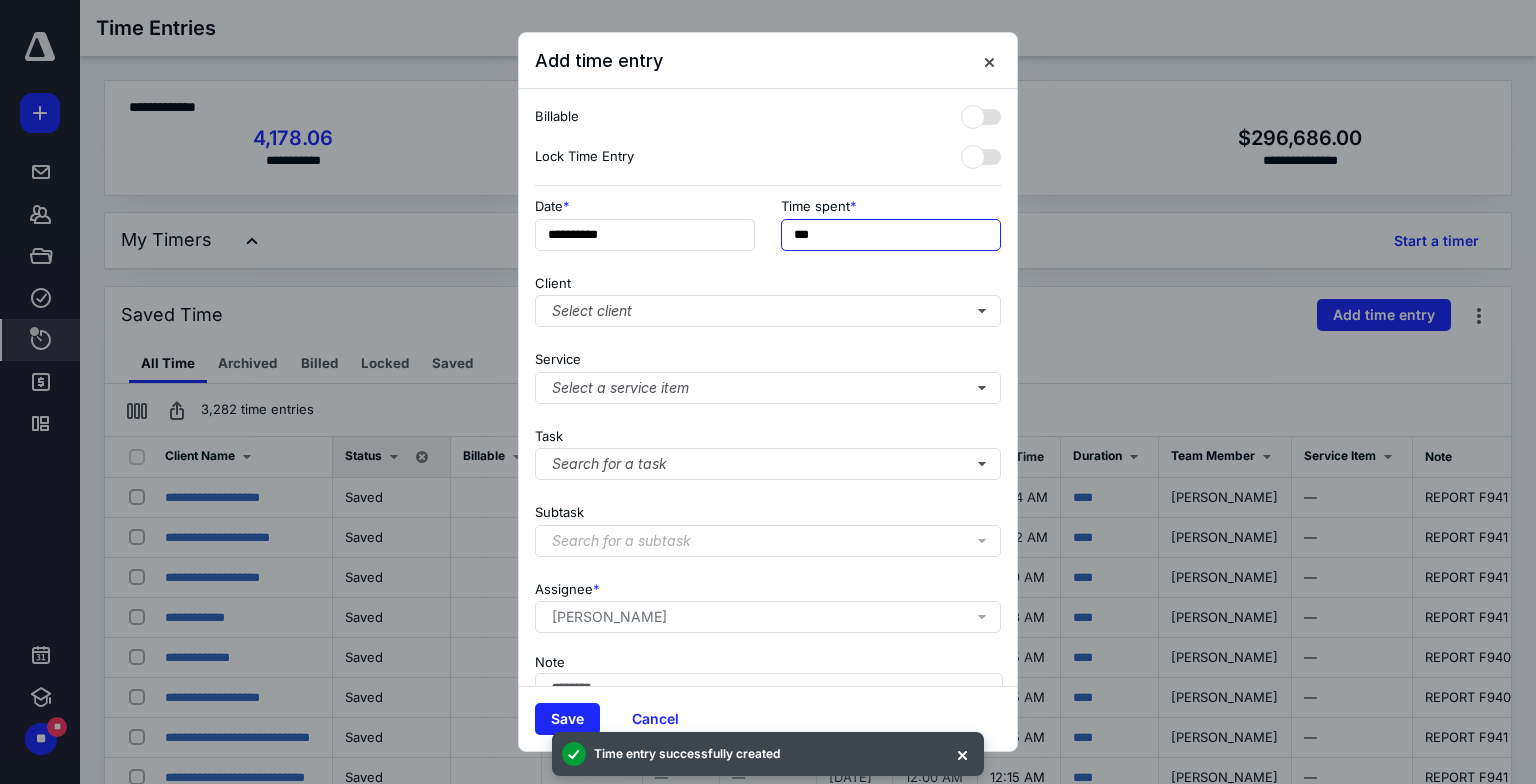 click on "**********" at bounding box center [768, 230] 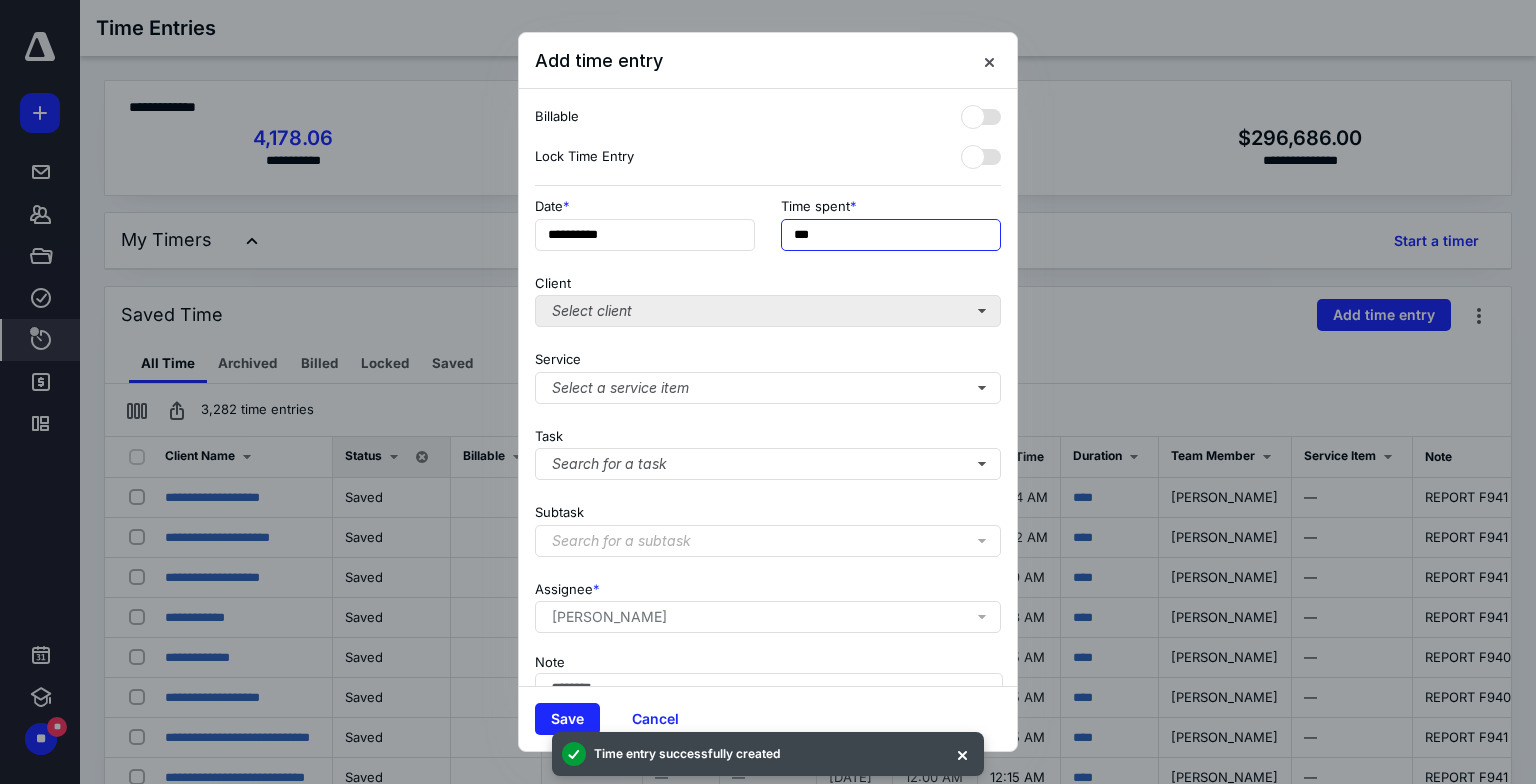 type on "***" 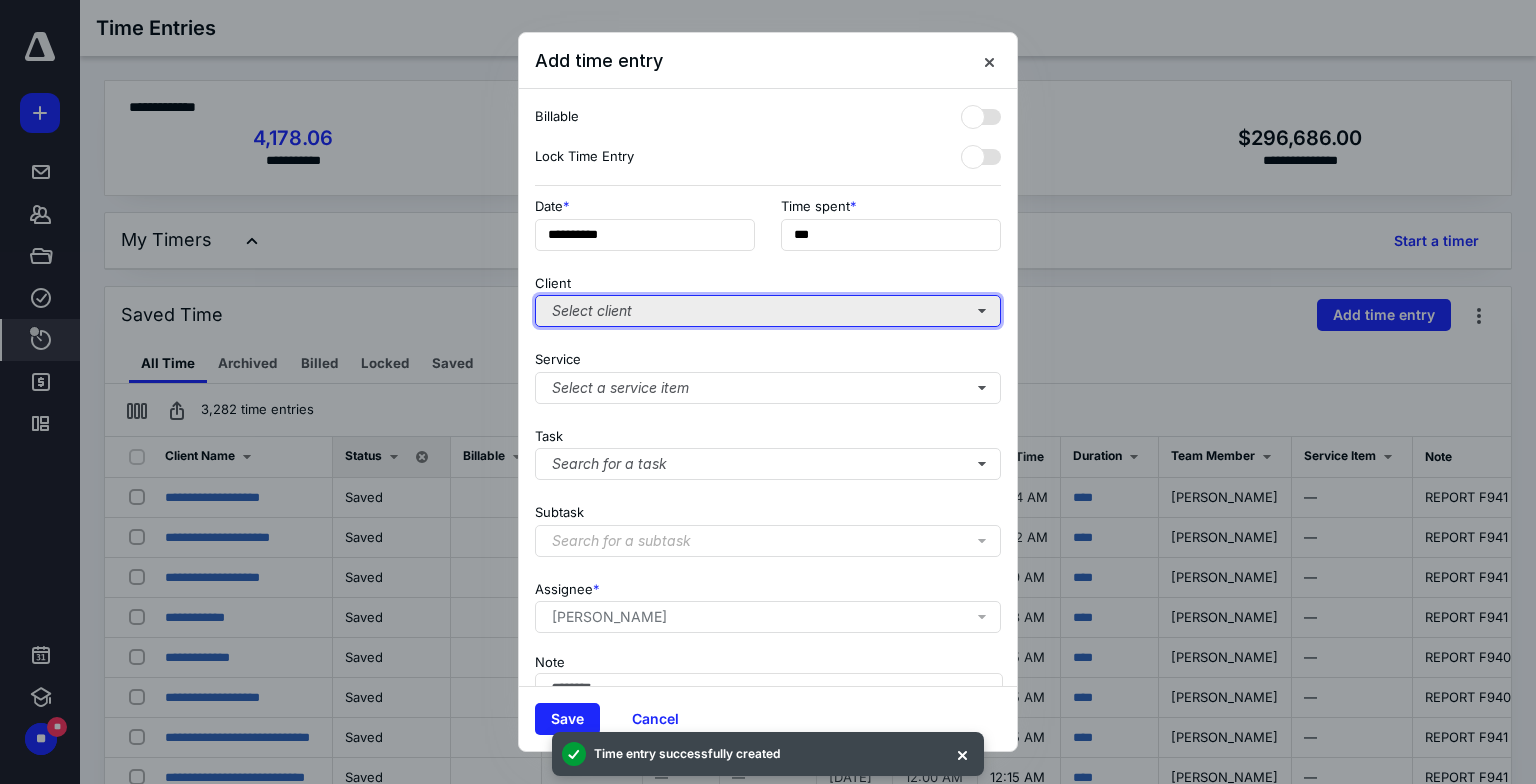 click on "Select client" at bounding box center (768, 311) 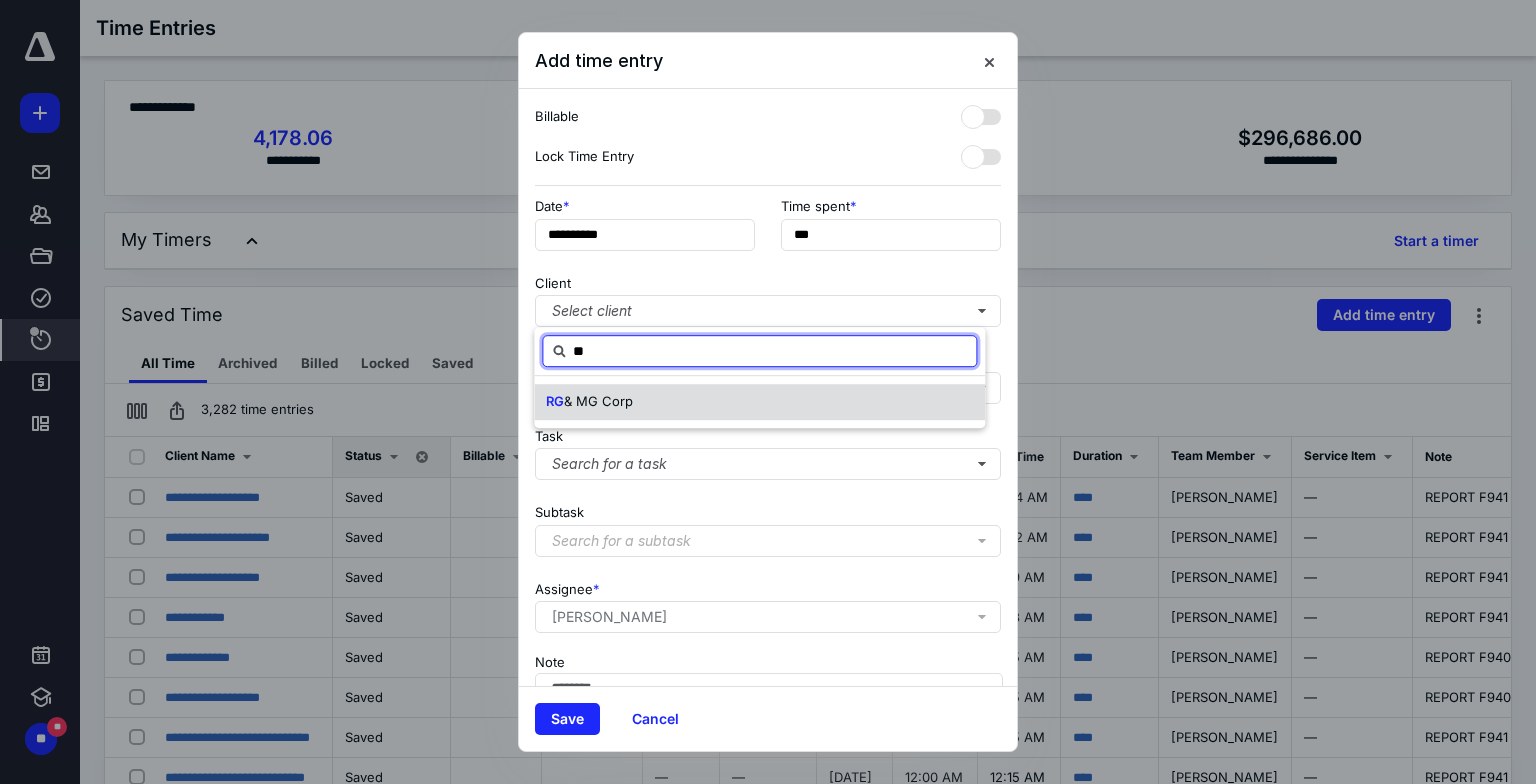 click on "RG  & MG Corp" at bounding box center [759, 402] 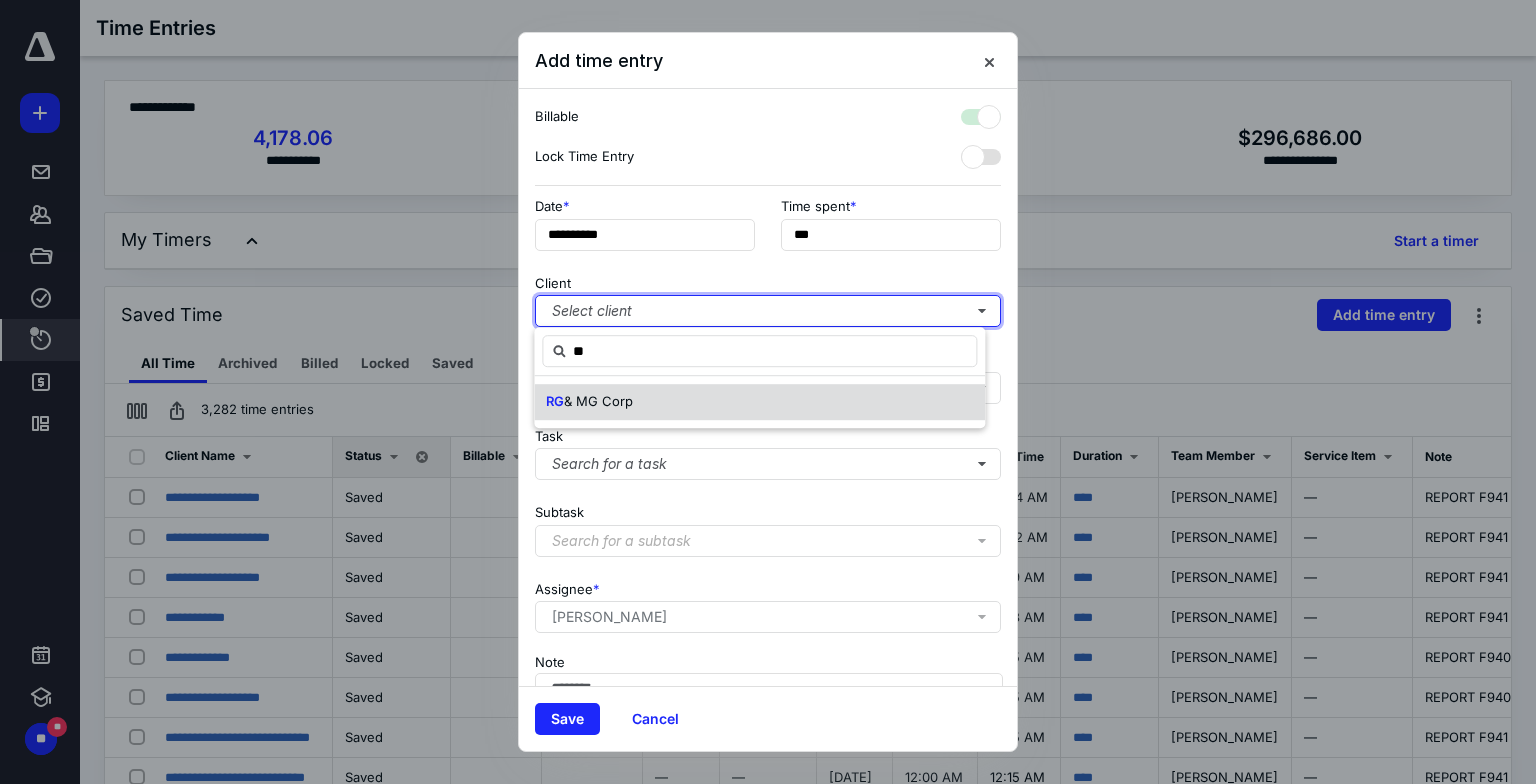 checkbox on "true" 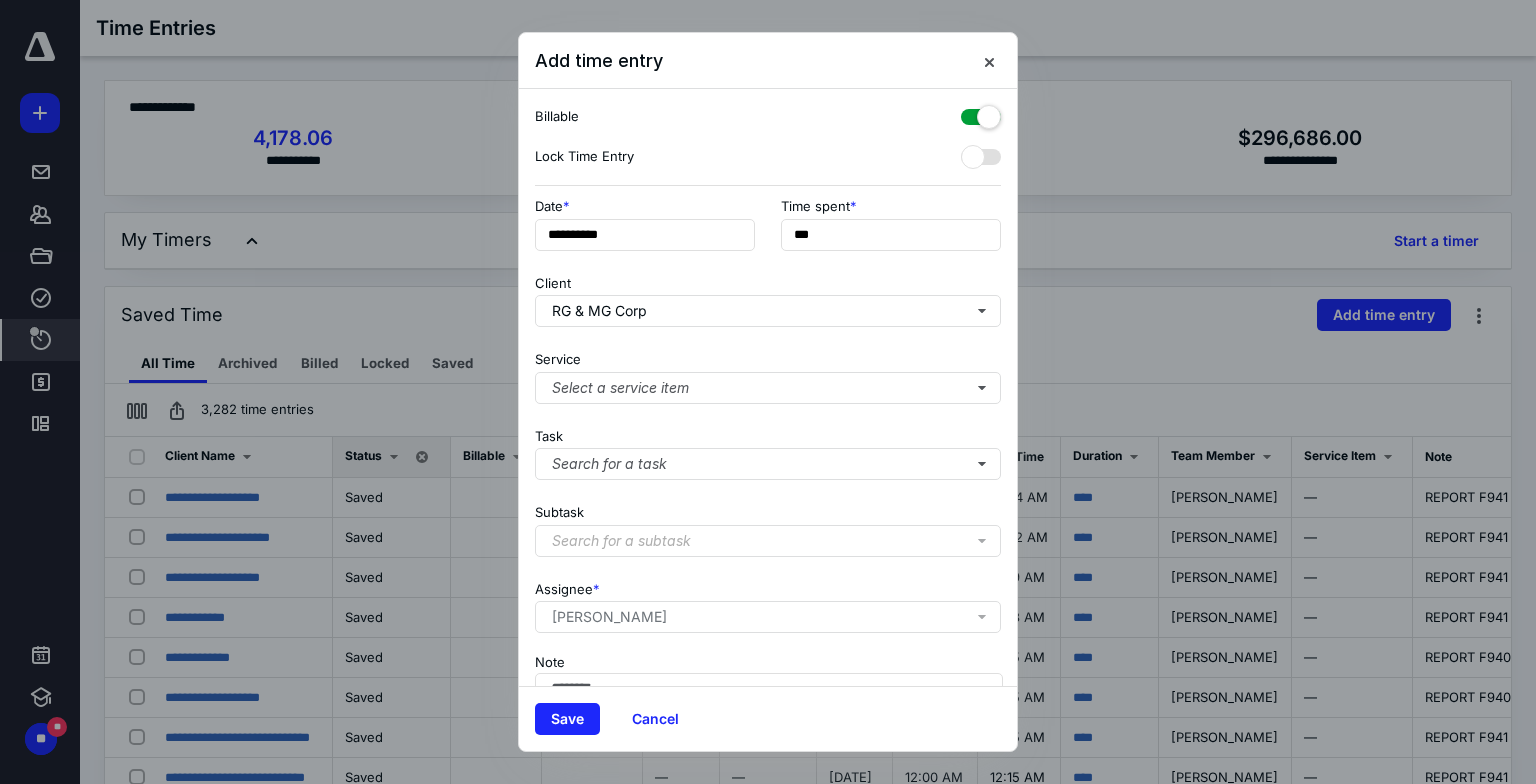 click at bounding box center (981, 113) 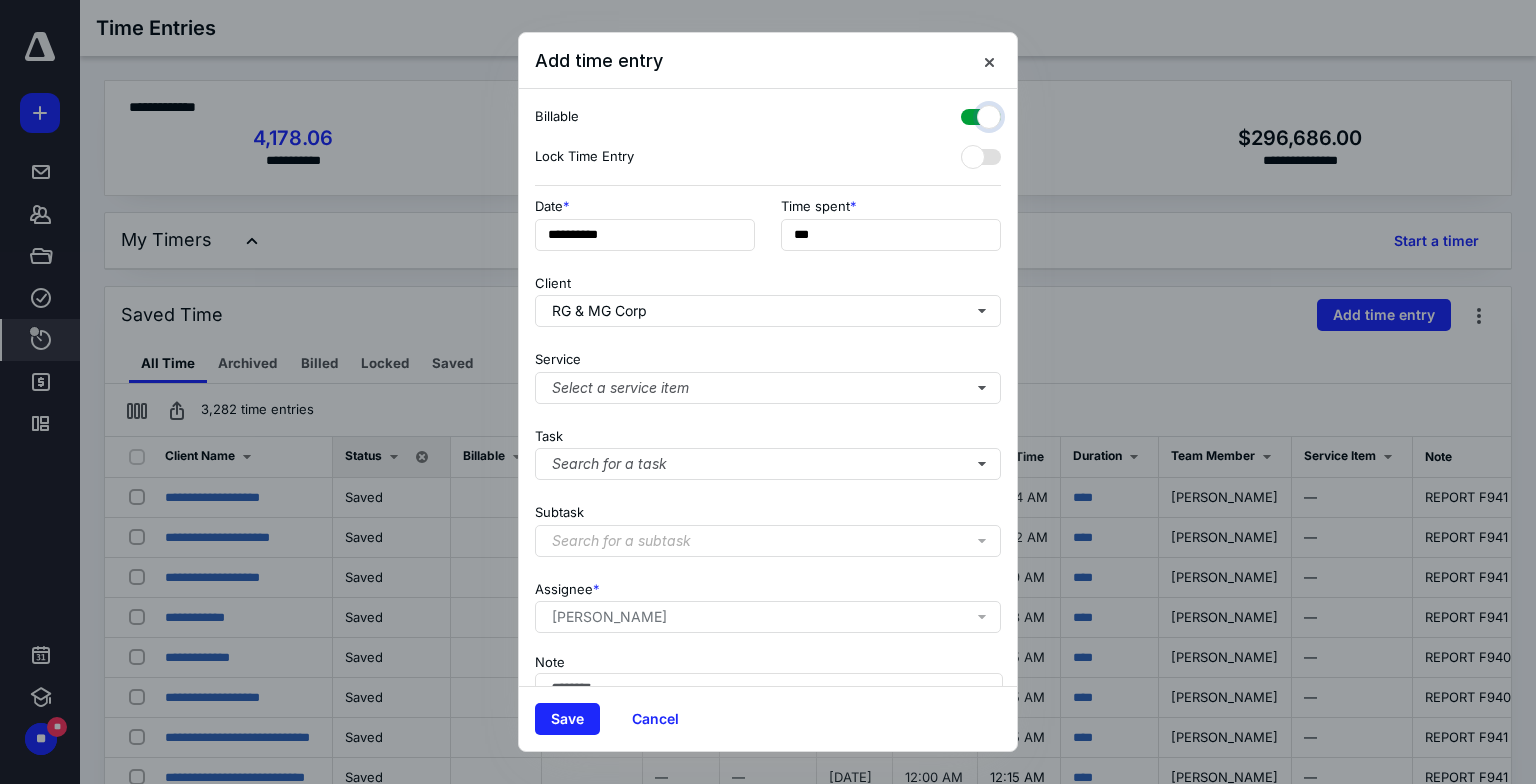 click at bounding box center [971, 114] 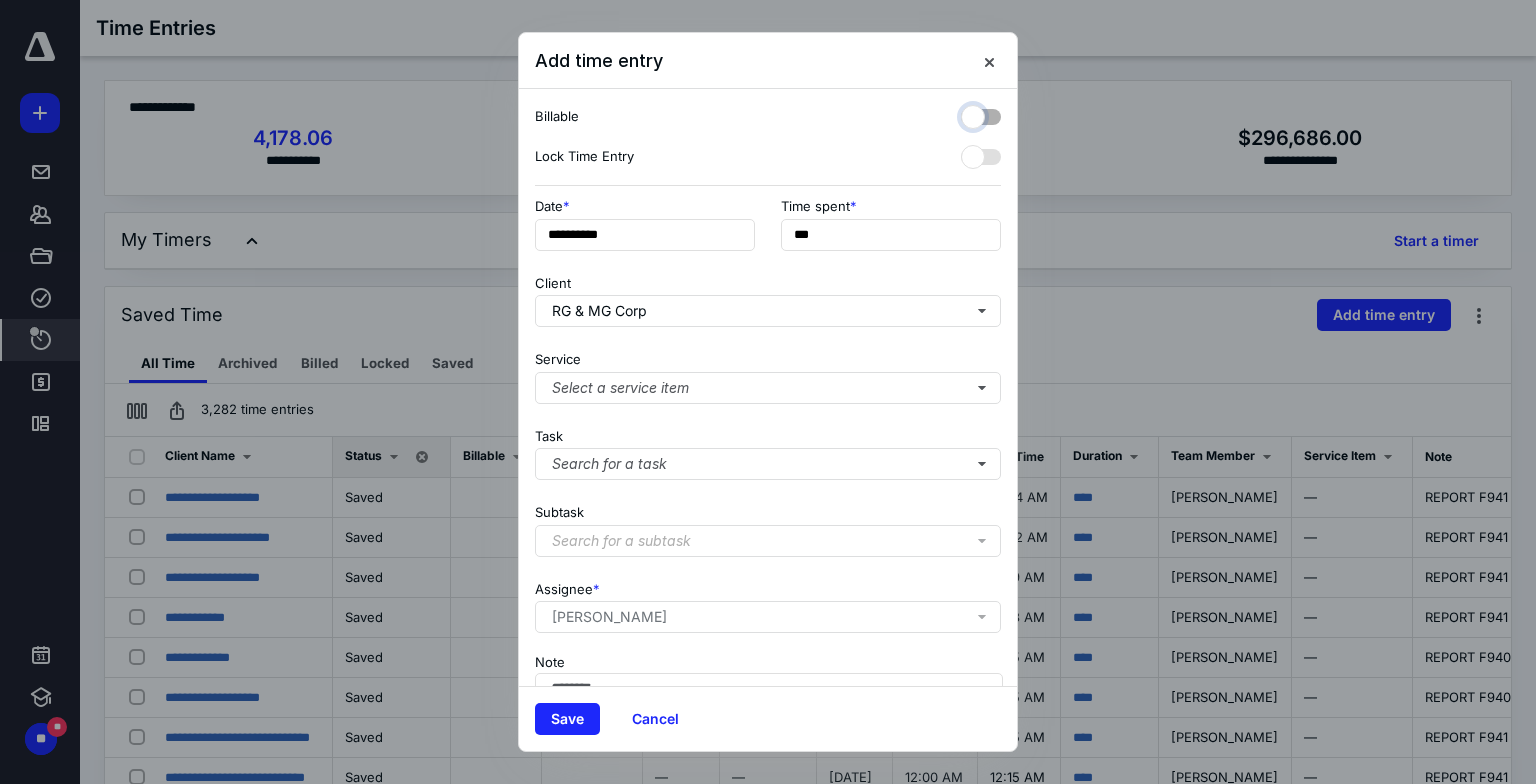 checkbox on "false" 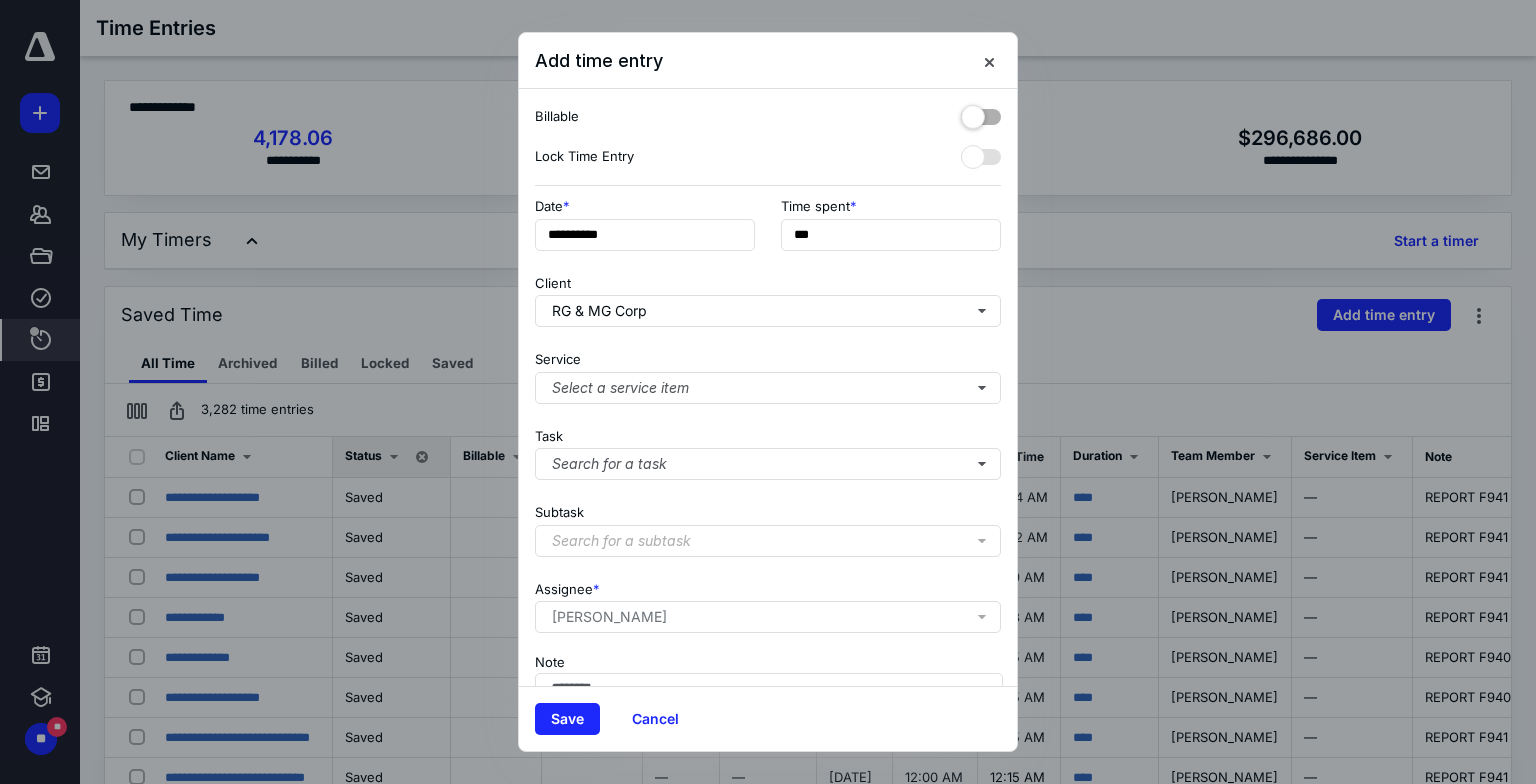 scroll, scrollTop: 116, scrollLeft: 0, axis: vertical 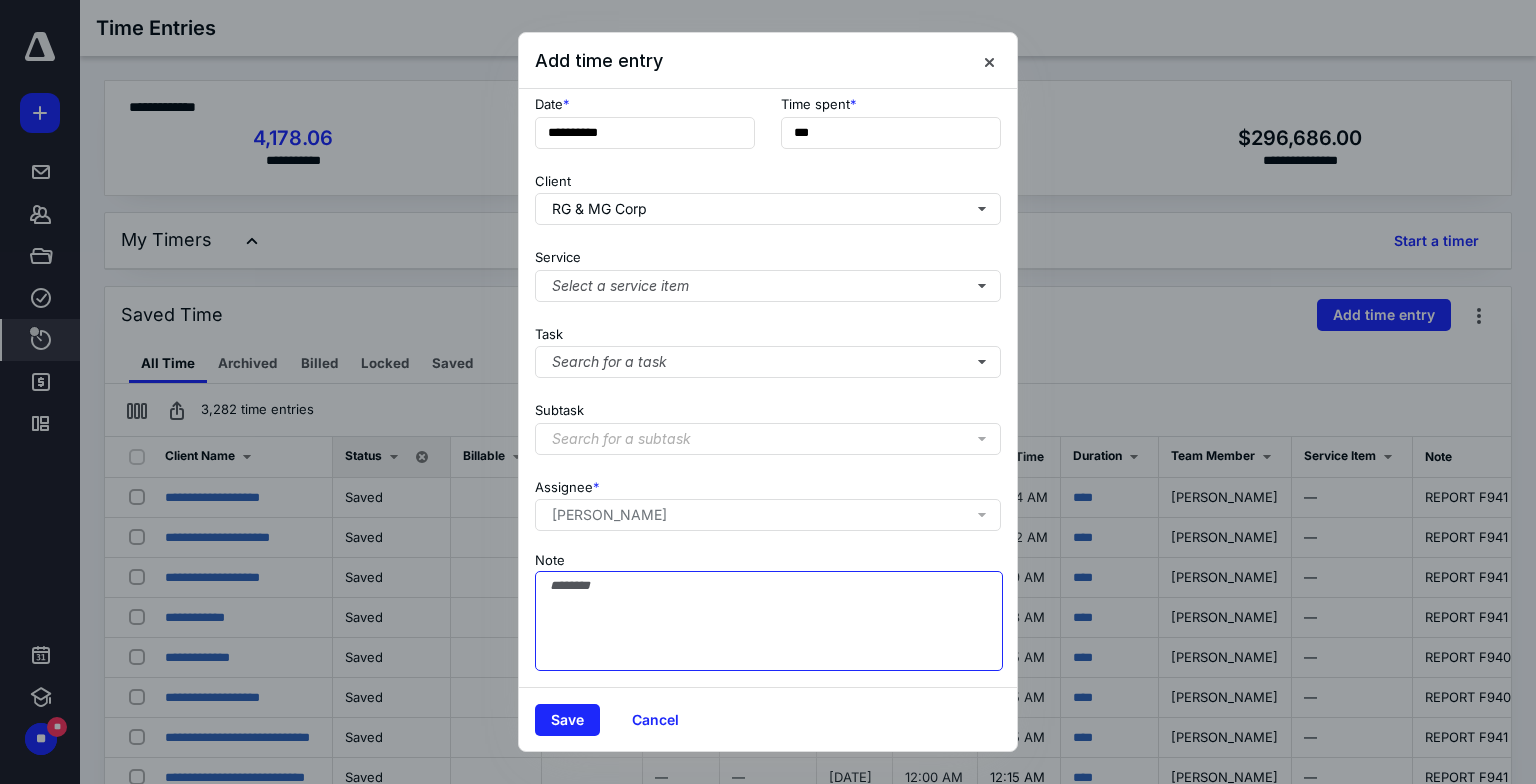 click on "Note" at bounding box center (769, 621) 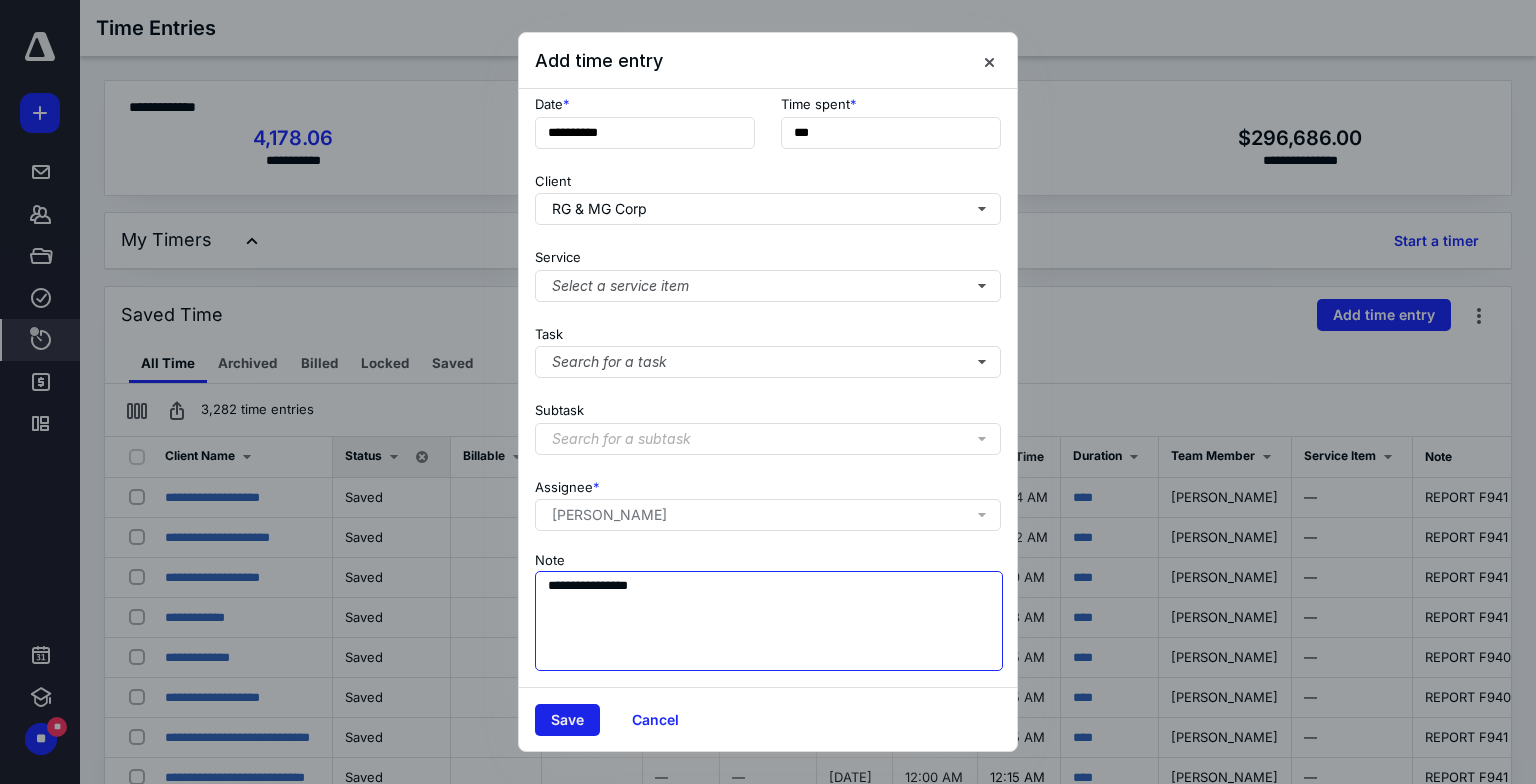 type on "**********" 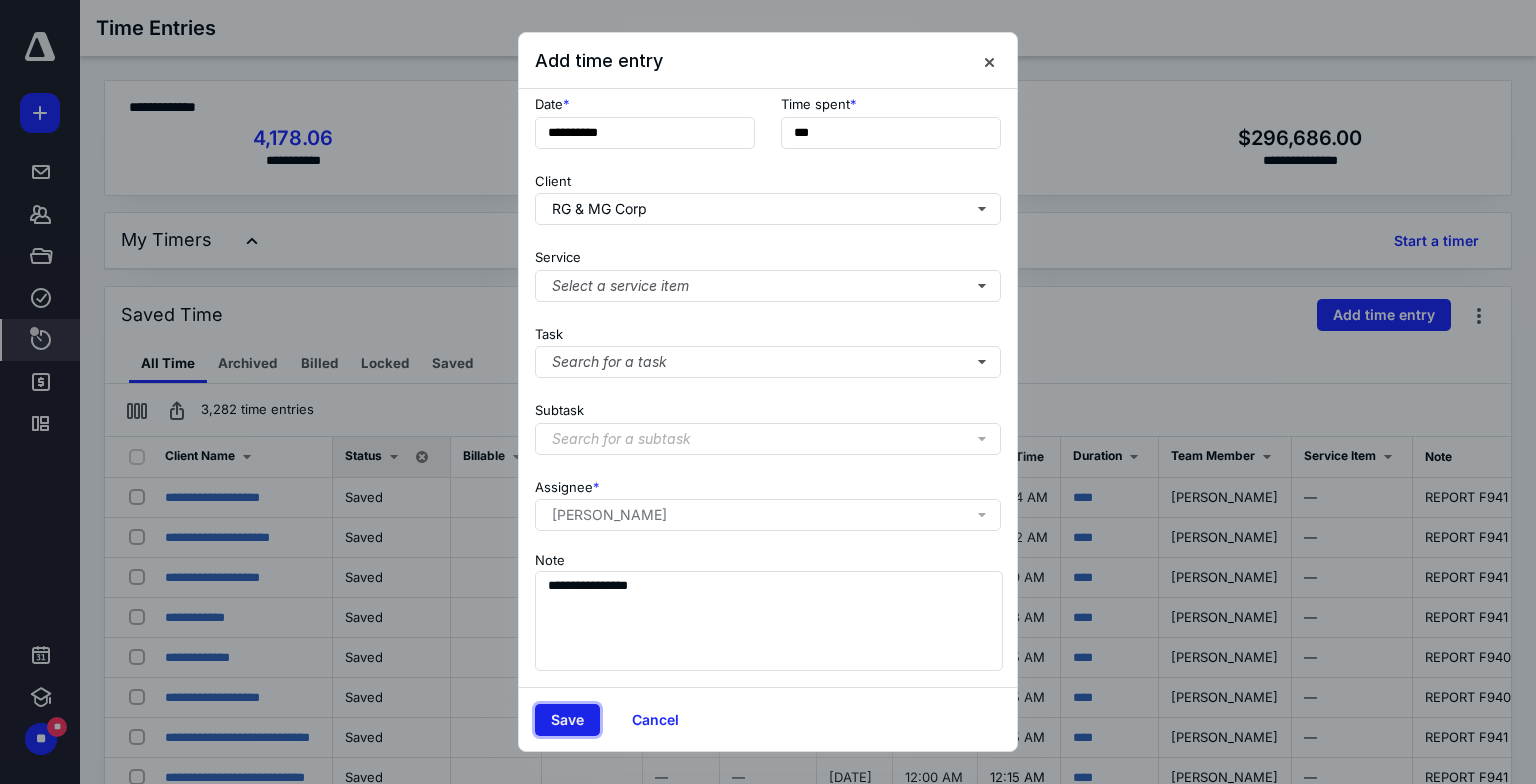 click on "Save" at bounding box center [567, 720] 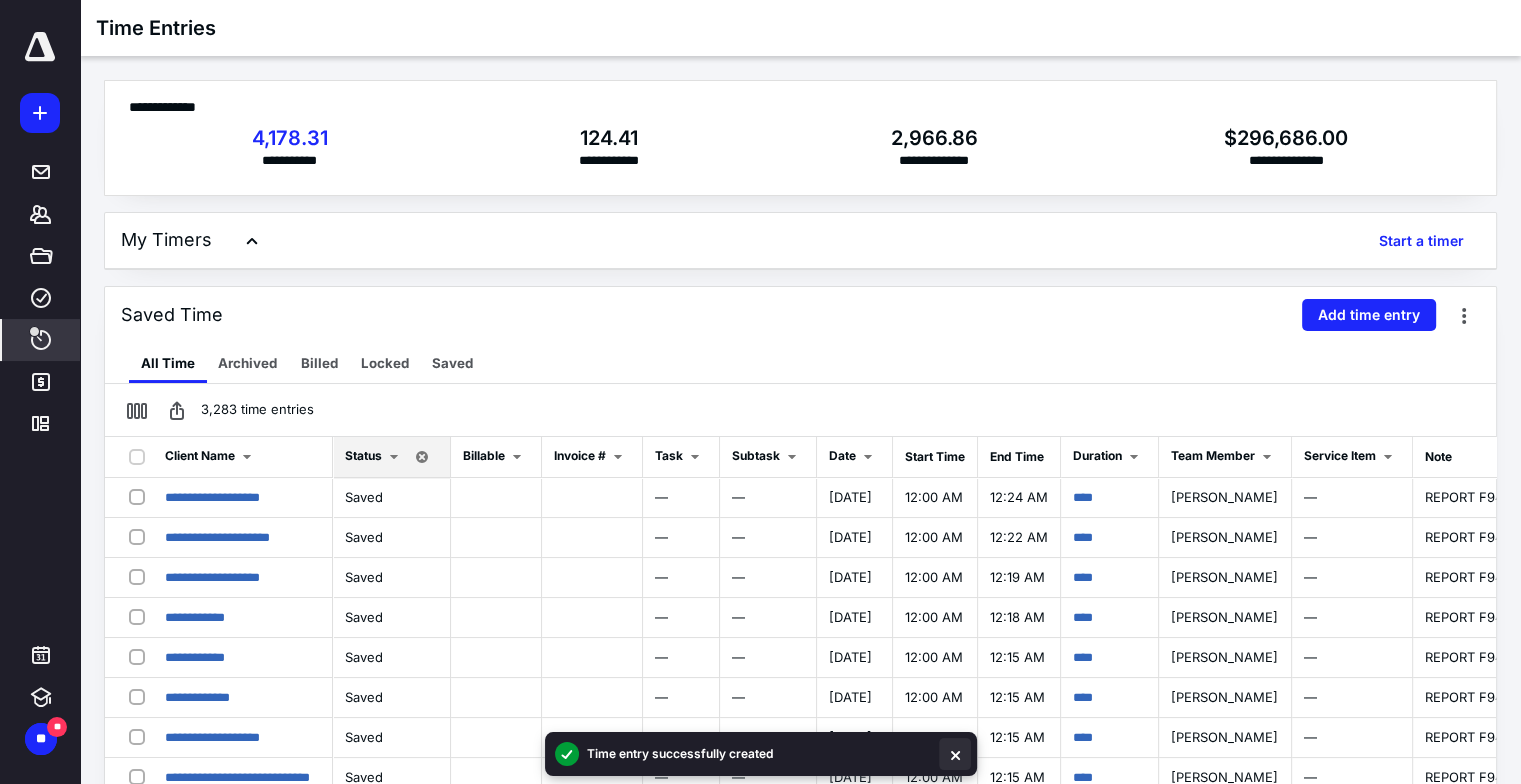 click at bounding box center (955, 754) 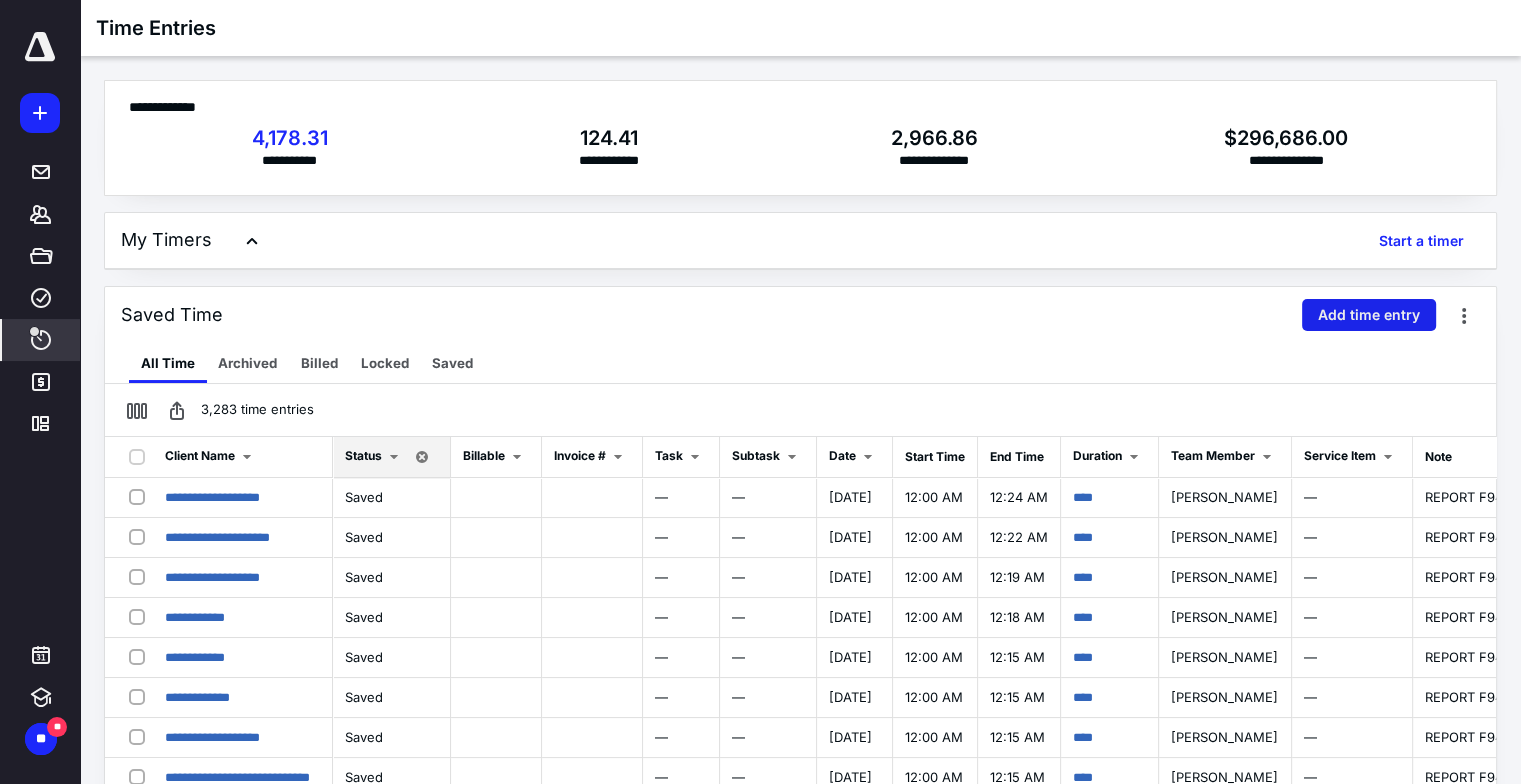 click on "Add time entry" at bounding box center [1369, 315] 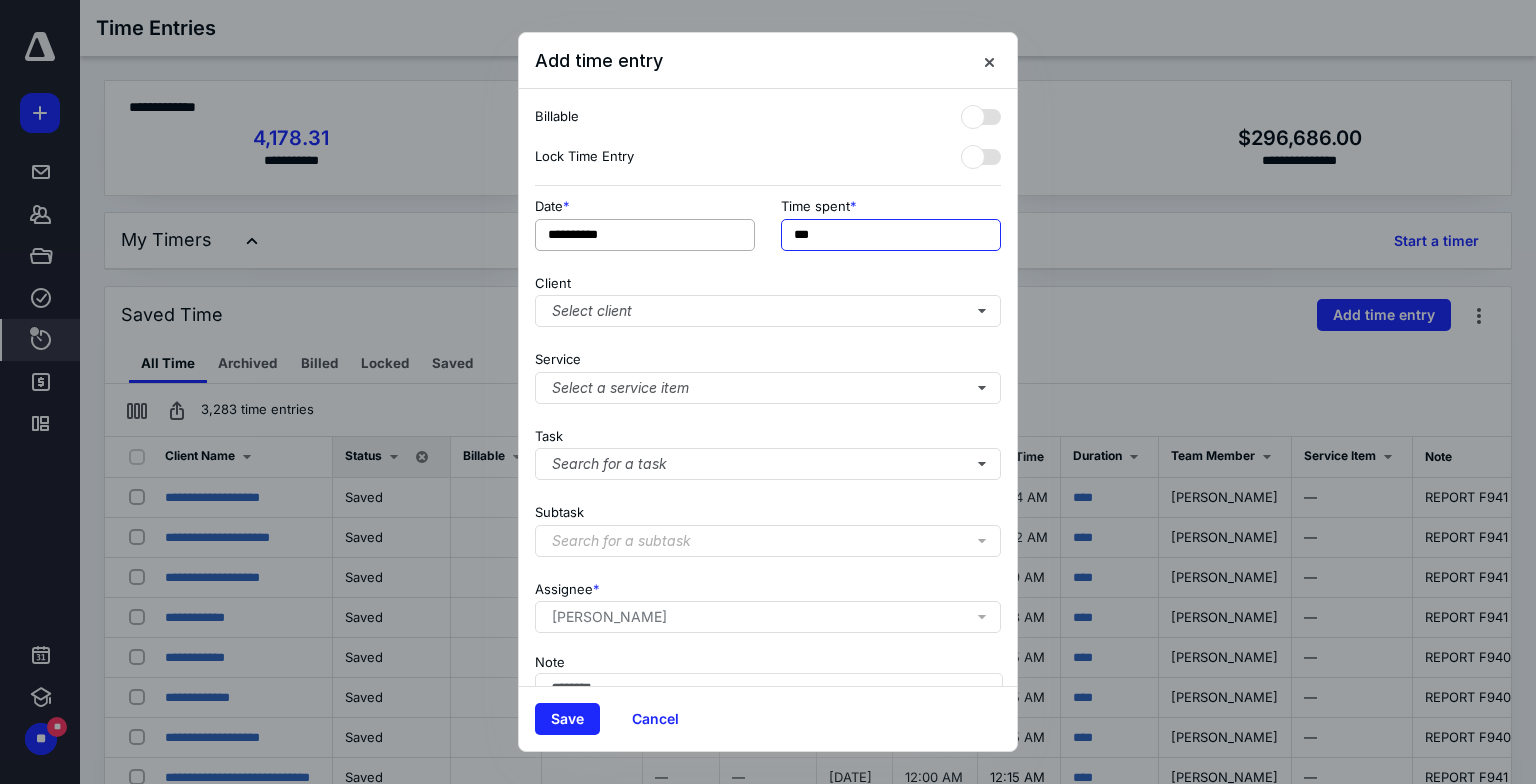 drag, startPoint x: 867, startPoint y: 224, endPoint x: 642, endPoint y: 234, distance: 225.2221 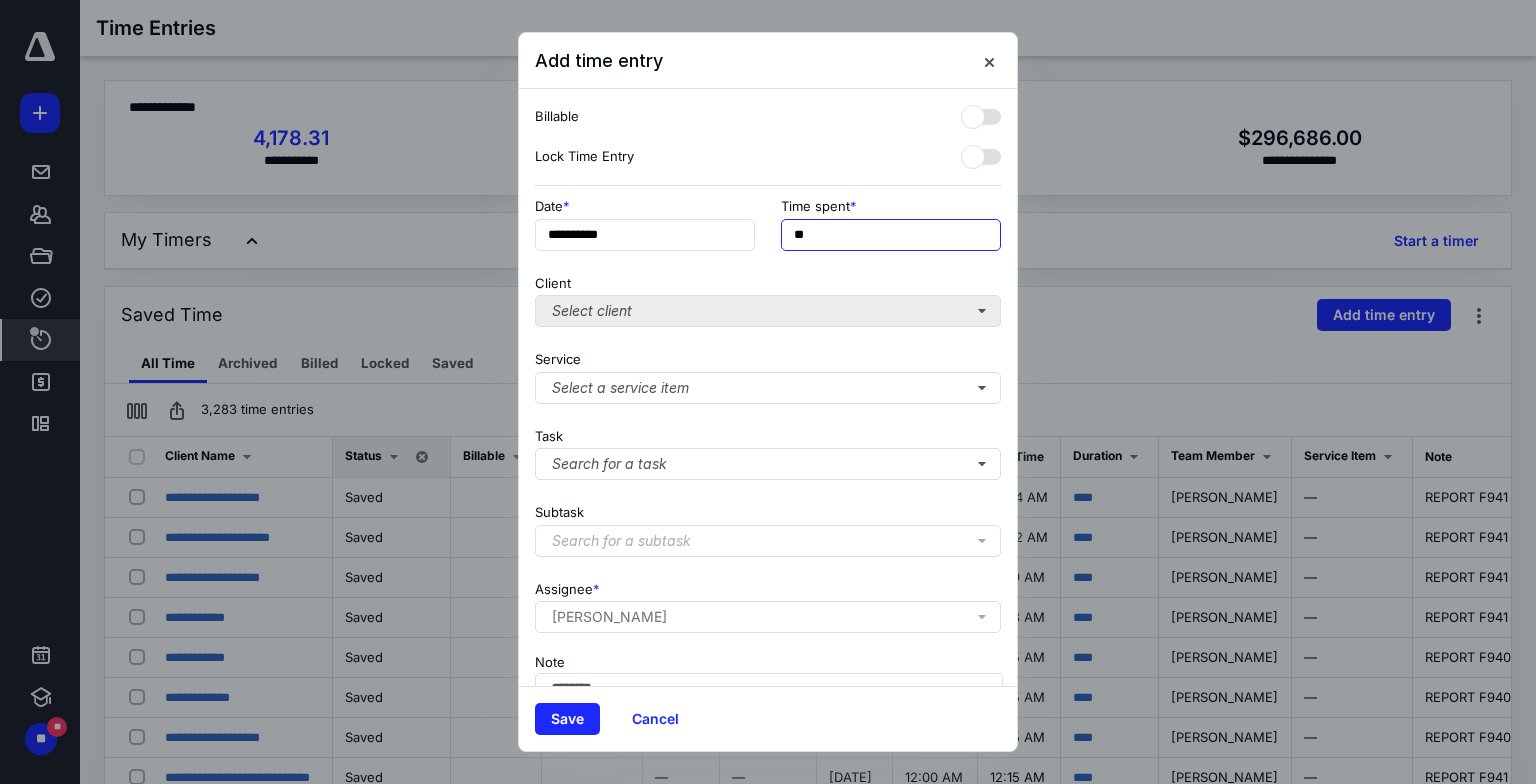 type on "***" 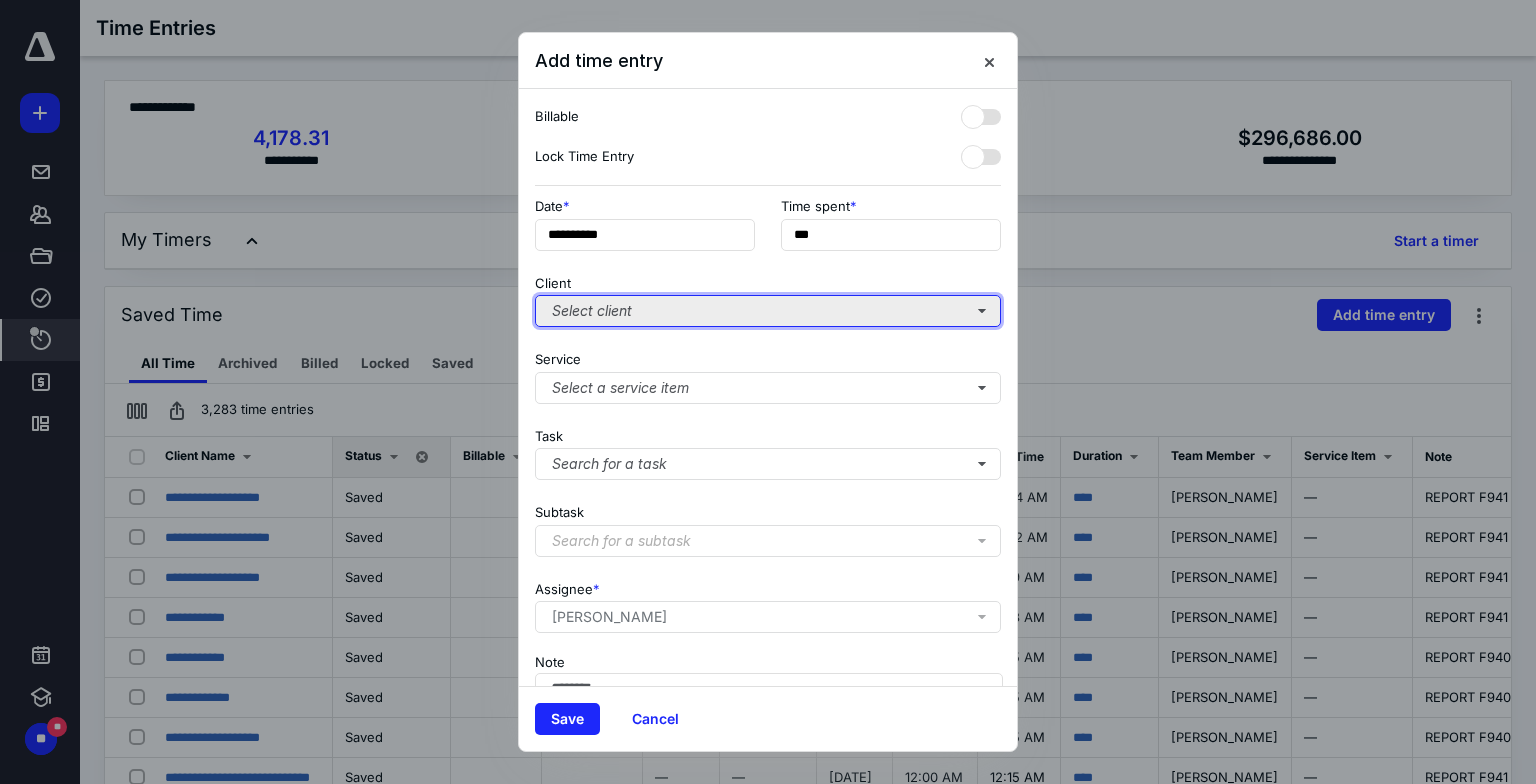 click on "Select client" at bounding box center (768, 311) 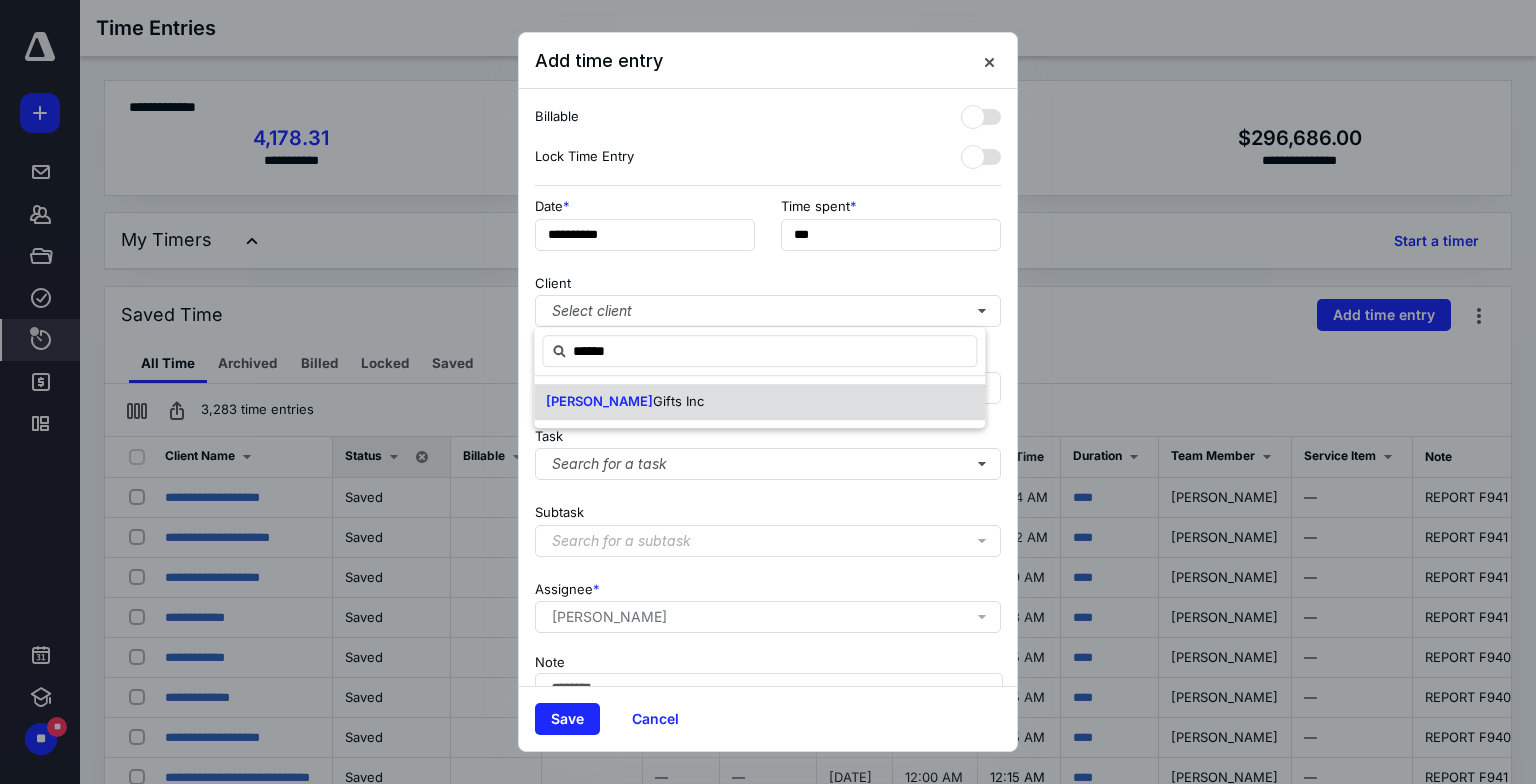 click on "Gifts Inc" at bounding box center (678, 401) 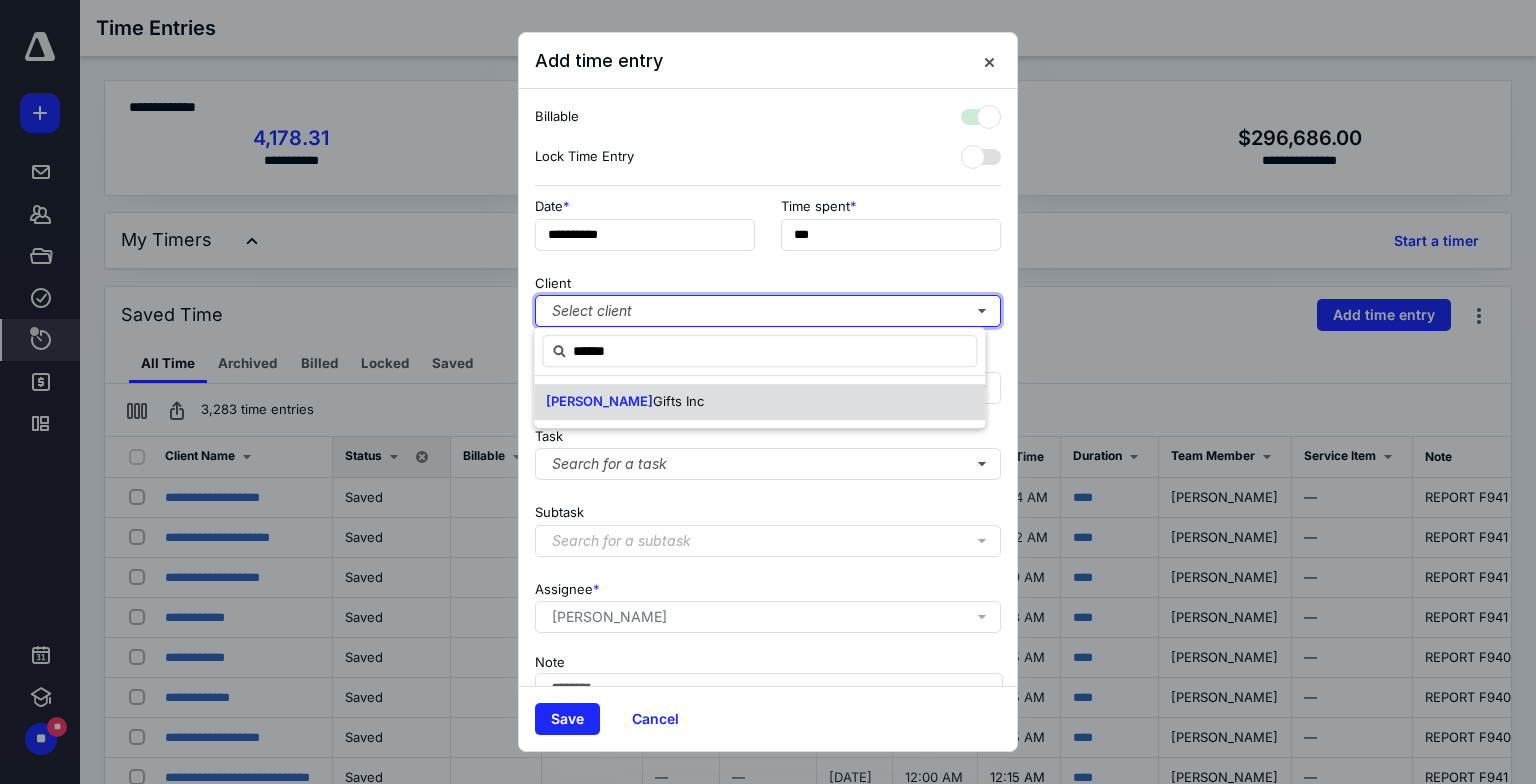 checkbox on "true" 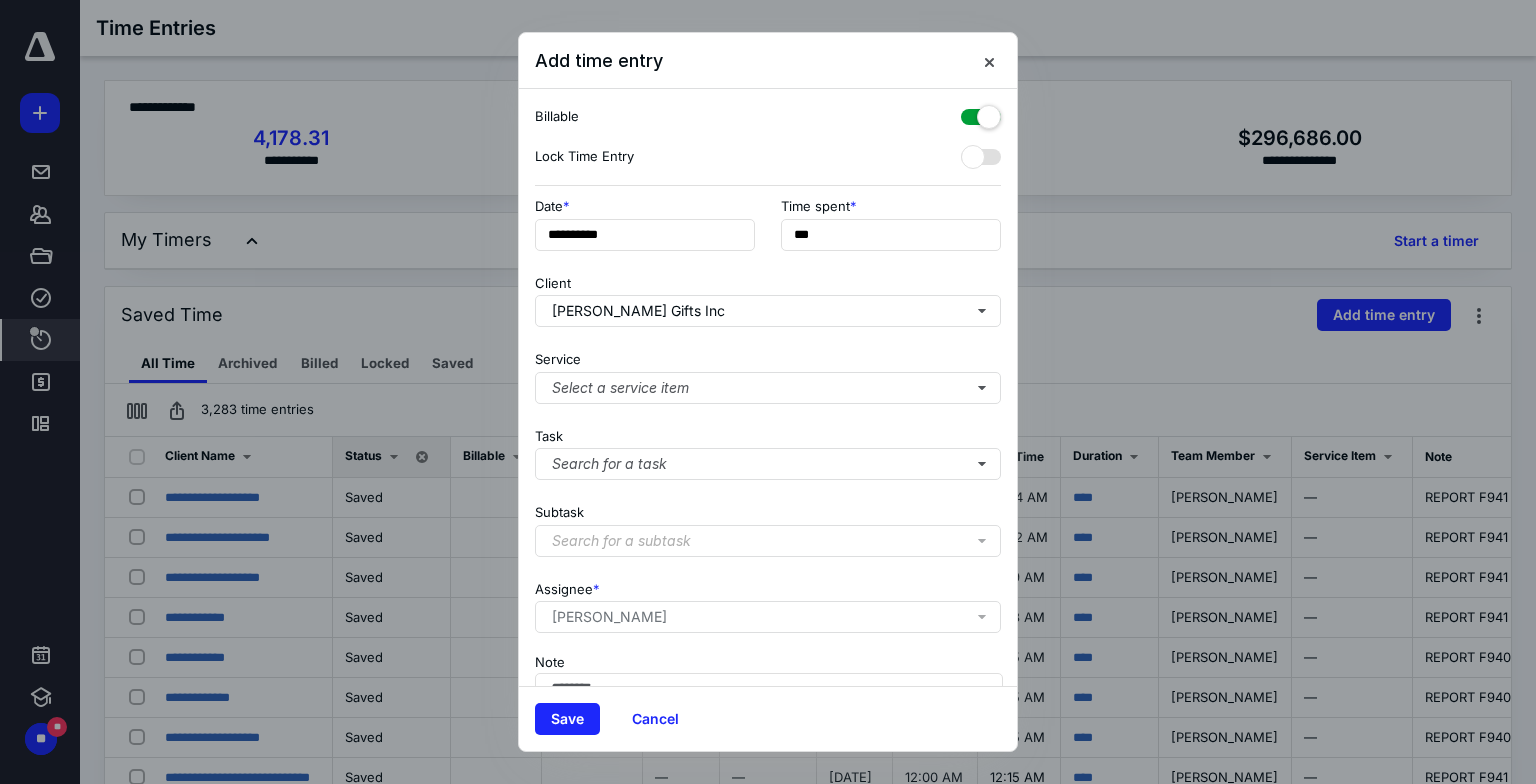 click at bounding box center [981, 113] 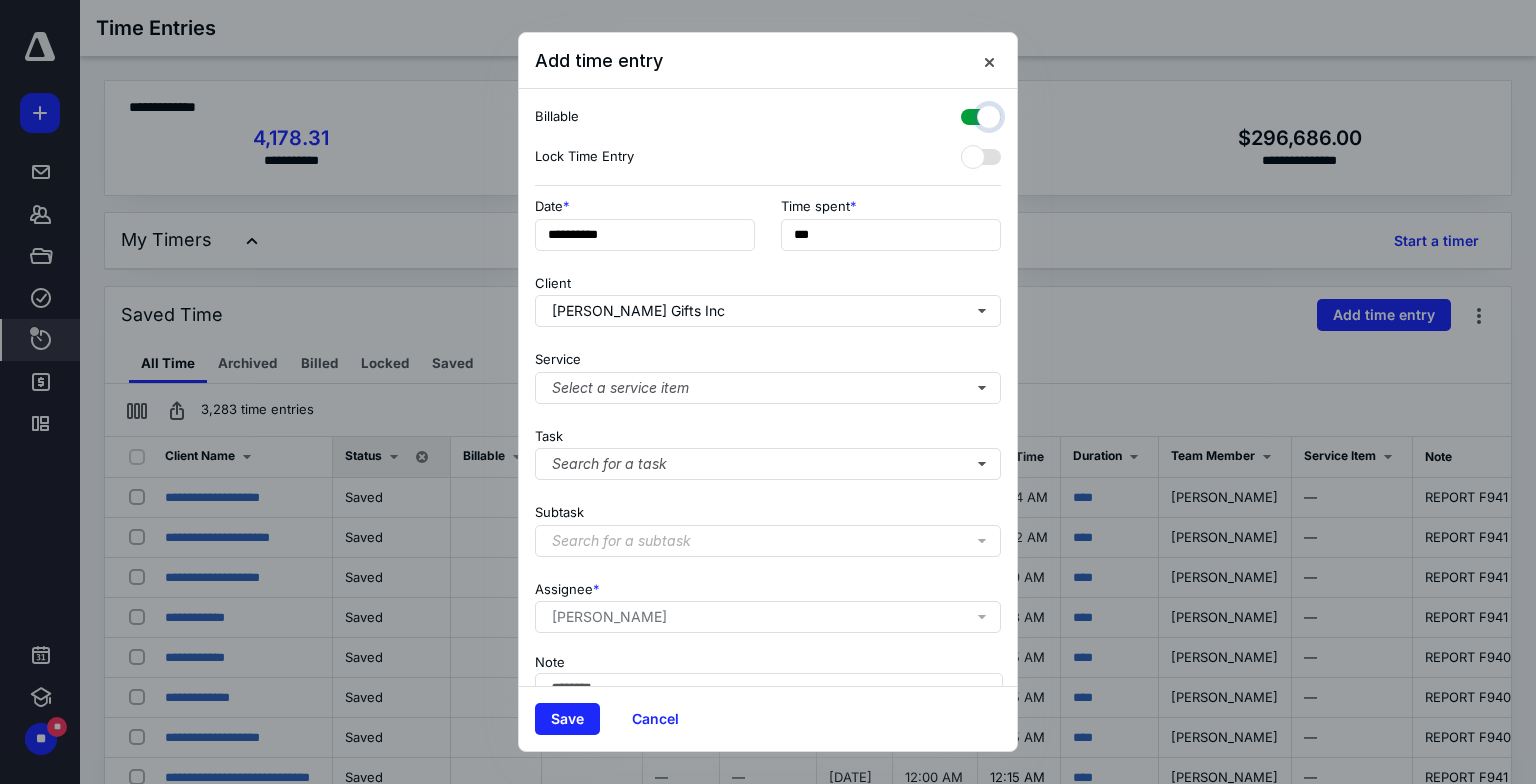 click at bounding box center [971, 114] 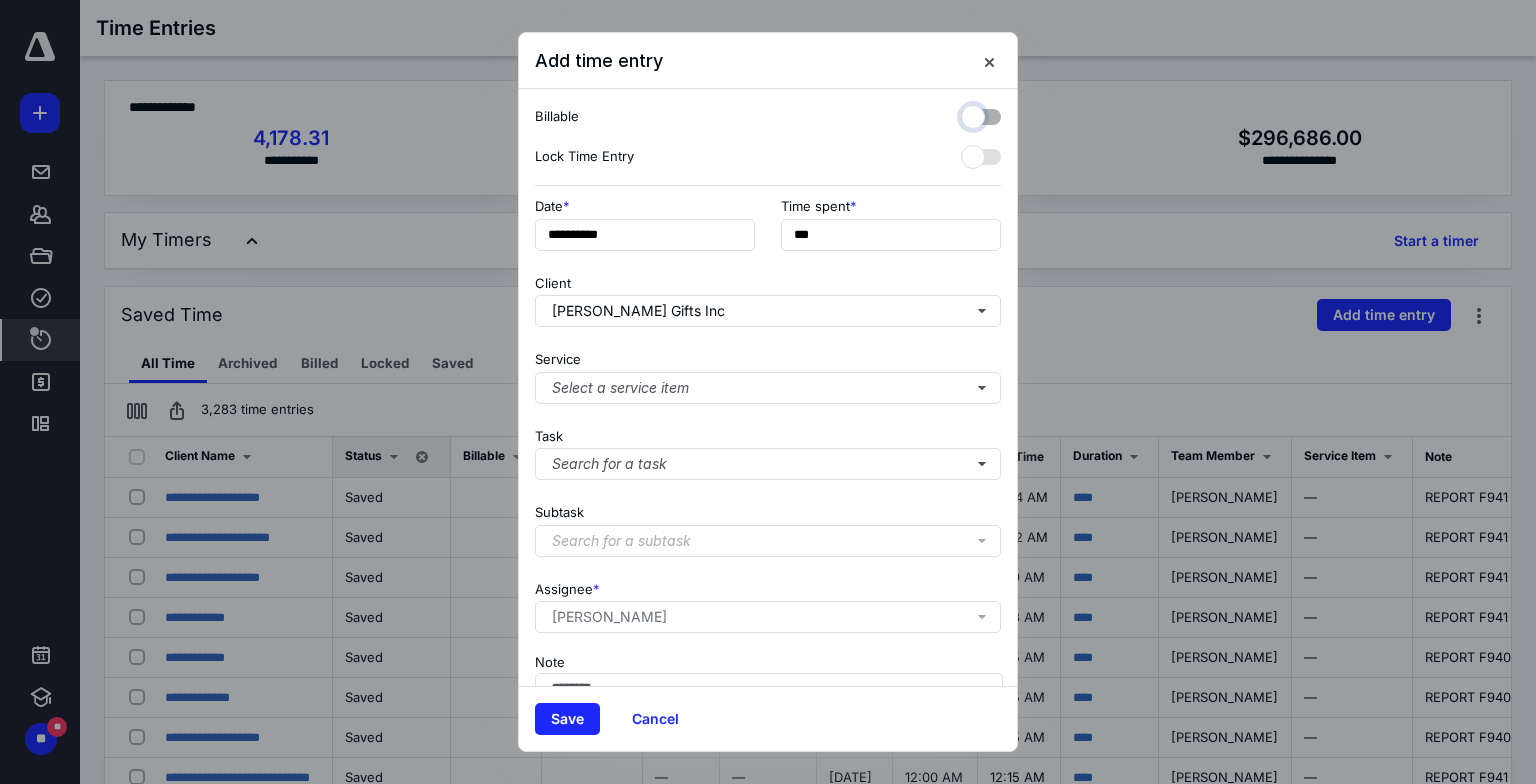 checkbox on "false" 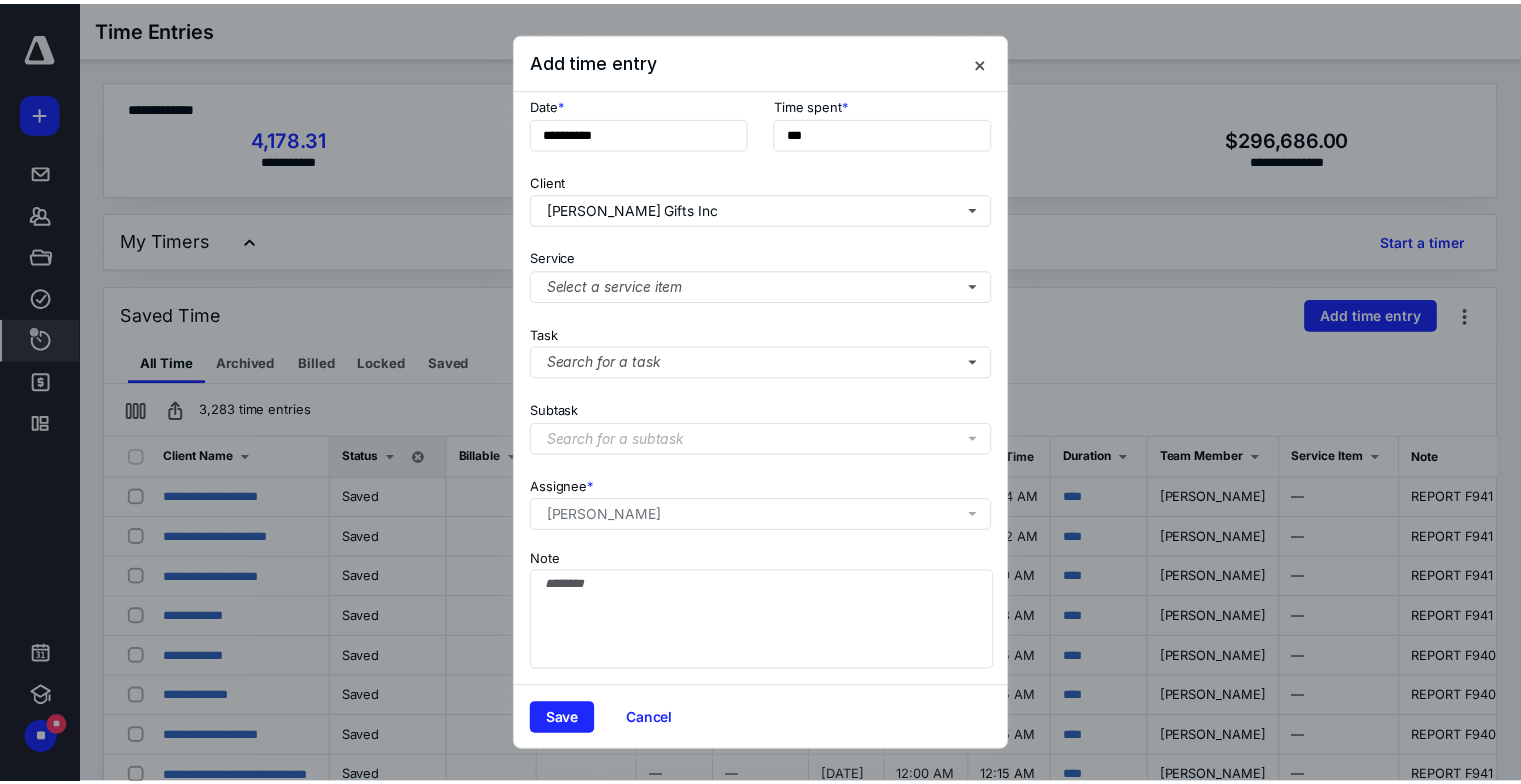 scroll, scrollTop: 116, scrollLeft: 0, axis: vertical 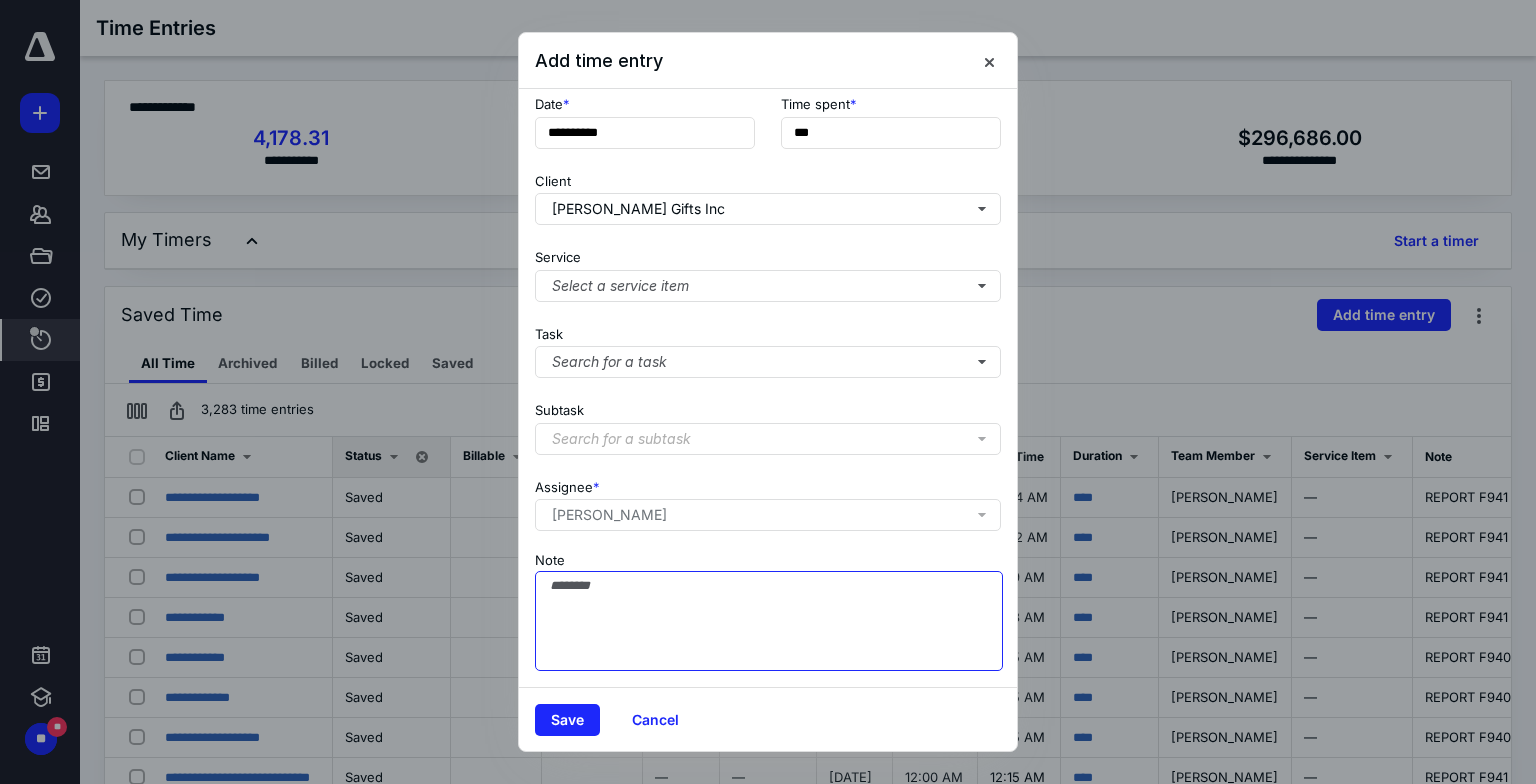 click on "Note" at bounding box center (769, 621) 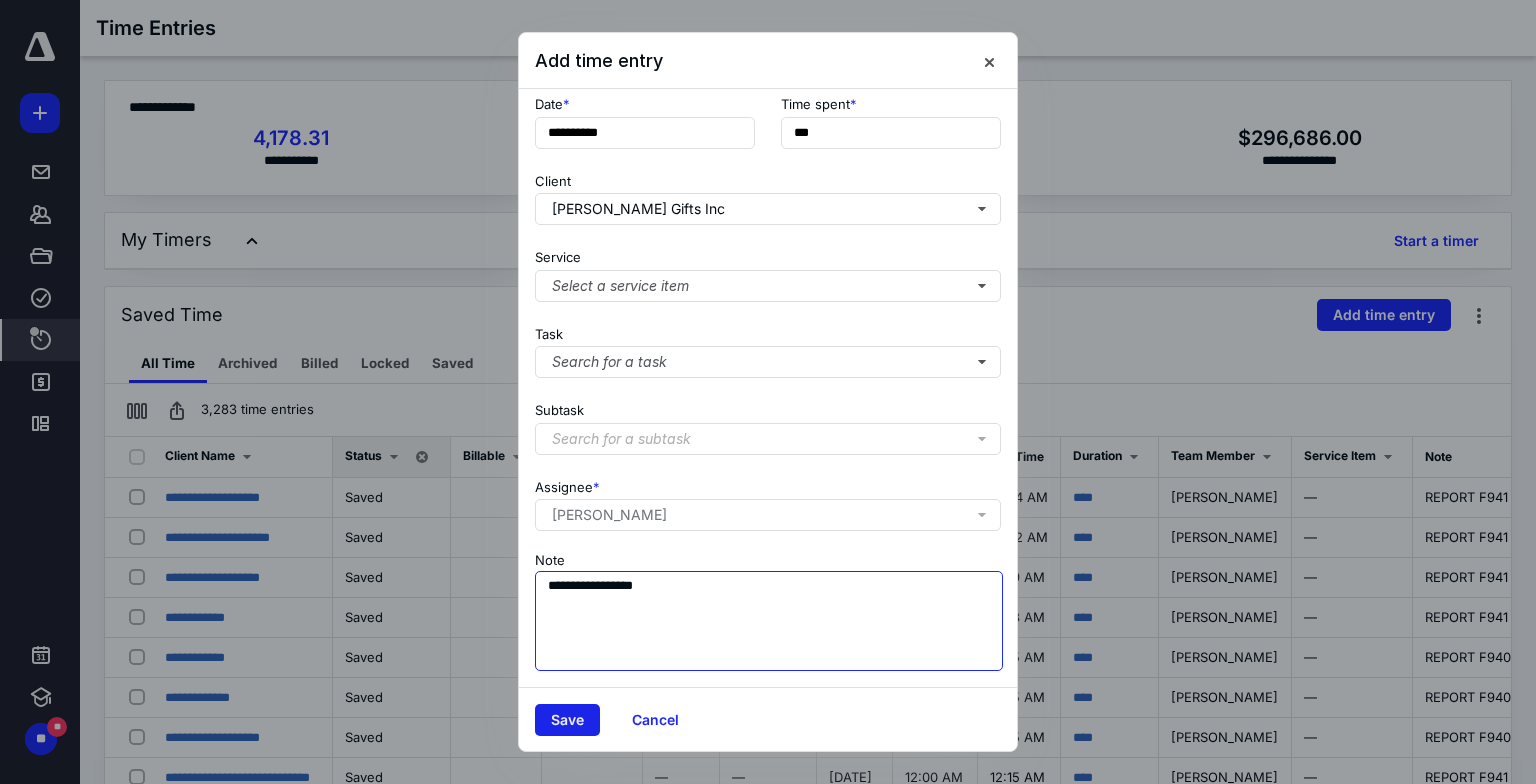 type on "**********" 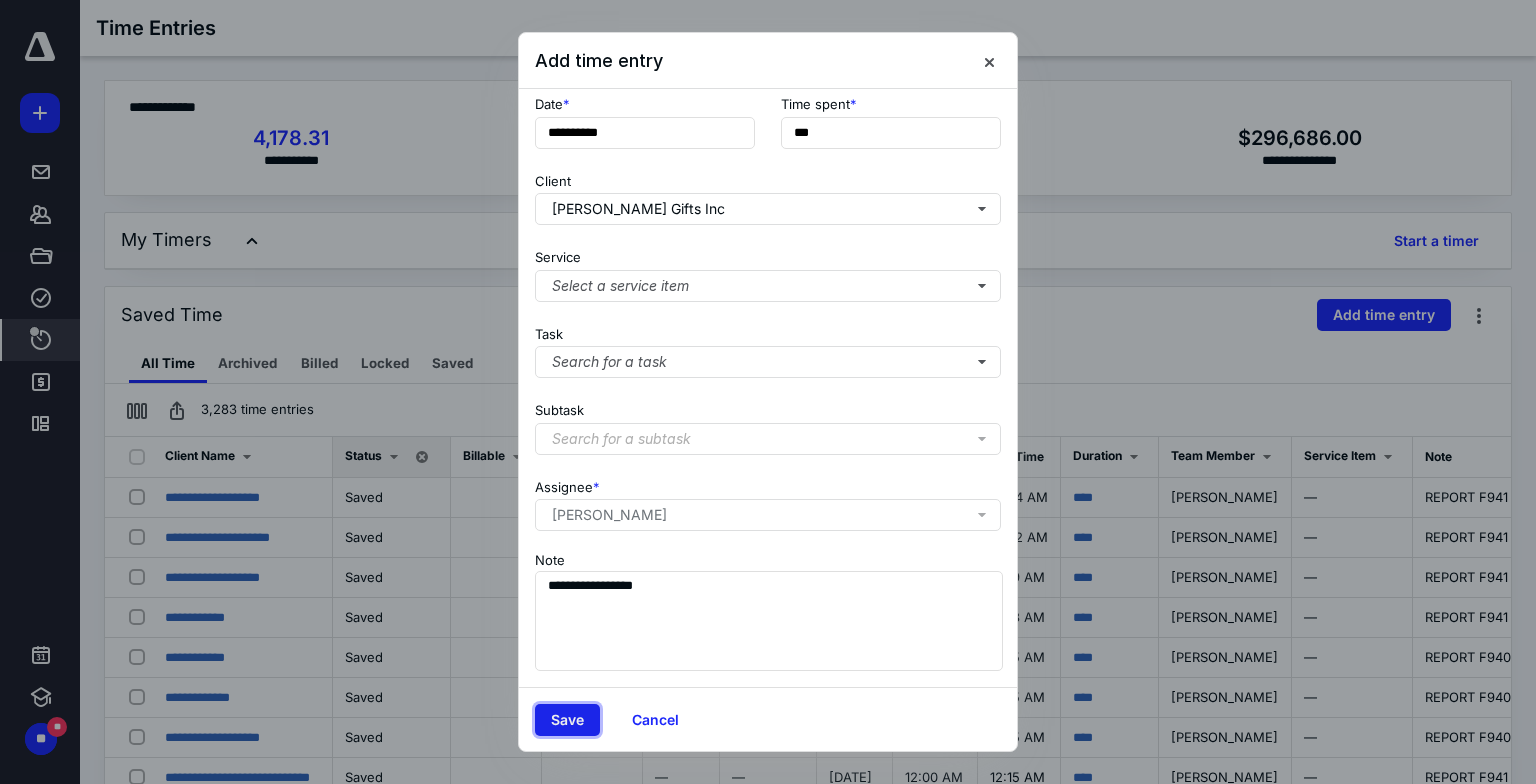 click on "Save" at bounding box center [567, 720] 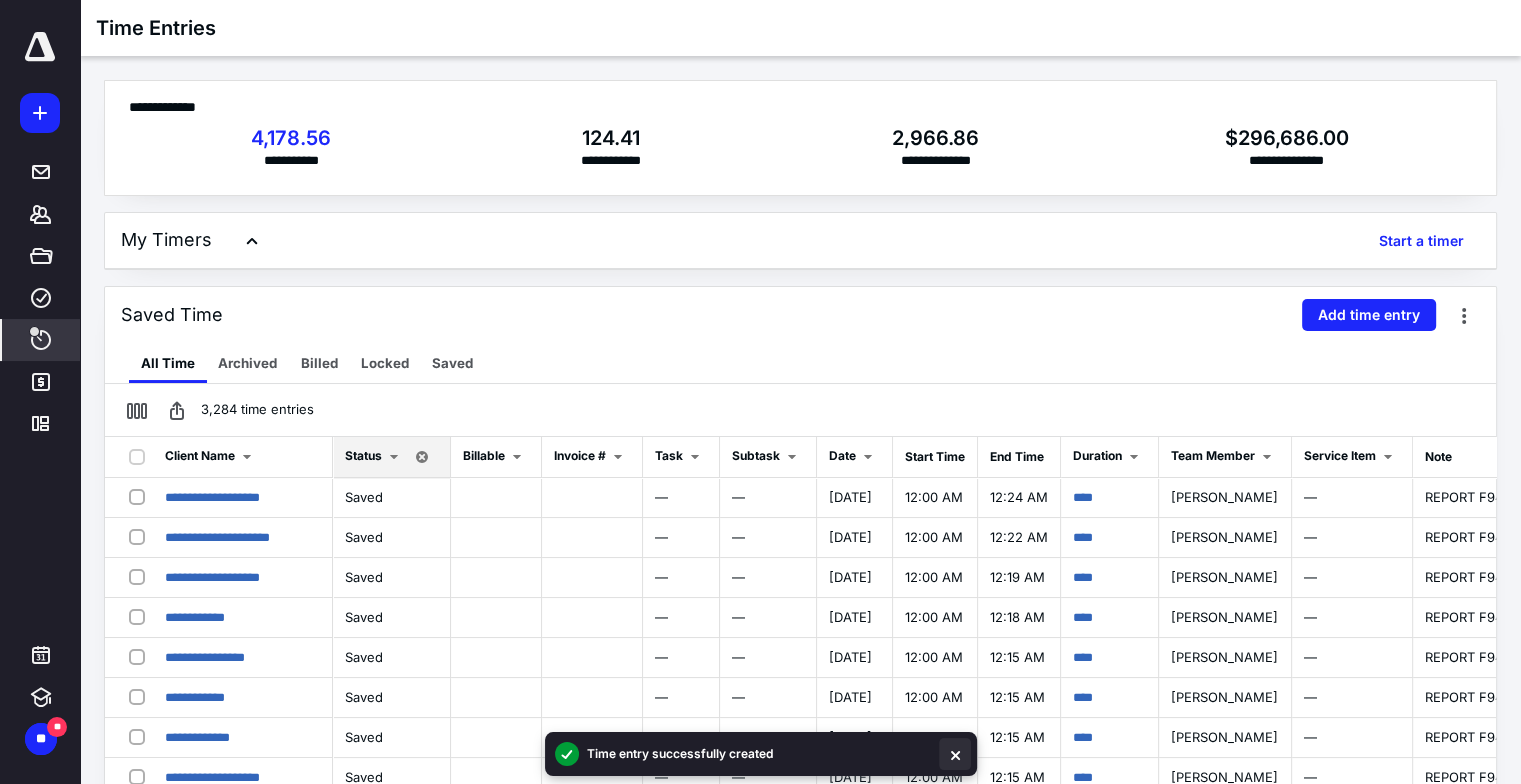 click at bounding box center [955, 754] 